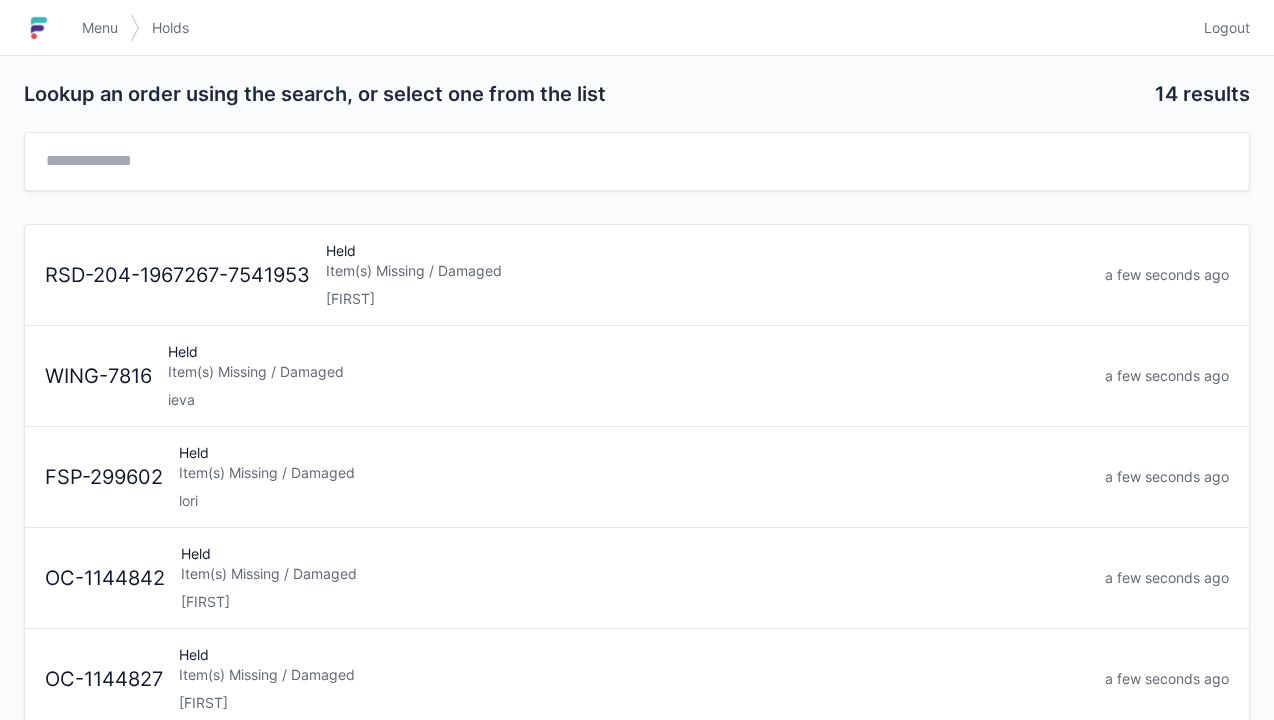 scroll, scrollTop: 0, scrollLeft: 0, axis: both 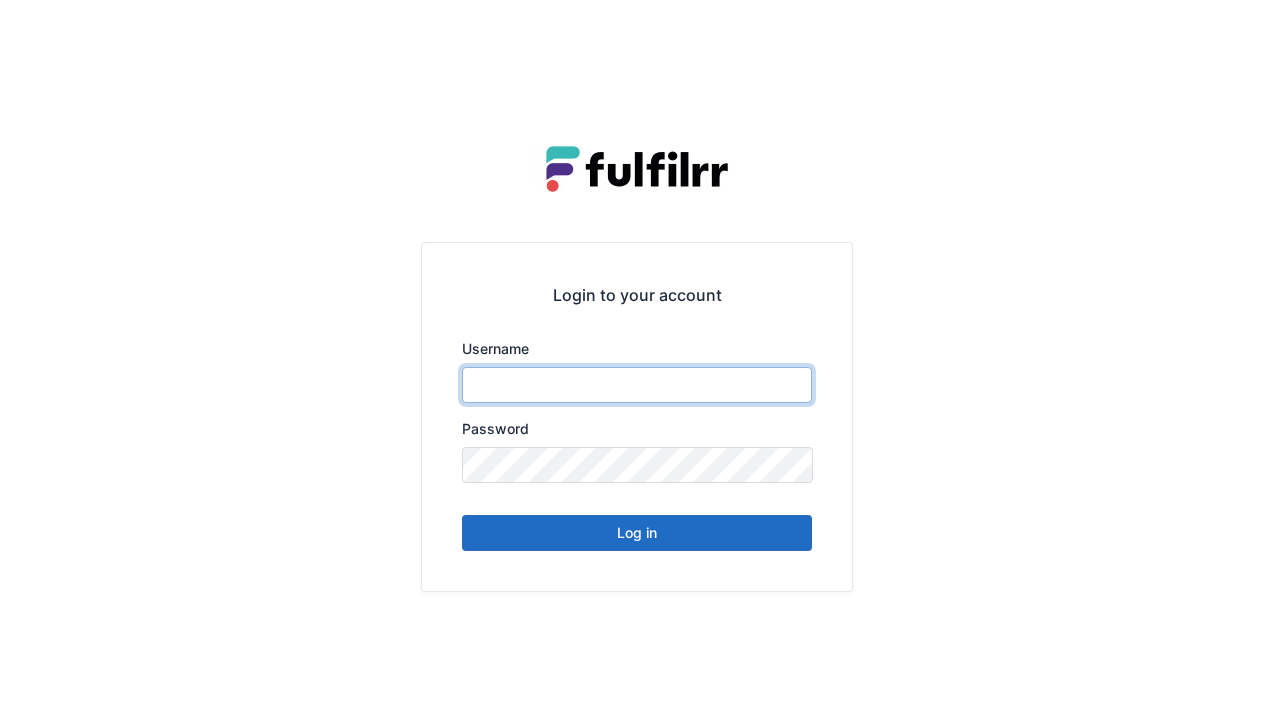 type on "******" 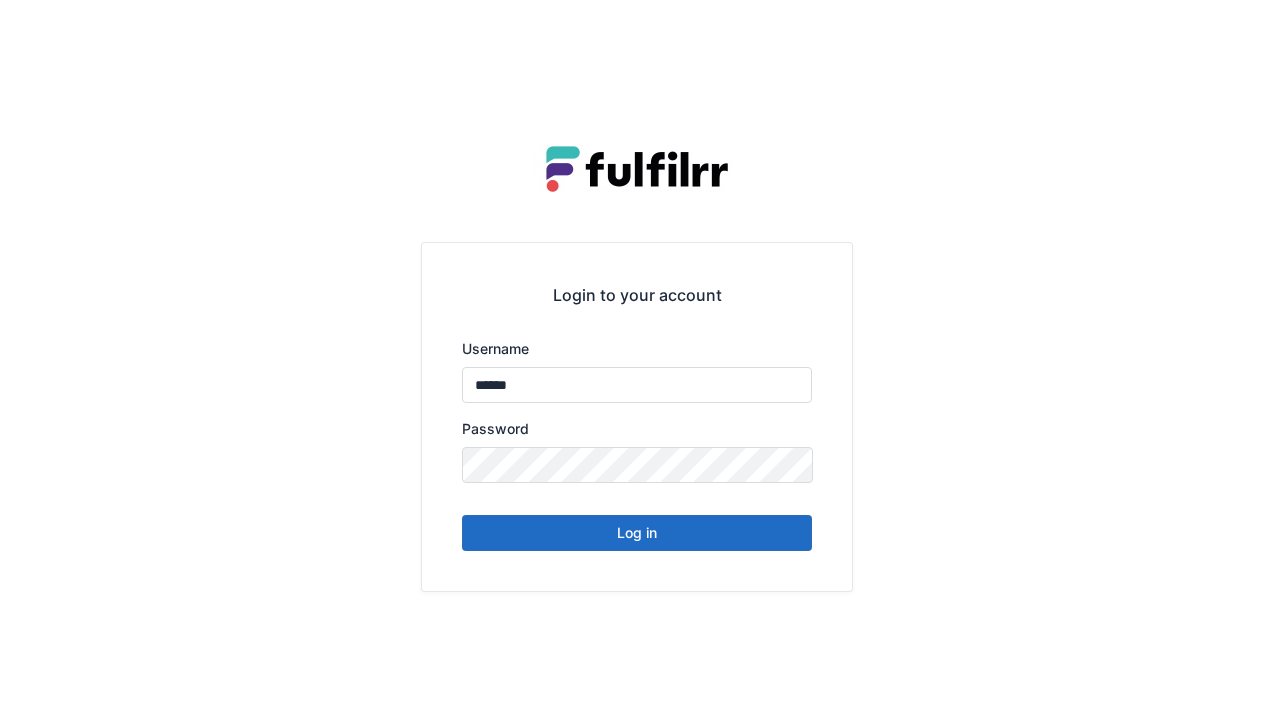 click on "Log in" at bounding box center (637, 533) 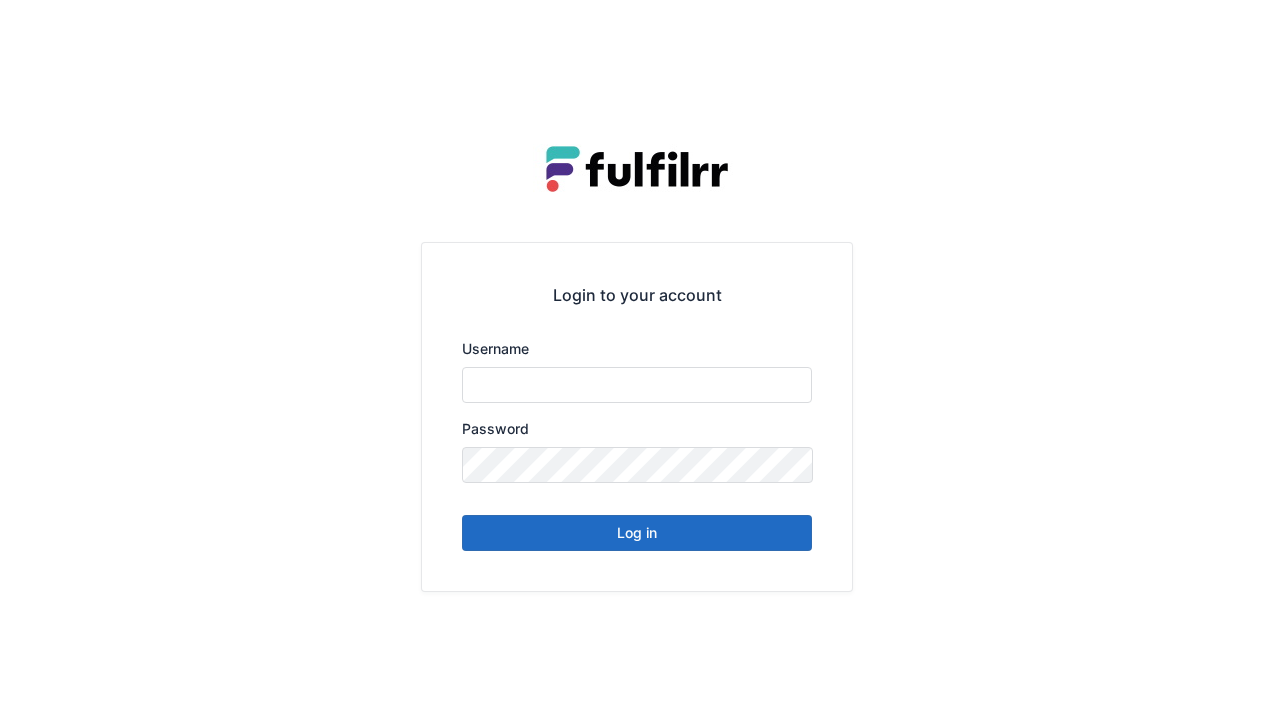 scroll, scrollTop: 0, scrollLeft: 0, axis: both 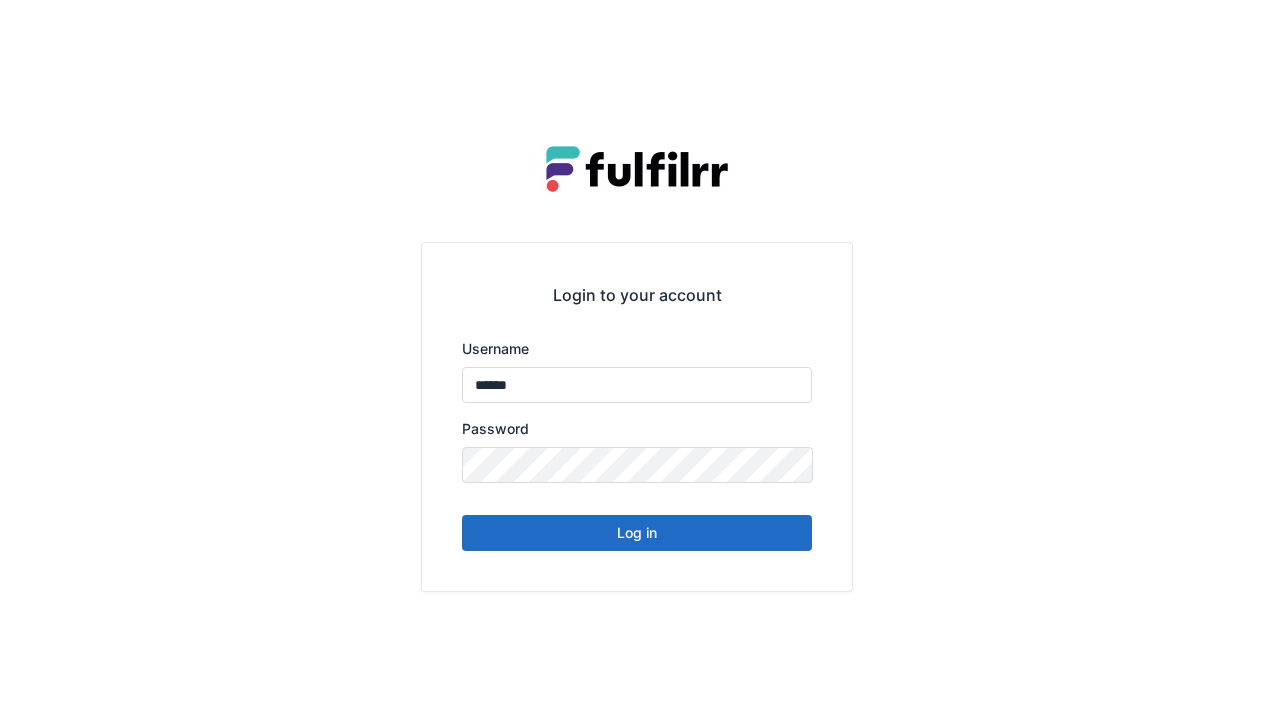 click on "Log in" at bounding box center (637, 533) 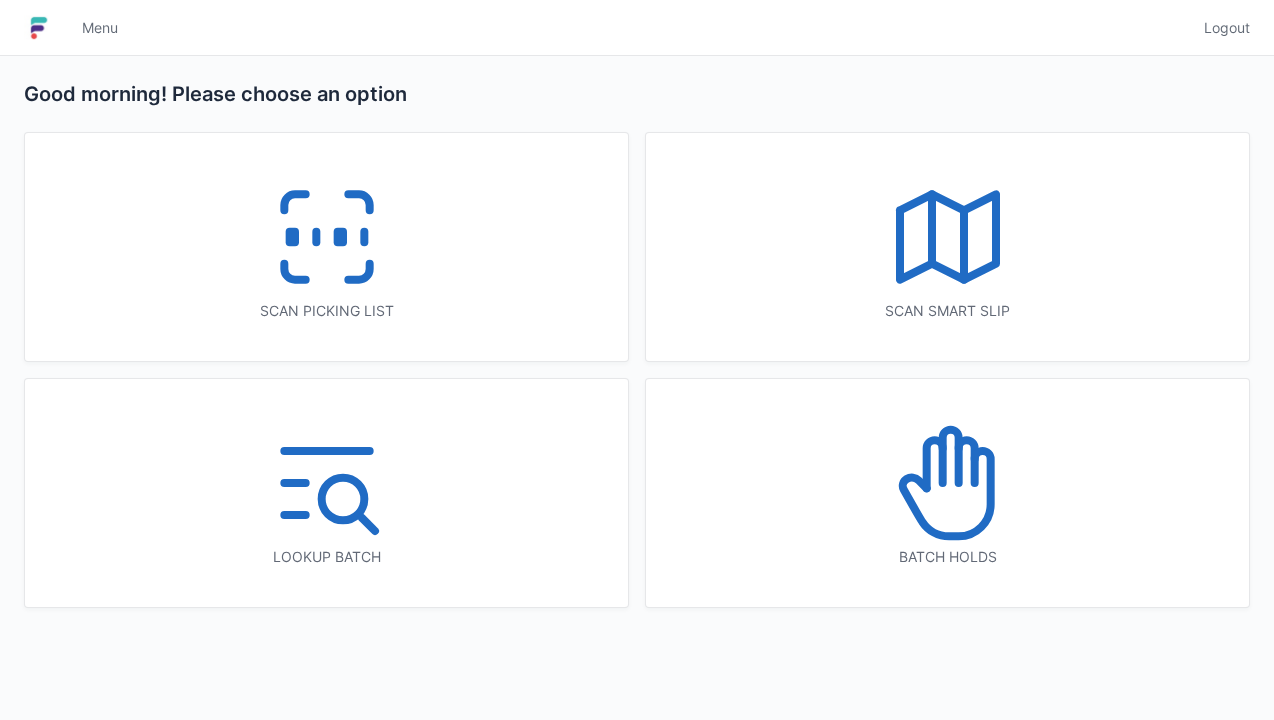 scroll, scrollTop: 0, scrollLeft: 0, axis: both 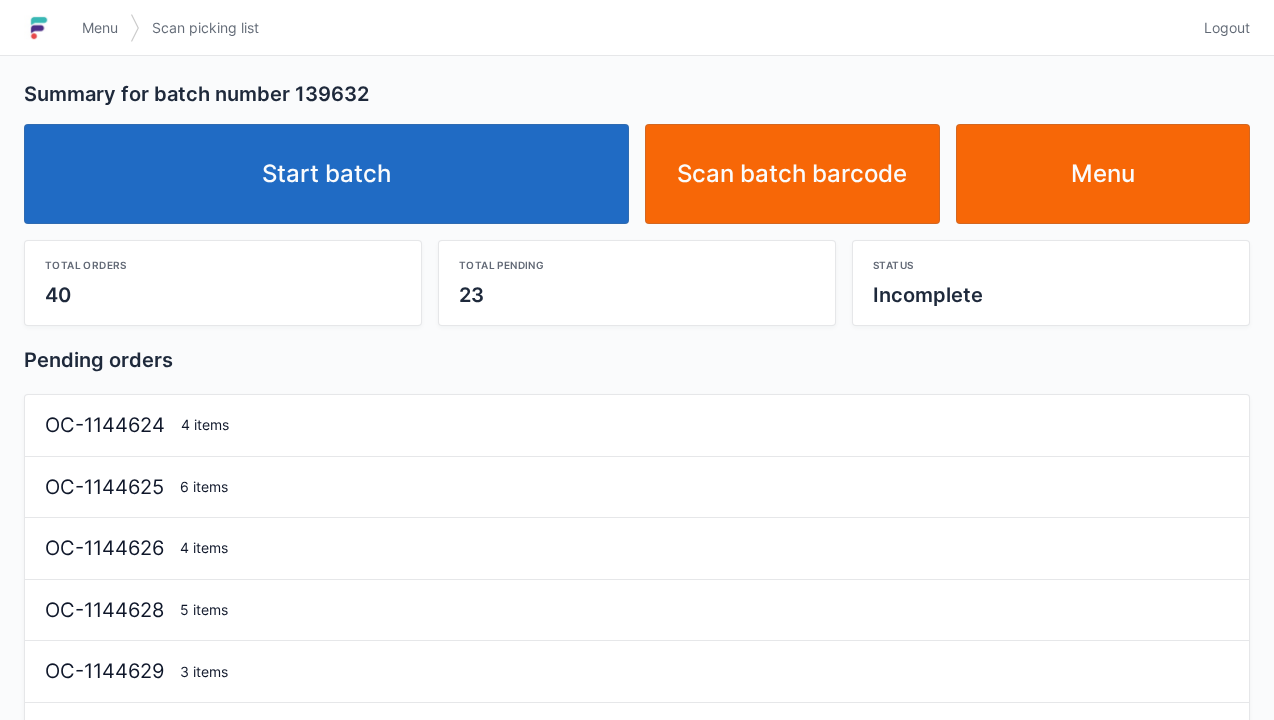 click on "Start batch" at bounding box center (326, 174) 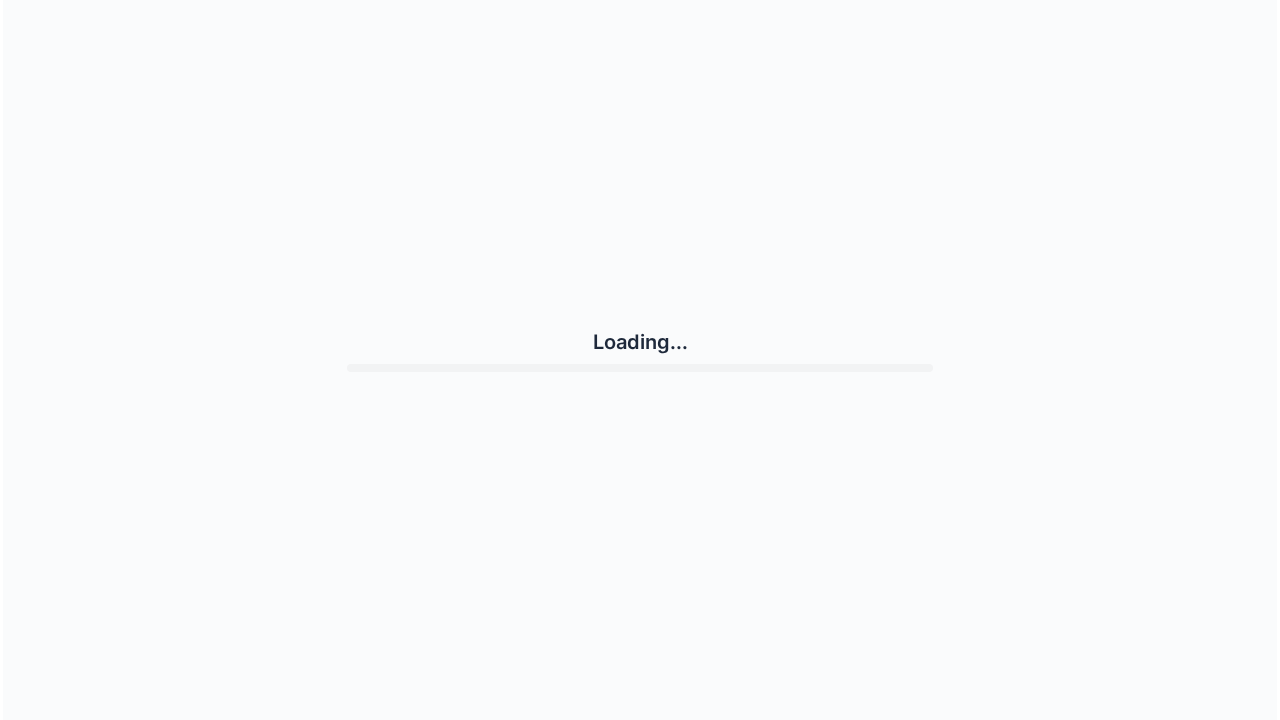 scroll, scrollTop: 0, scrollLeft: 0, axis: both 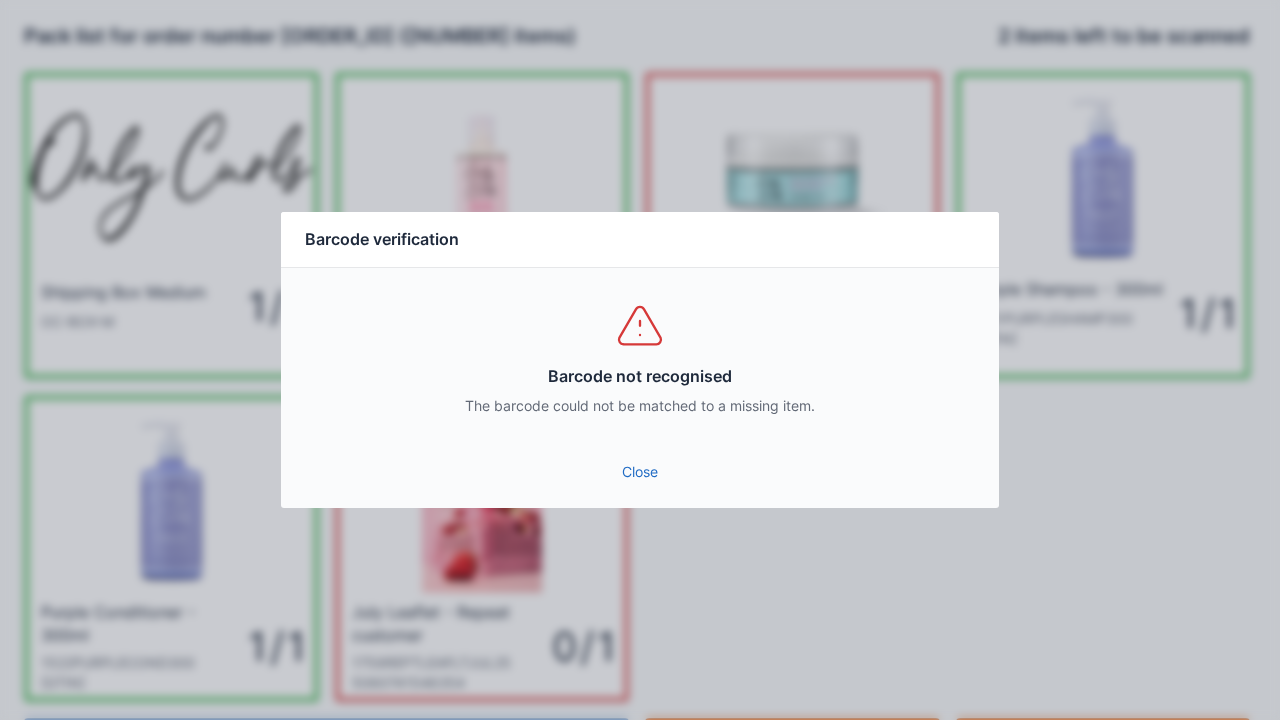 click on "Close" at bounding box center [640, 472] 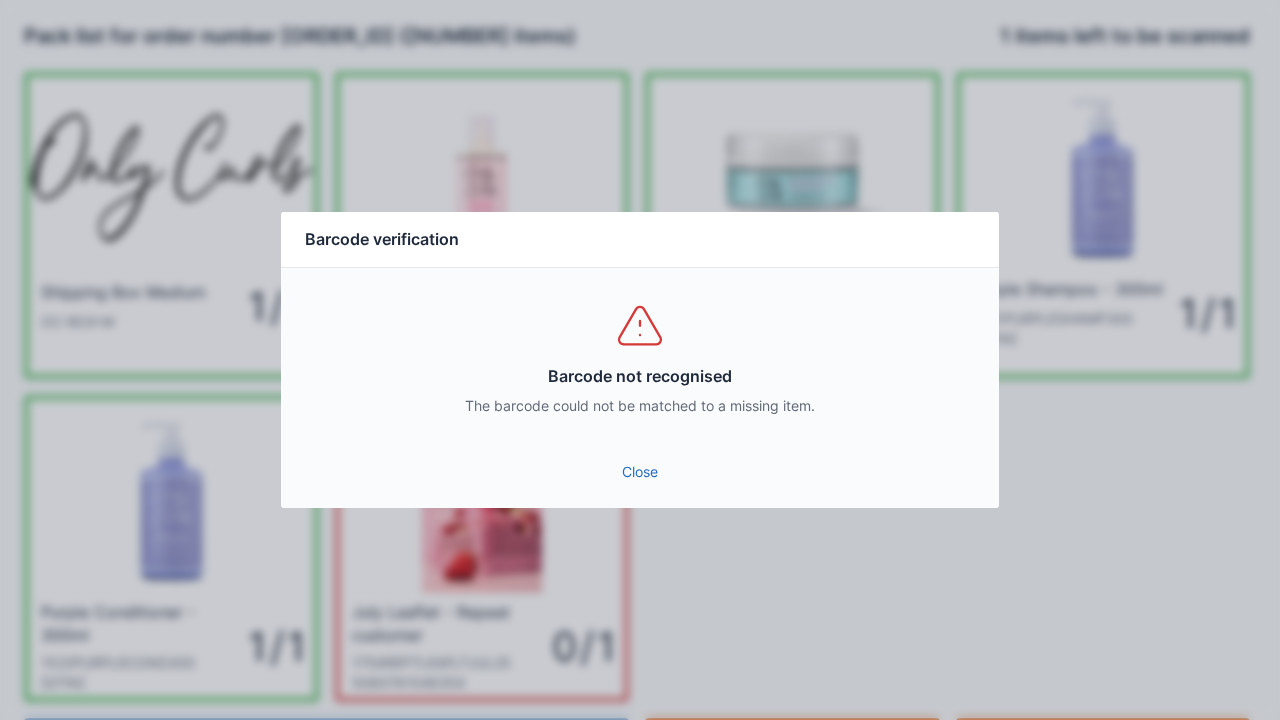 click on "Close" at bounding box center (640, 472) 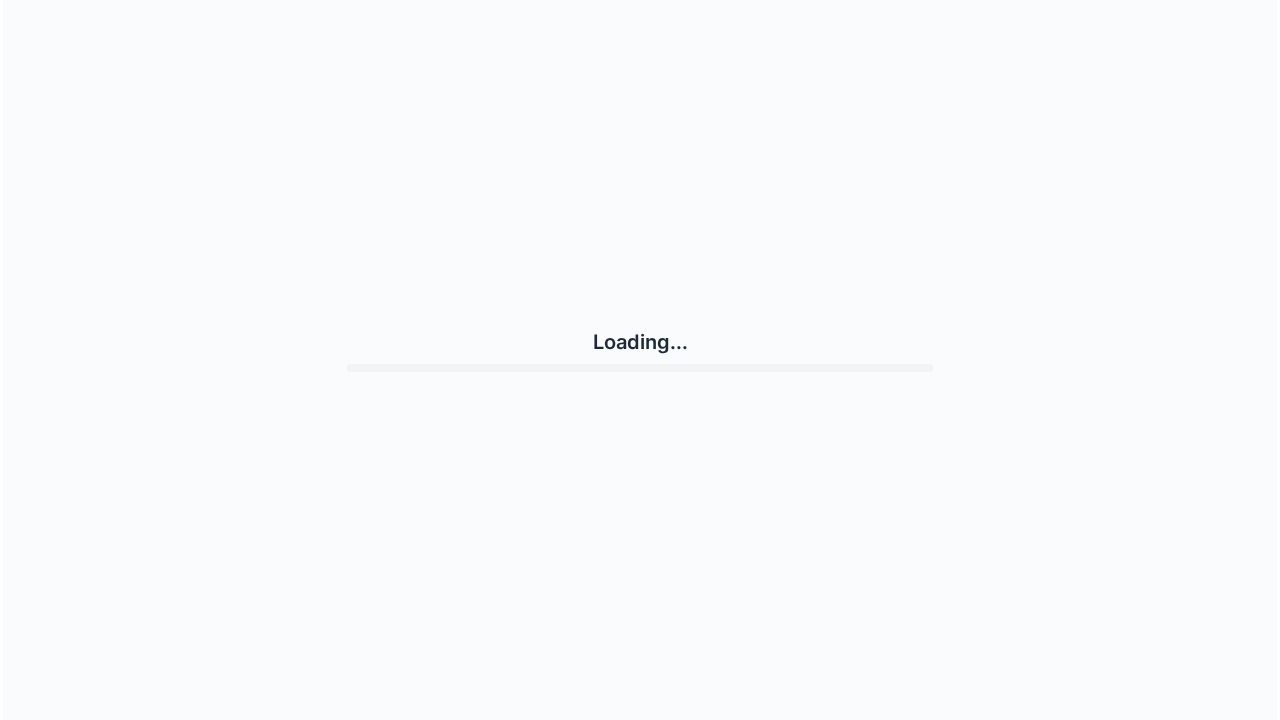 scroll, scrollTop: 0, scrollLeft: 0, axis: both 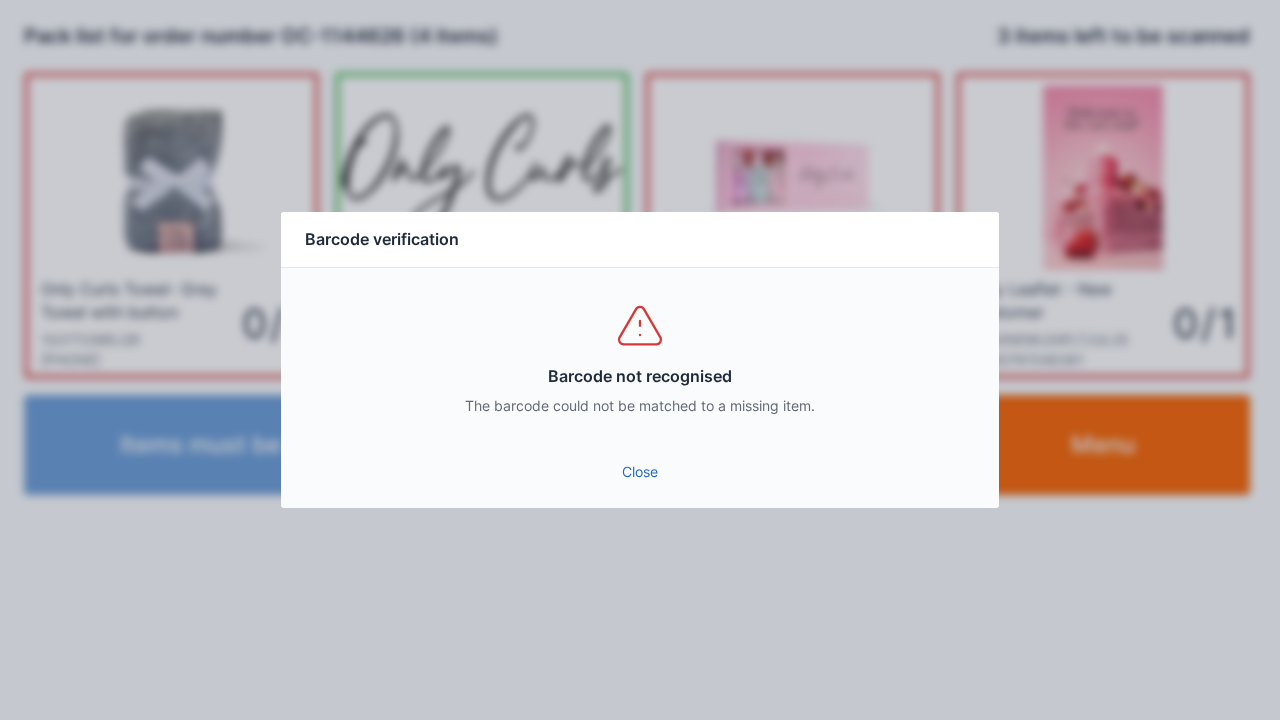 click on "Close" at bounding box center [640, 472] 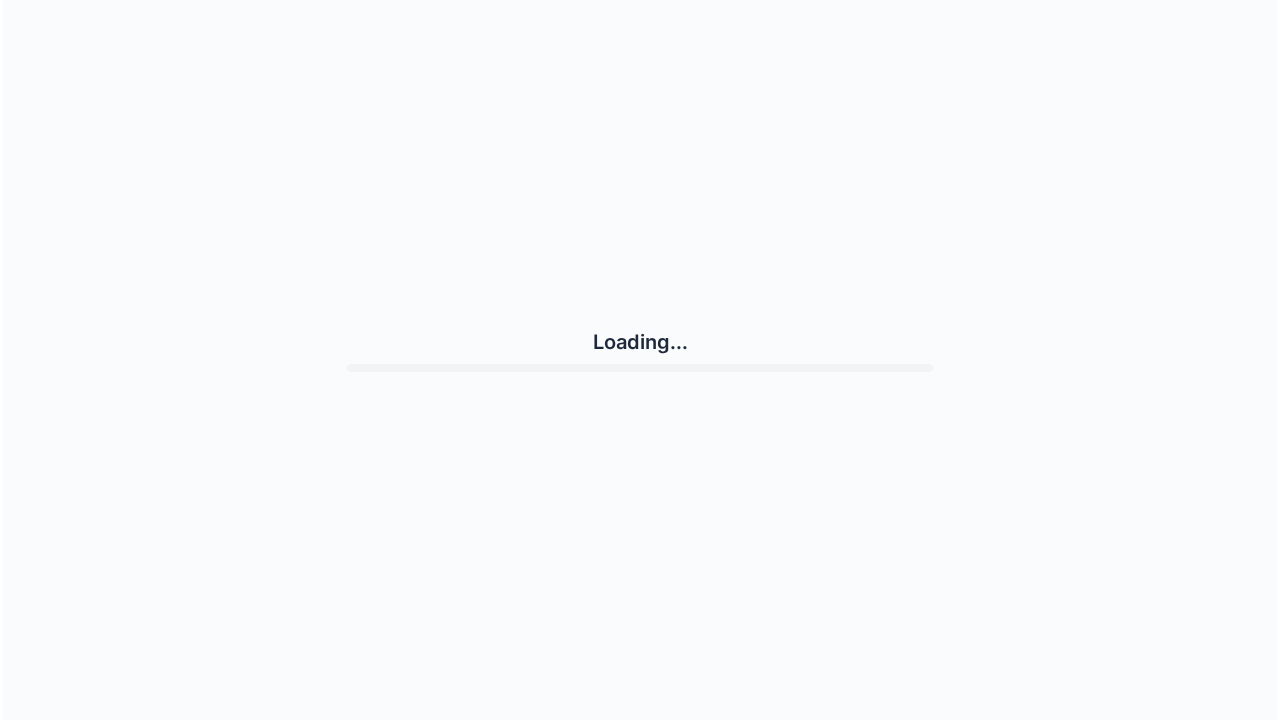 scroll, scrollTop: 0, scrollLeft: 0, axis: both 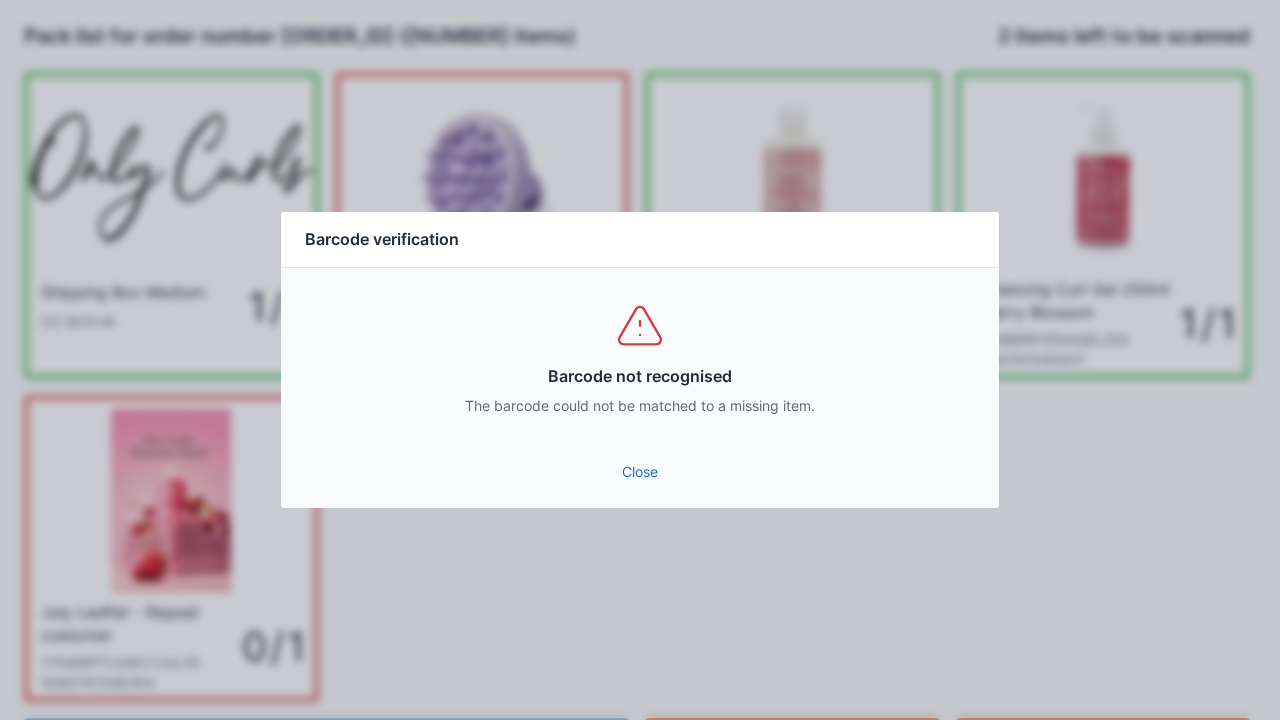 click on "Close" at bounding box center (640, 472) 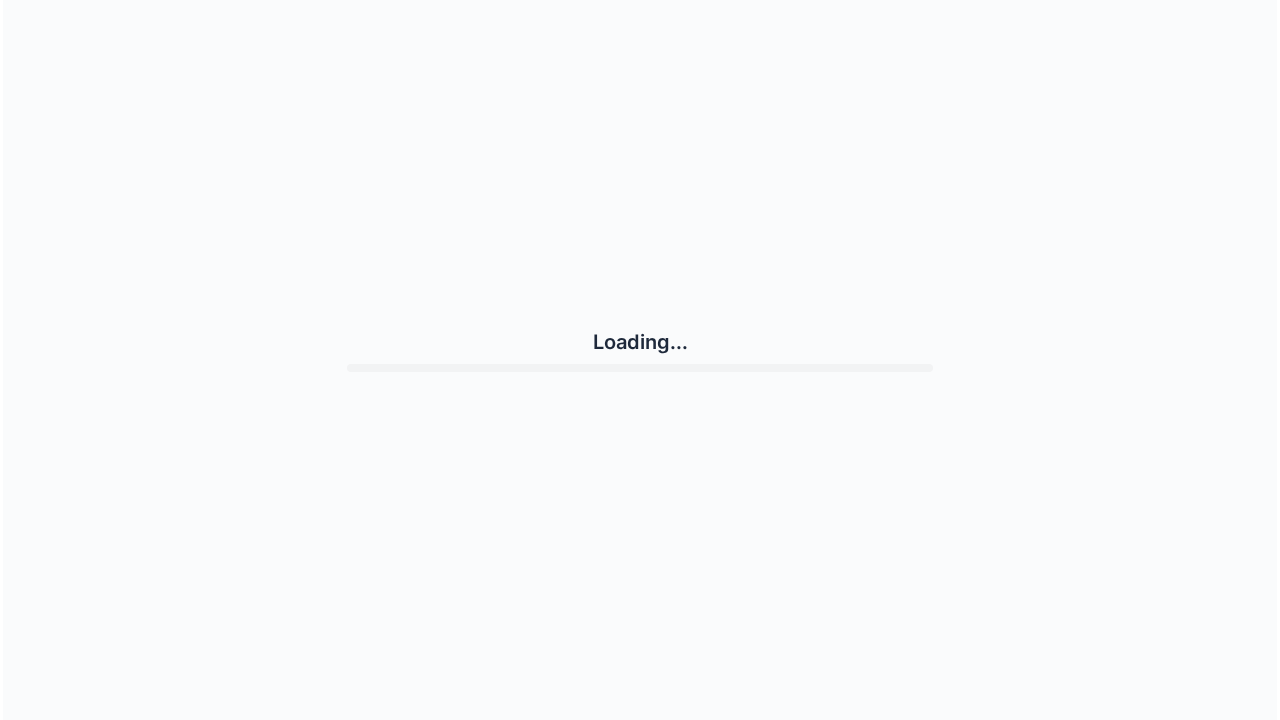 scroll, scrollTop: 0, scrollLeft: 0, axis: both 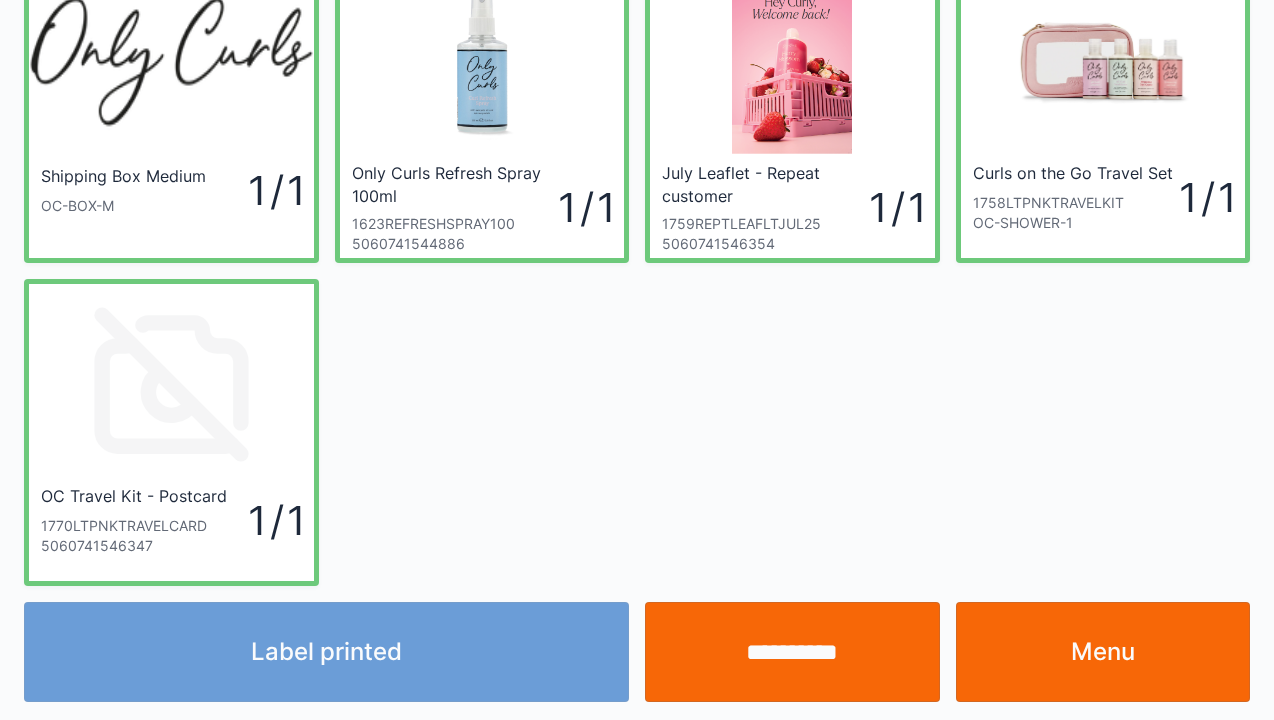 click on "Menu" at bounding box center (1103, 652) 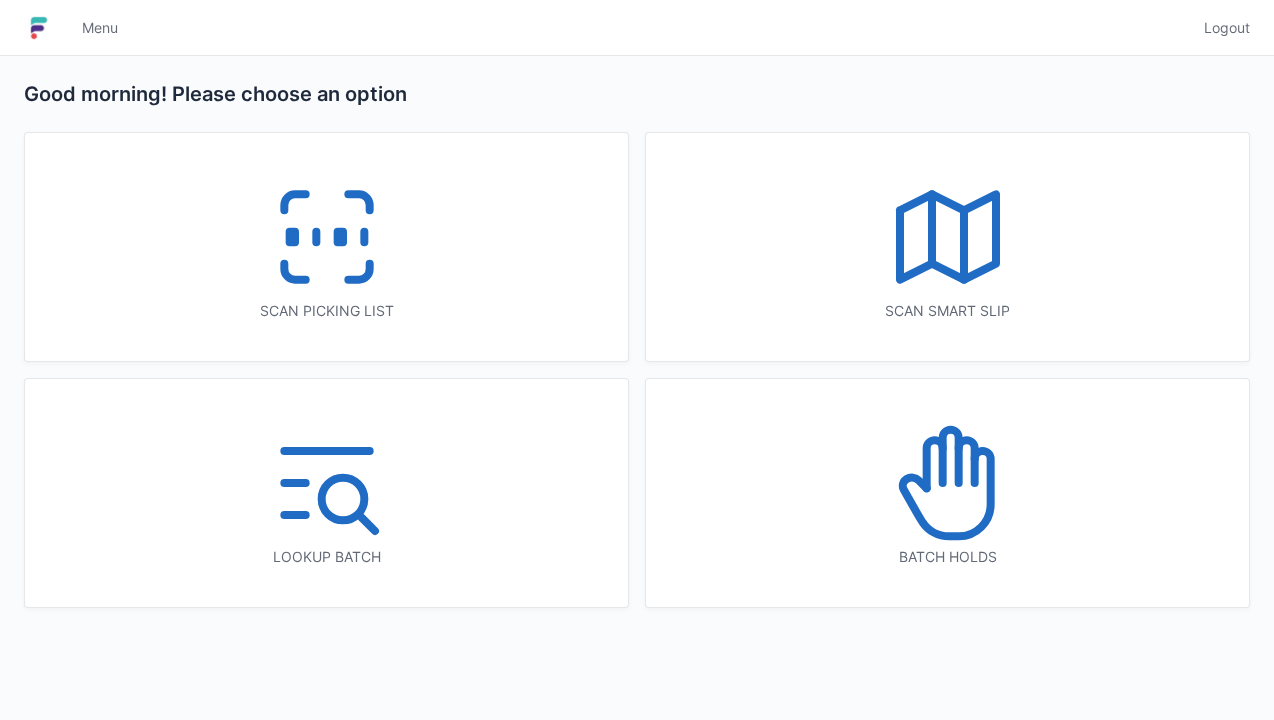 scroll, scrollTop: 0, scrollLeft: 0, axis: both 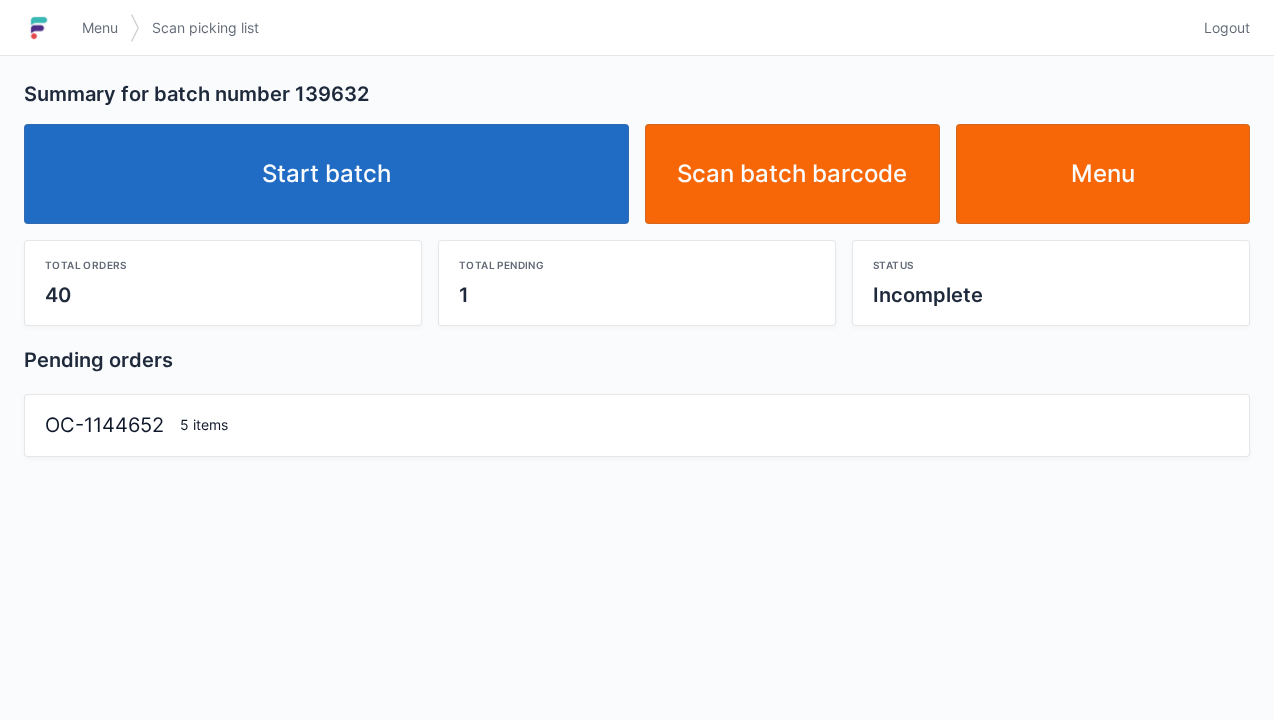 click on "Start batch" at bounding box center (326, 174) 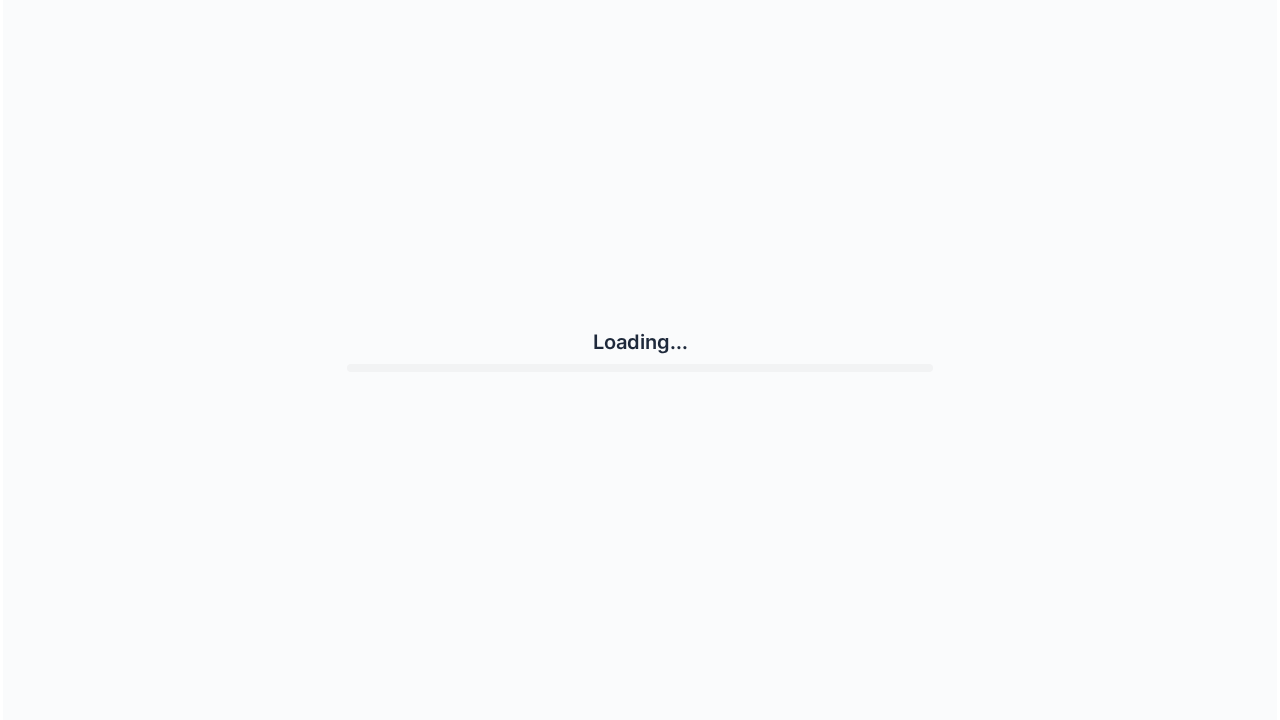 scroll, scrollTop: 0, scrollLeft: 0, axis: both 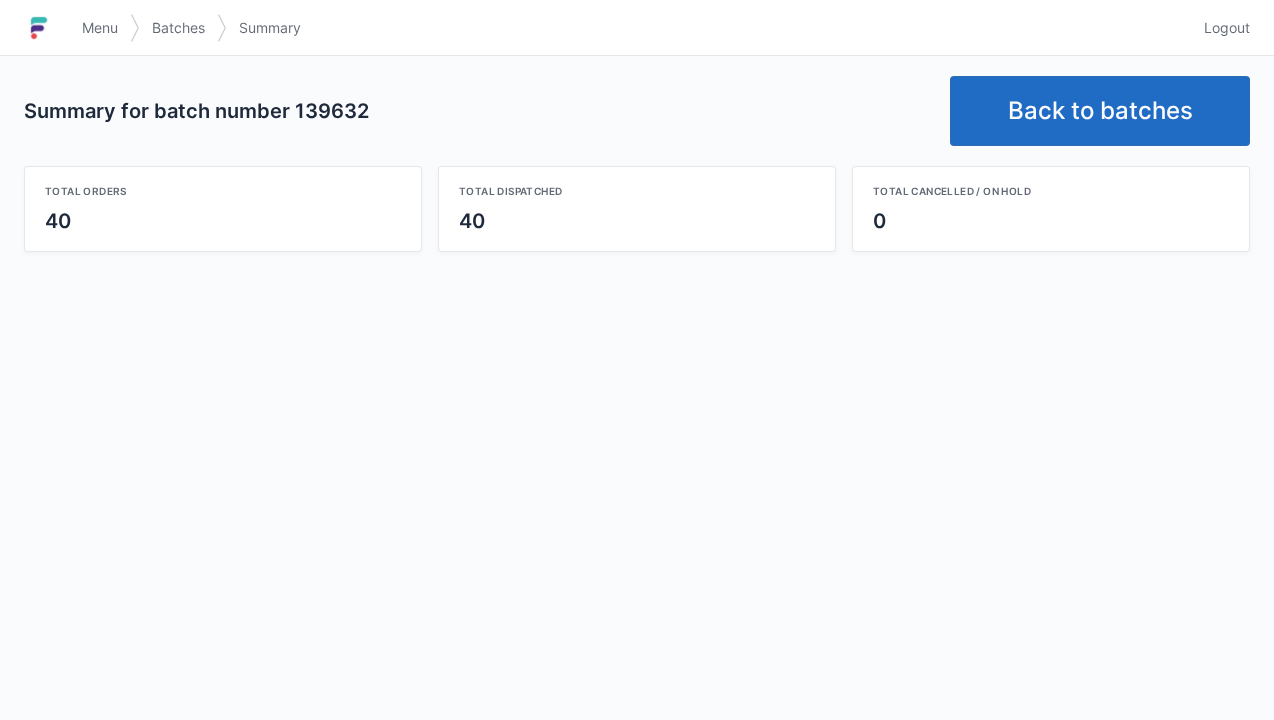 click on "Back to batches" at bounding box center [1100, 111] 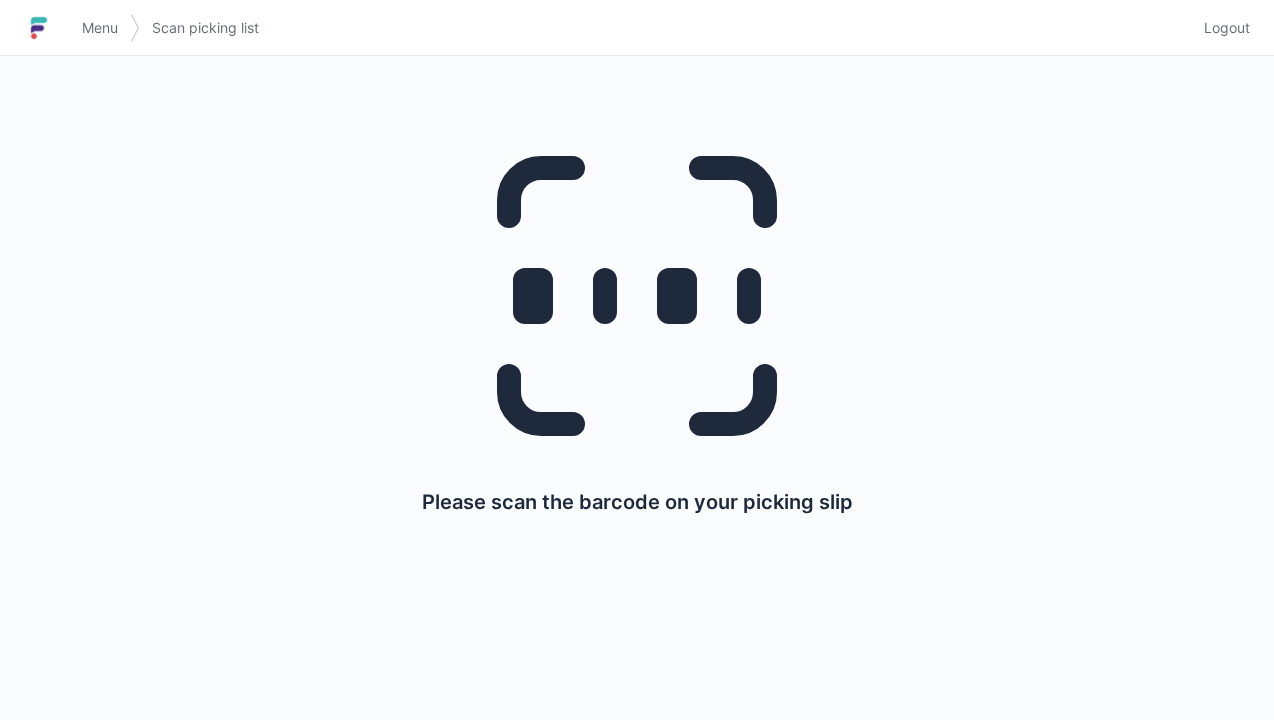 scroll, scrollTop: 0, scrollLeft: 0, axis: both 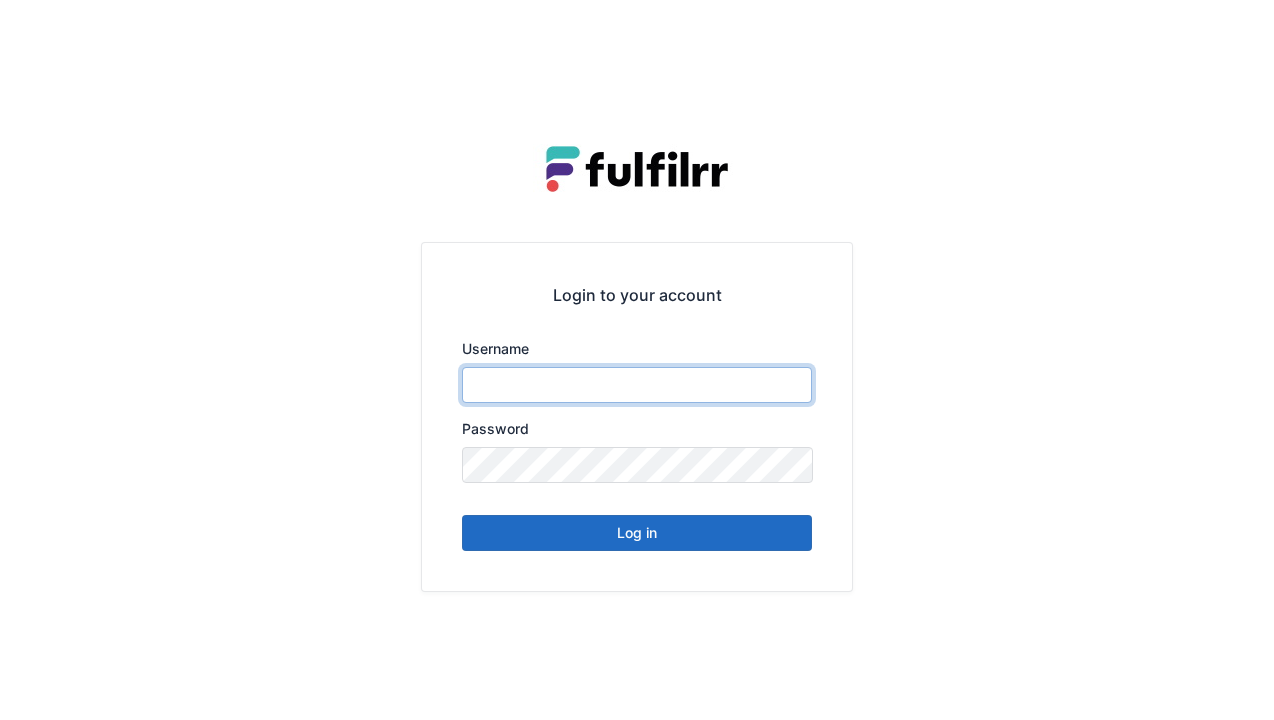 type on "******" 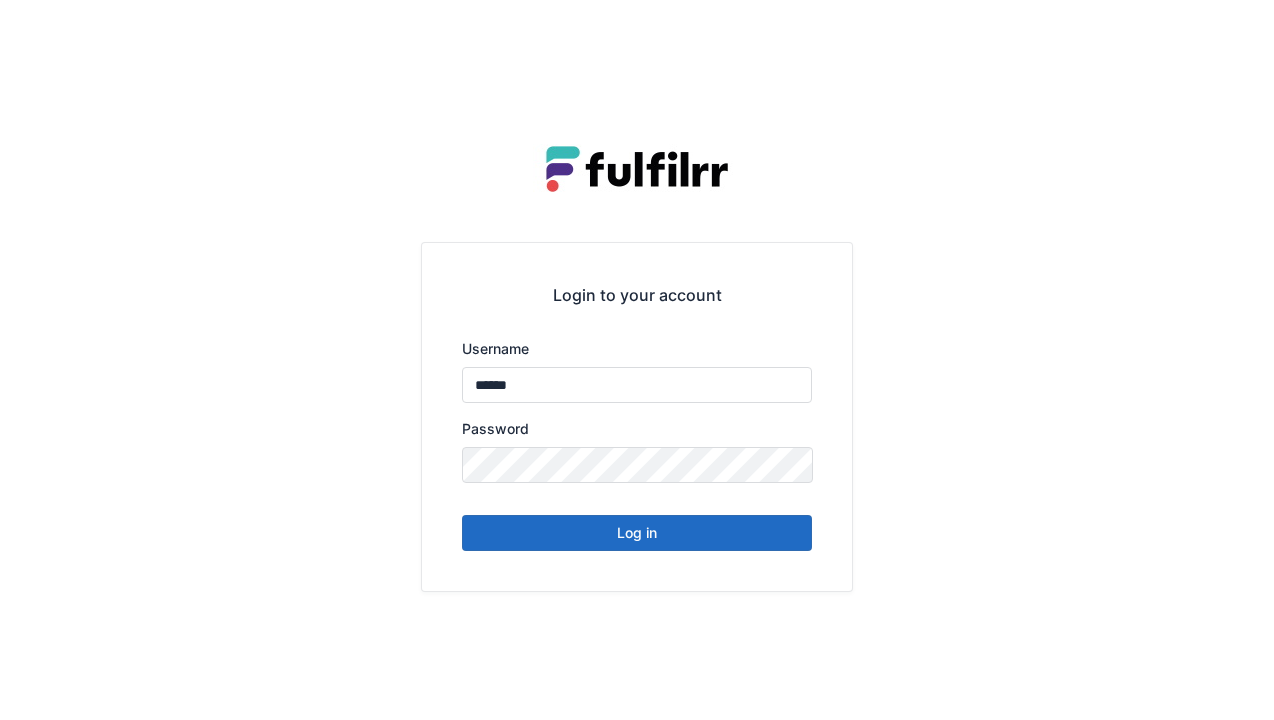 click on "Log in" at bounding box center [637, 533] 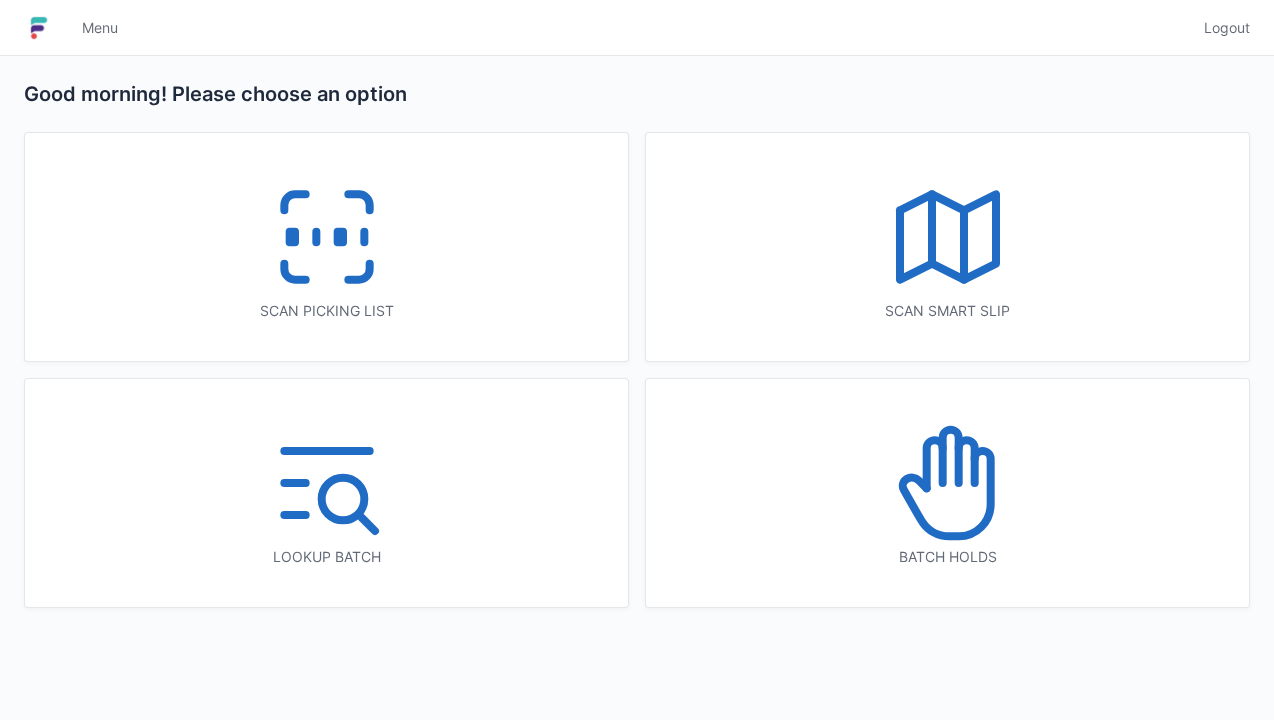 scroll, scrollTop: 0, scrollLeft: 0, axis: both 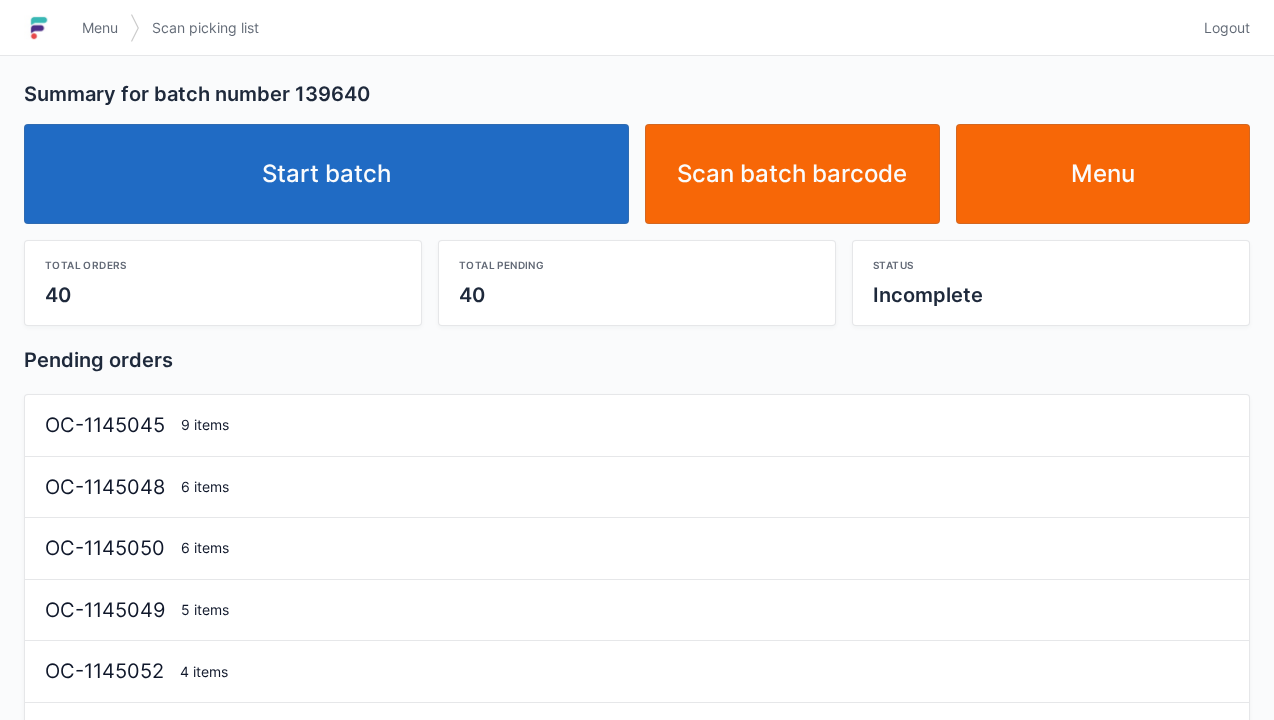 click on "Start batch" at bounding box center (326, 174) 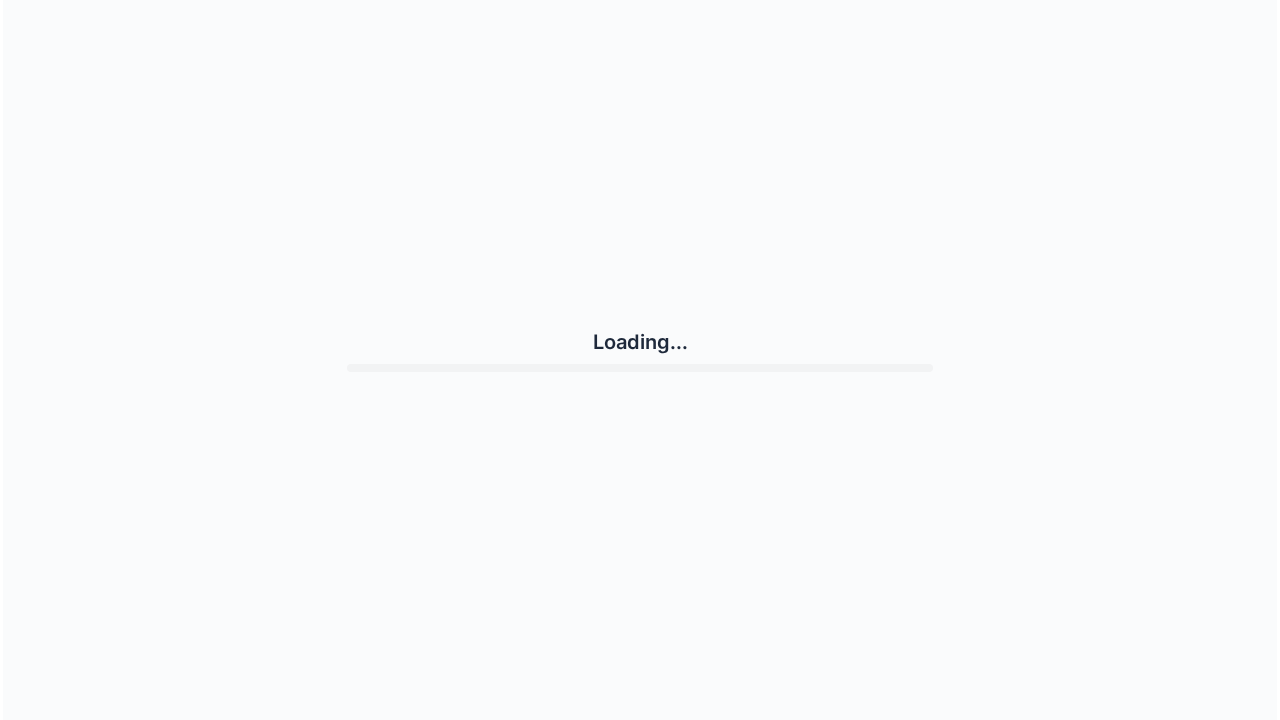 scroll, scrollTop: 0, scrollLeft: 0, axis: both 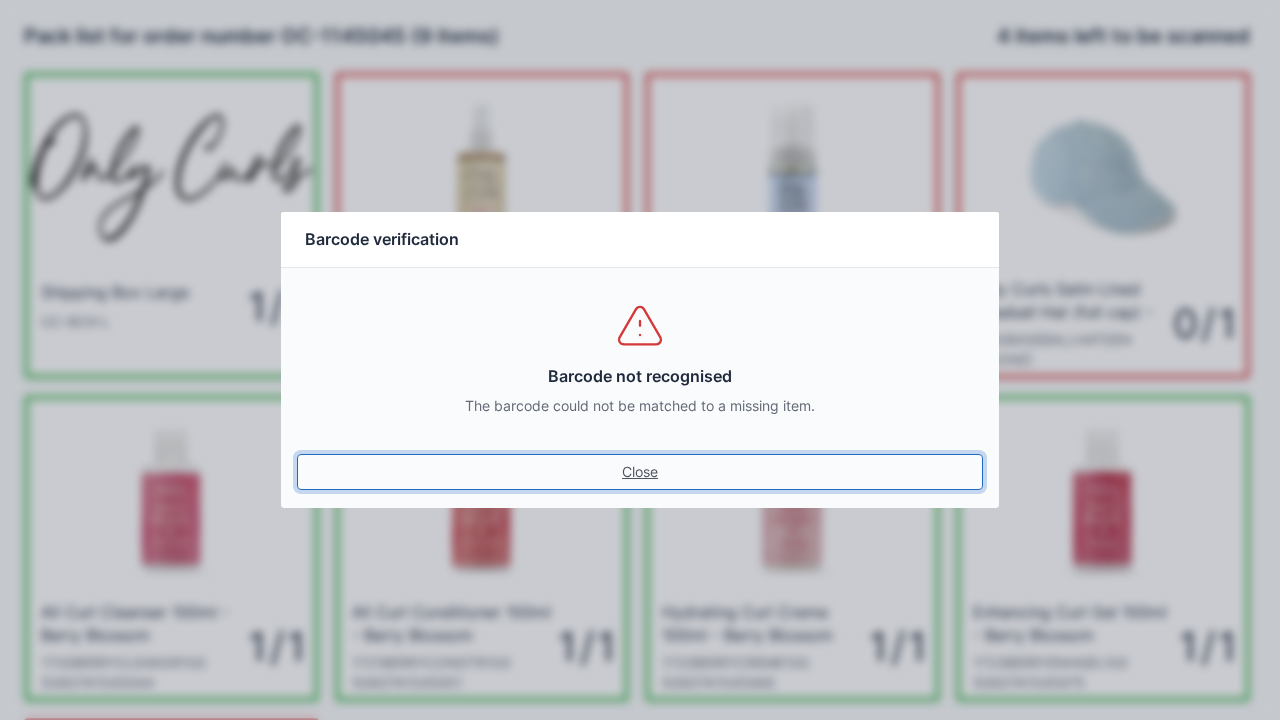click on "Close" at bounding box center (640, 472) 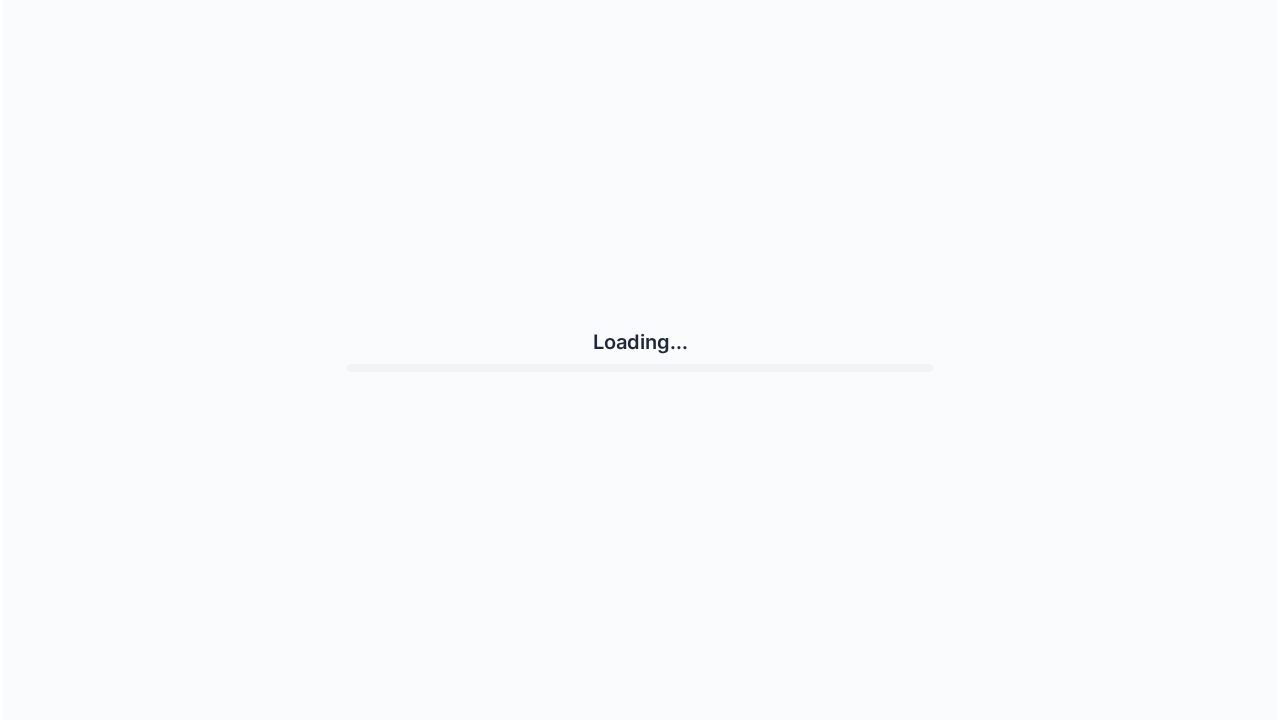 scroll, scrollTop: 0, scrollLeft: 0, axis: both 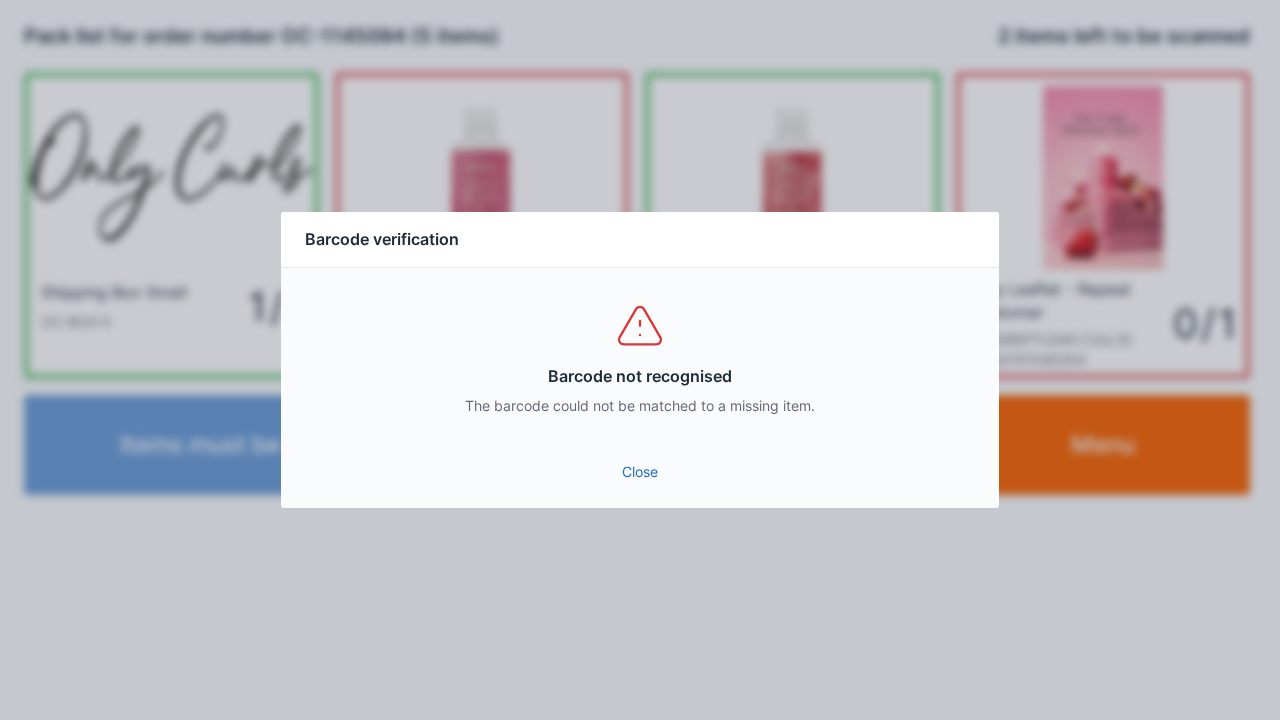 click on "Close" at bounding box center (640, 472) 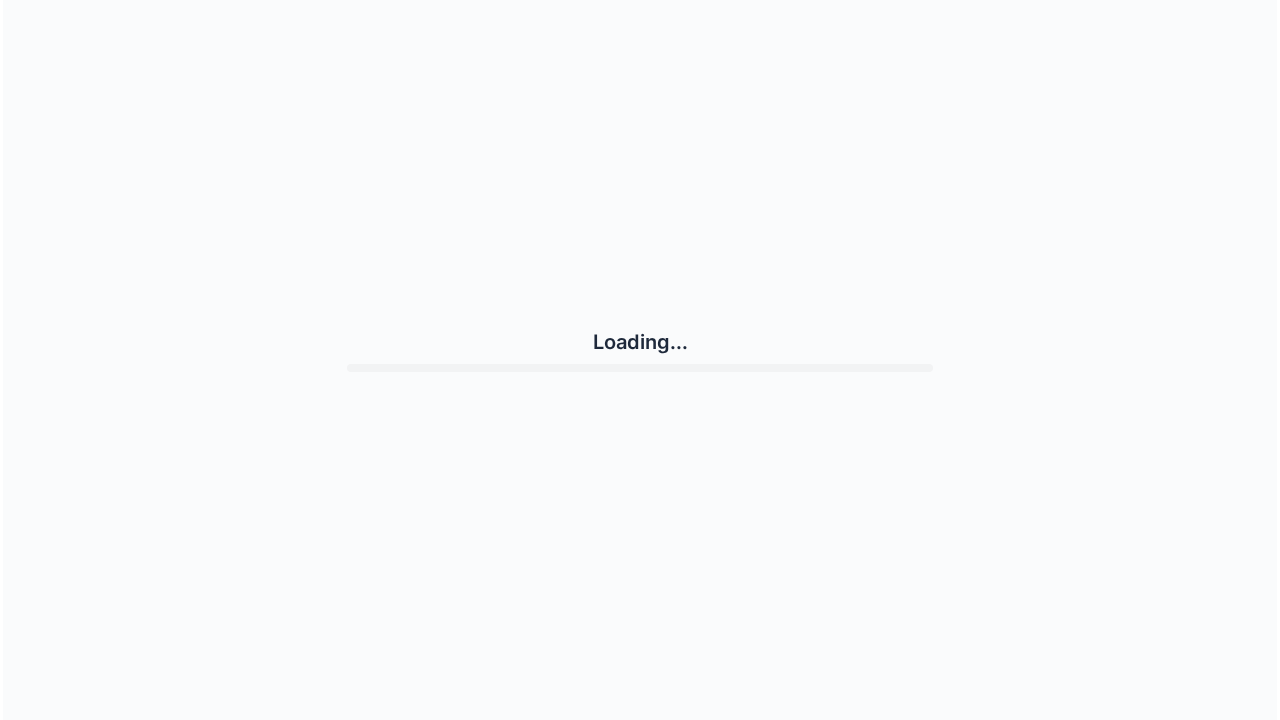 scroll, scrollTop: 0, scrollLeft: 0, axis: both 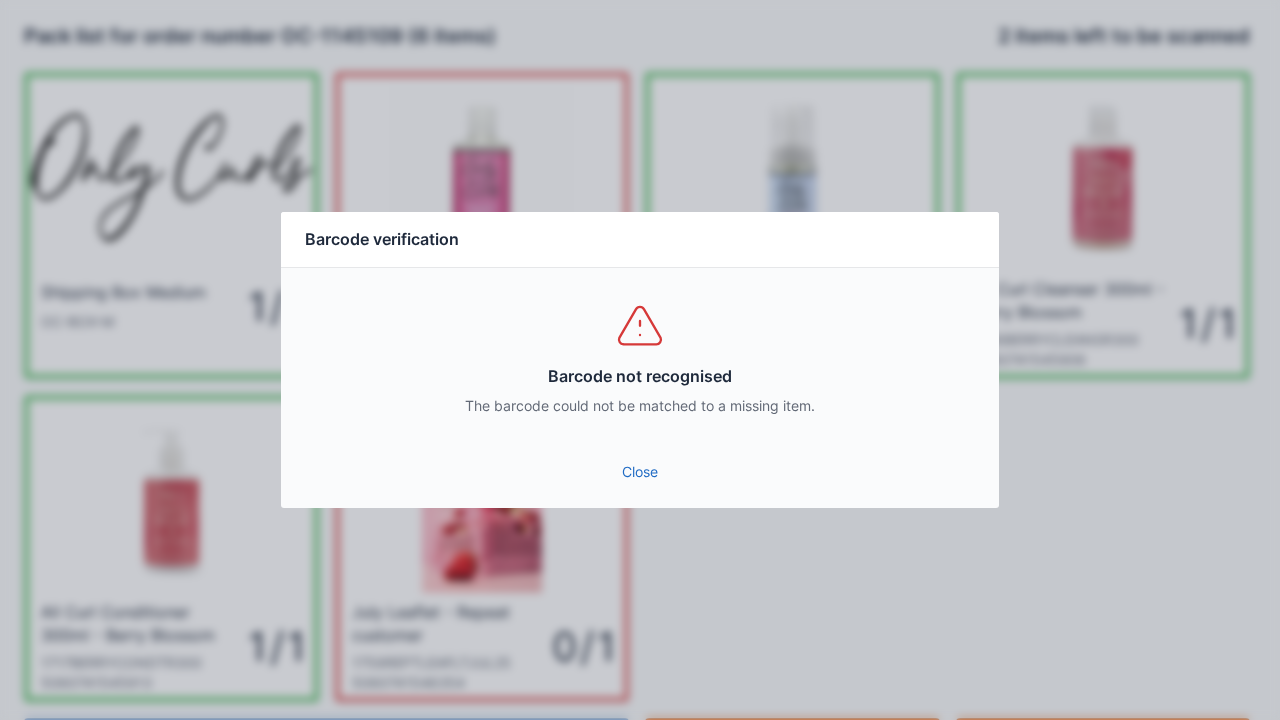 click on "Close" at bounding box center (640, 472) 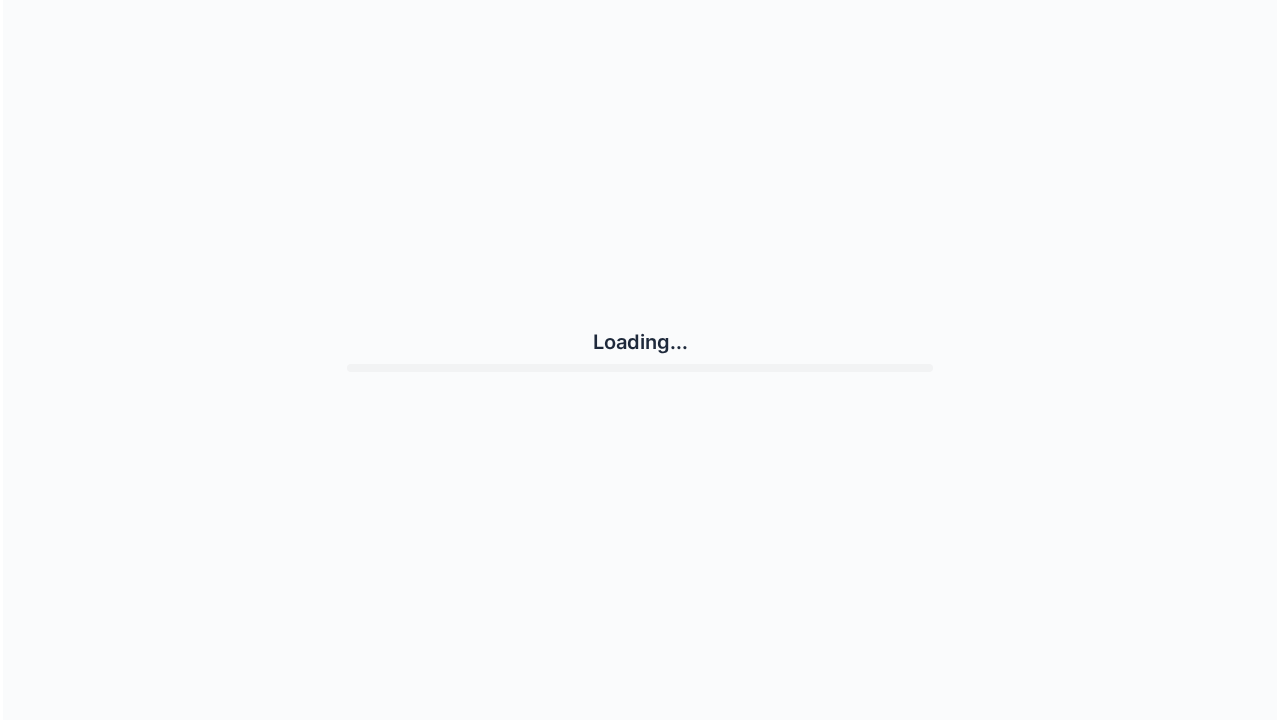 scroll, scrollTop: 0, scrollLeft: 0, axis: both 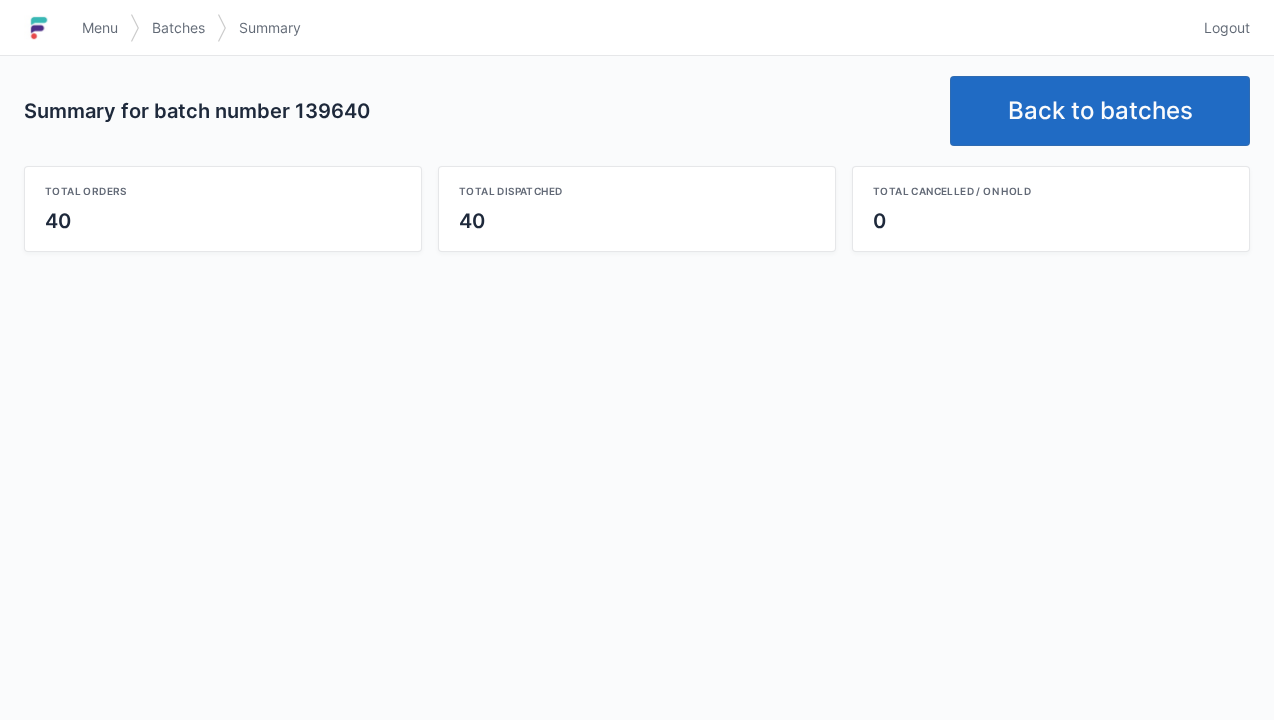 click on "Back to batches" at bounding box center (1100, 111) 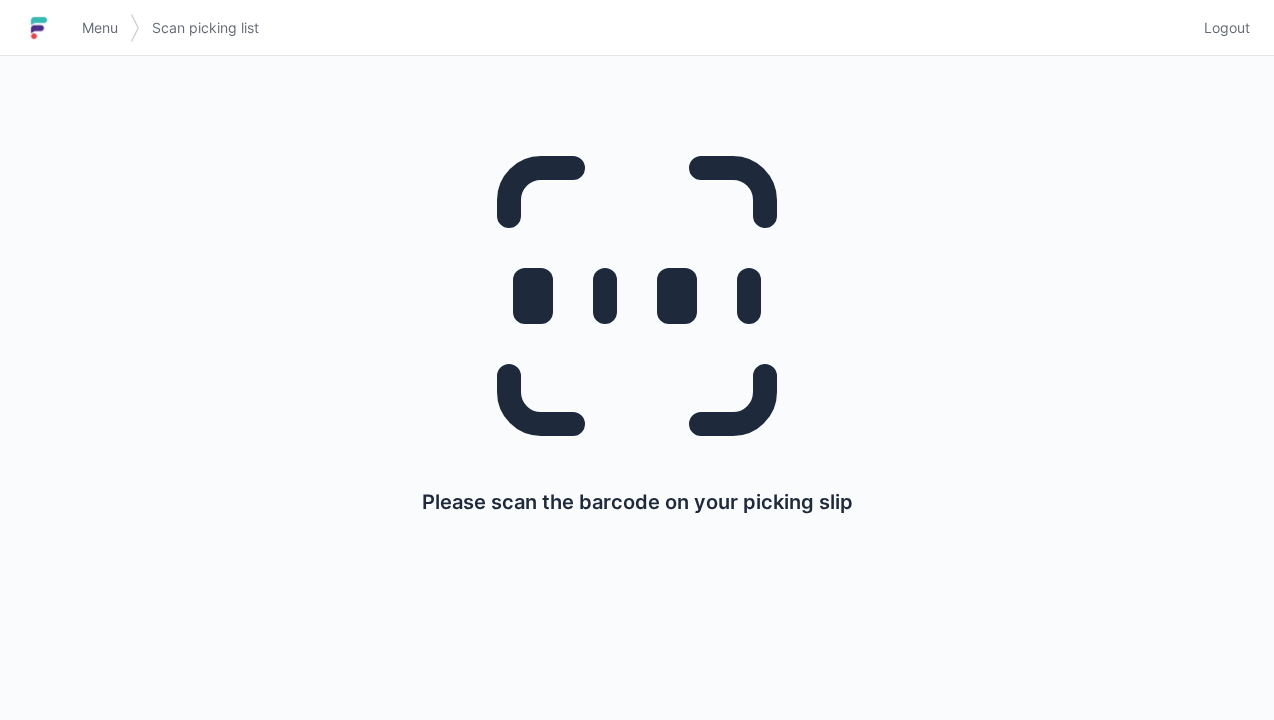scroll, scrollTop: 0, scrollLeft: 0, axis: both 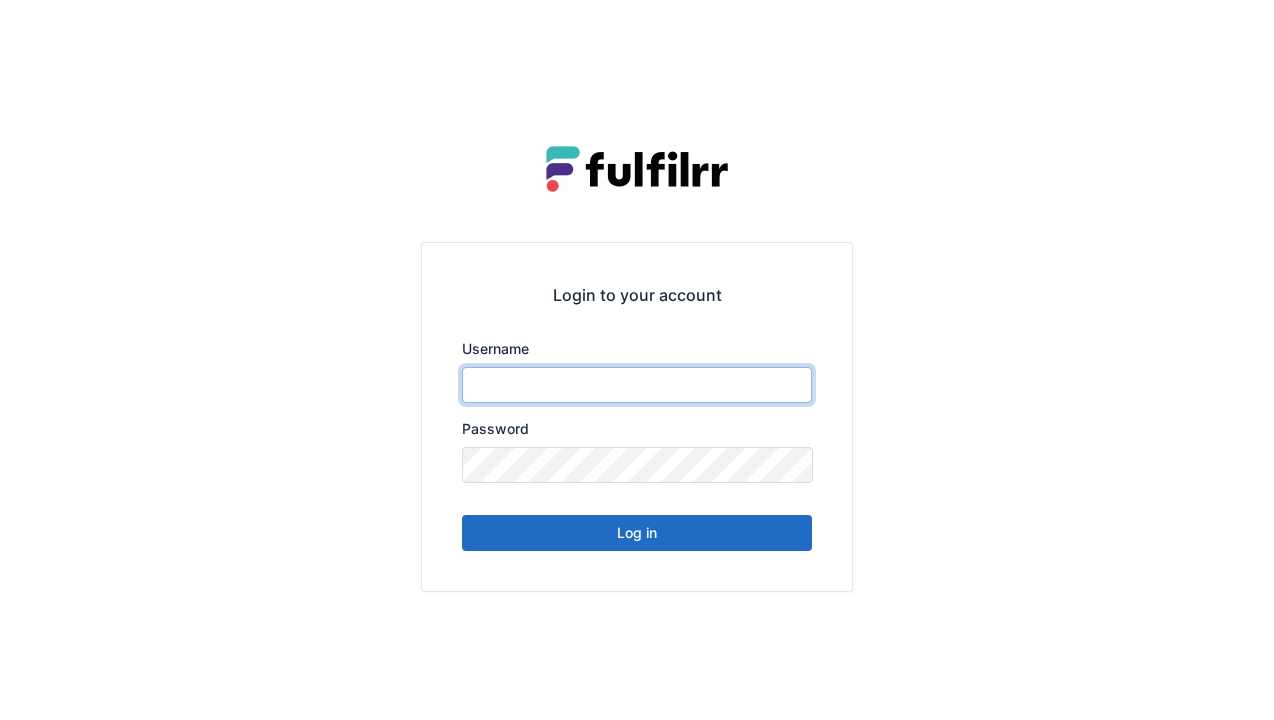 type on "******" 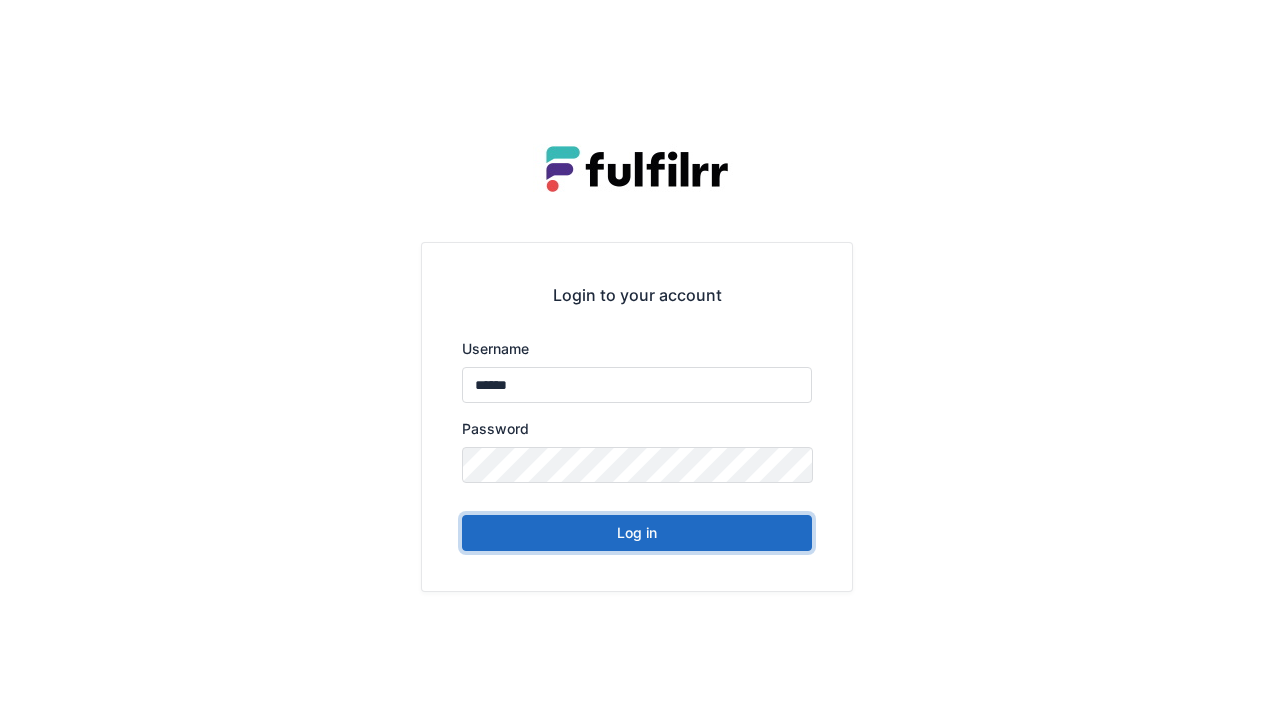 click on "Log in" at bounding box center (637, 533) 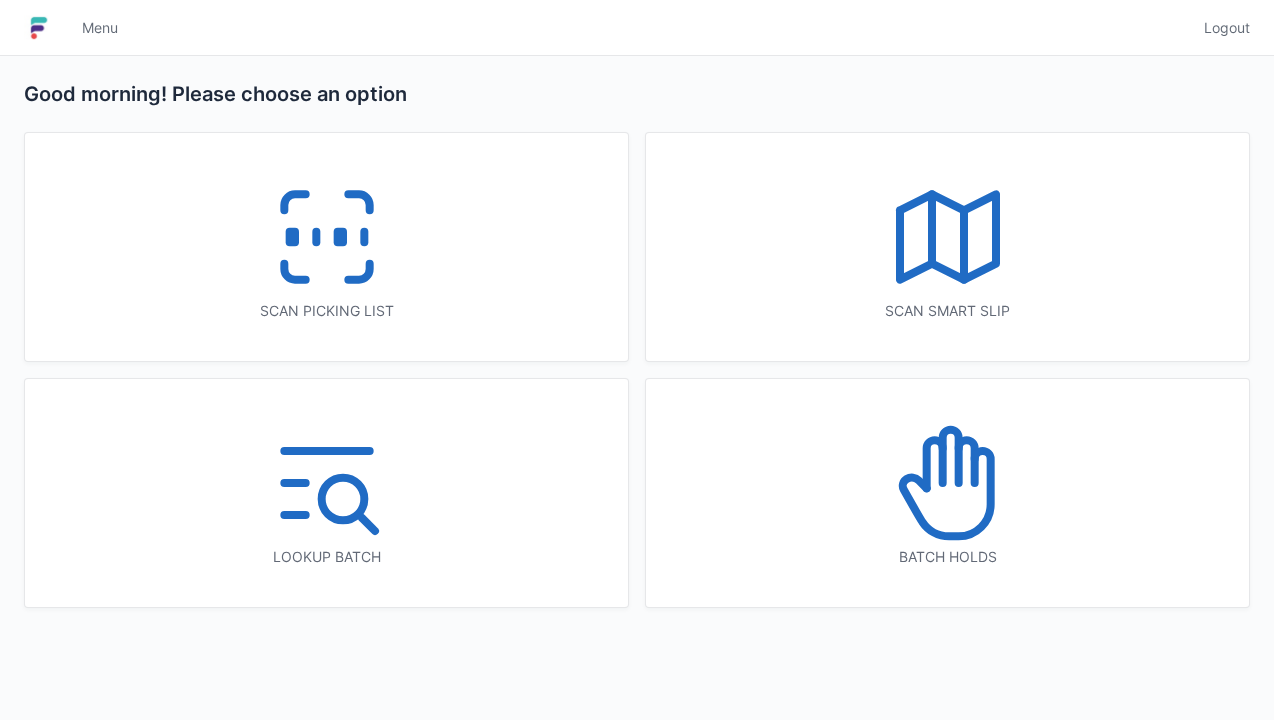 scroll, scrollTop: 0, scrollLeft: 0, axis: both 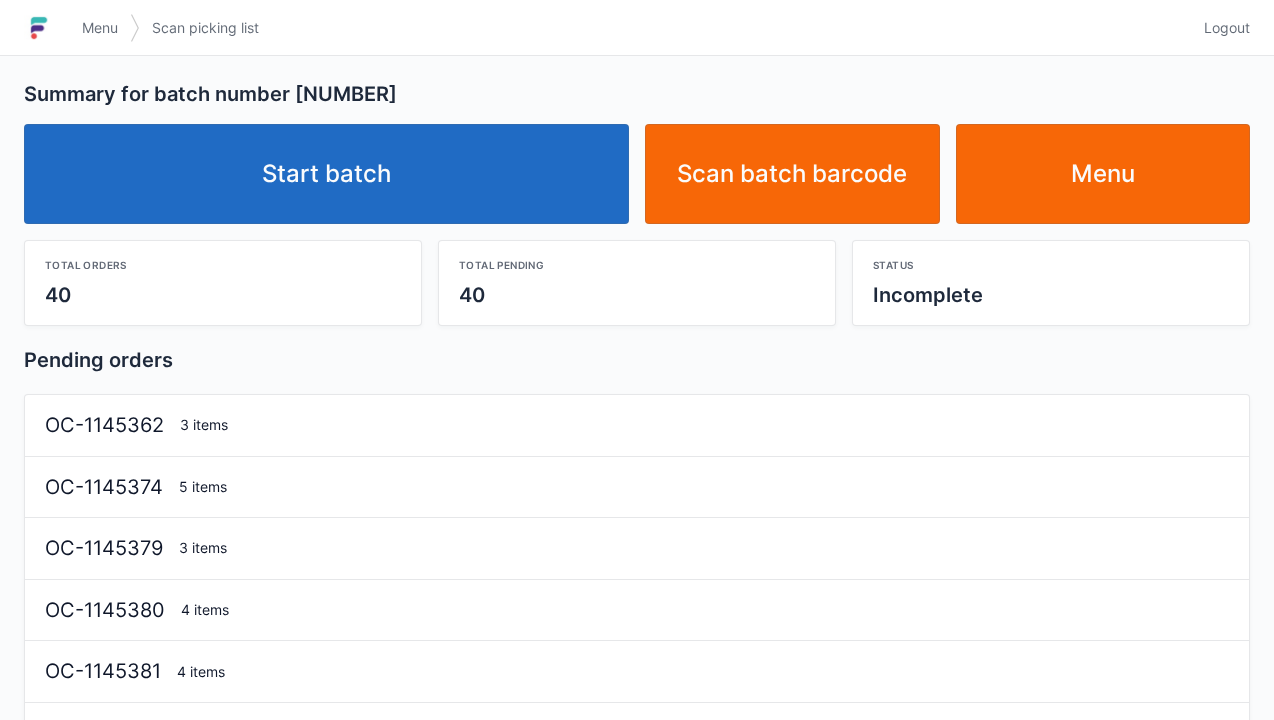click on "Start batch" at bounding box center [326, 174] 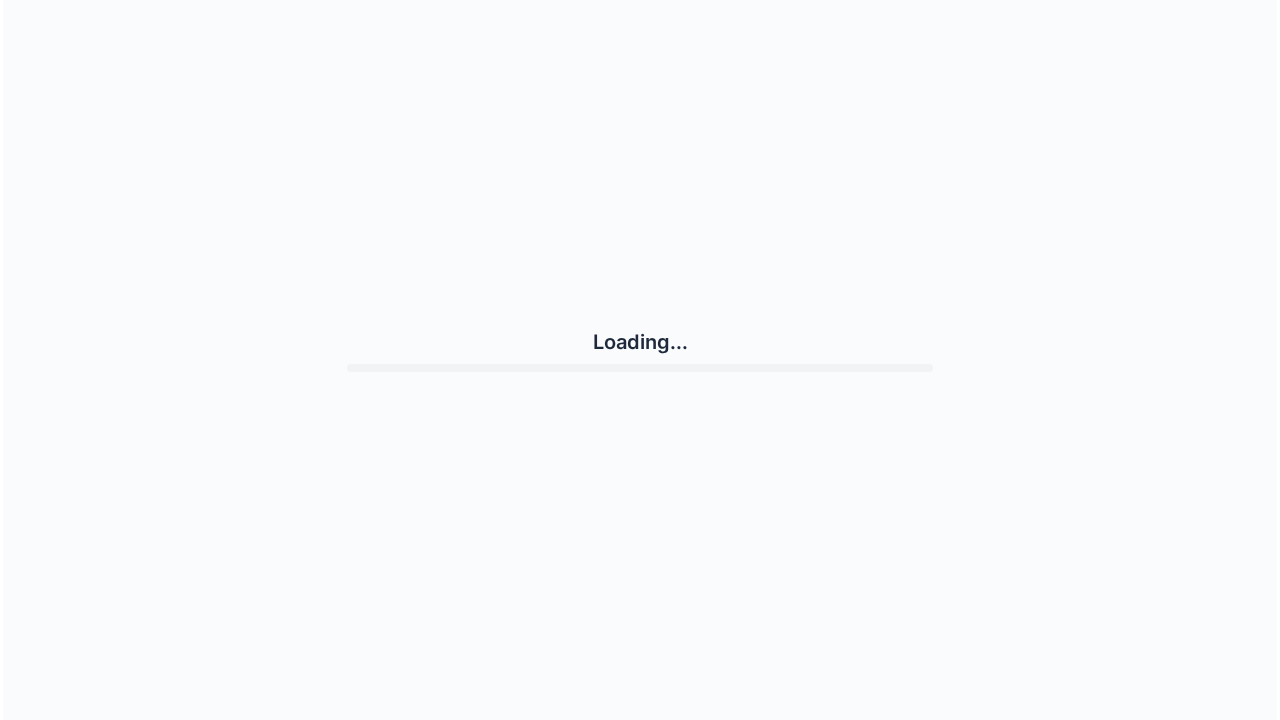 scroll, scrollTop: 0, scrollLeft: 0, axis: both 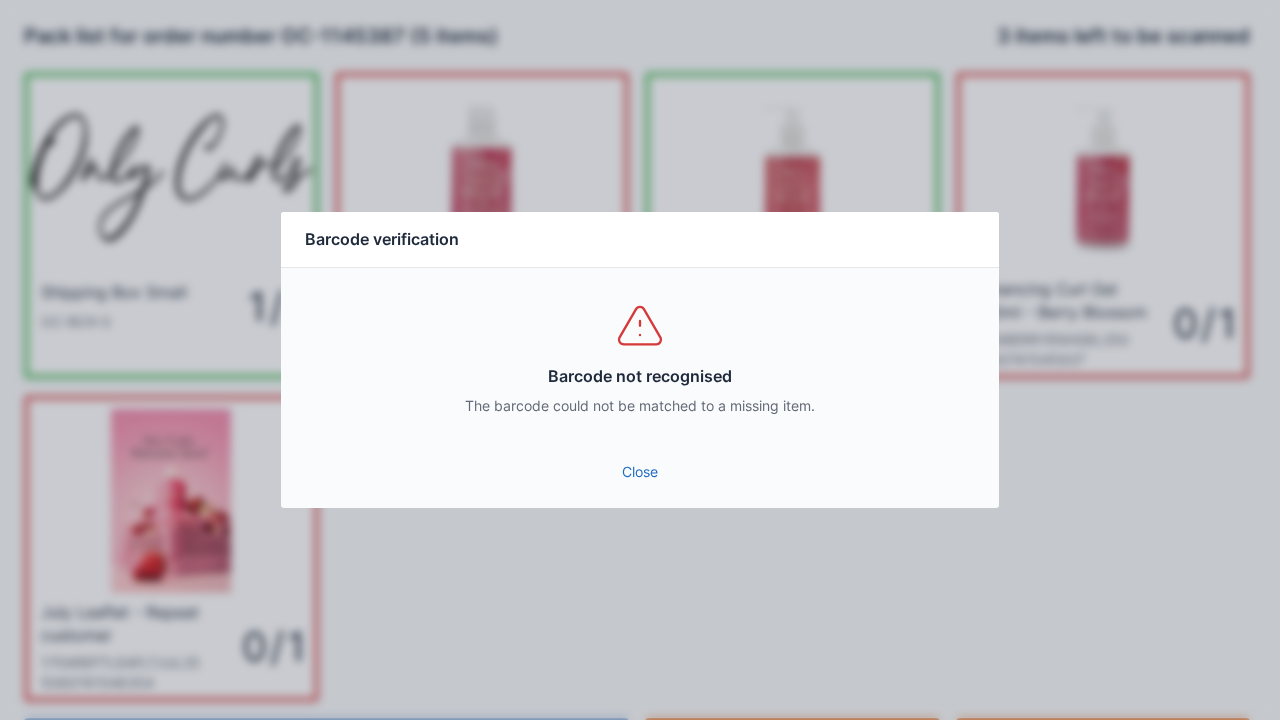 click on "Close" at bounding box center (640, 472) 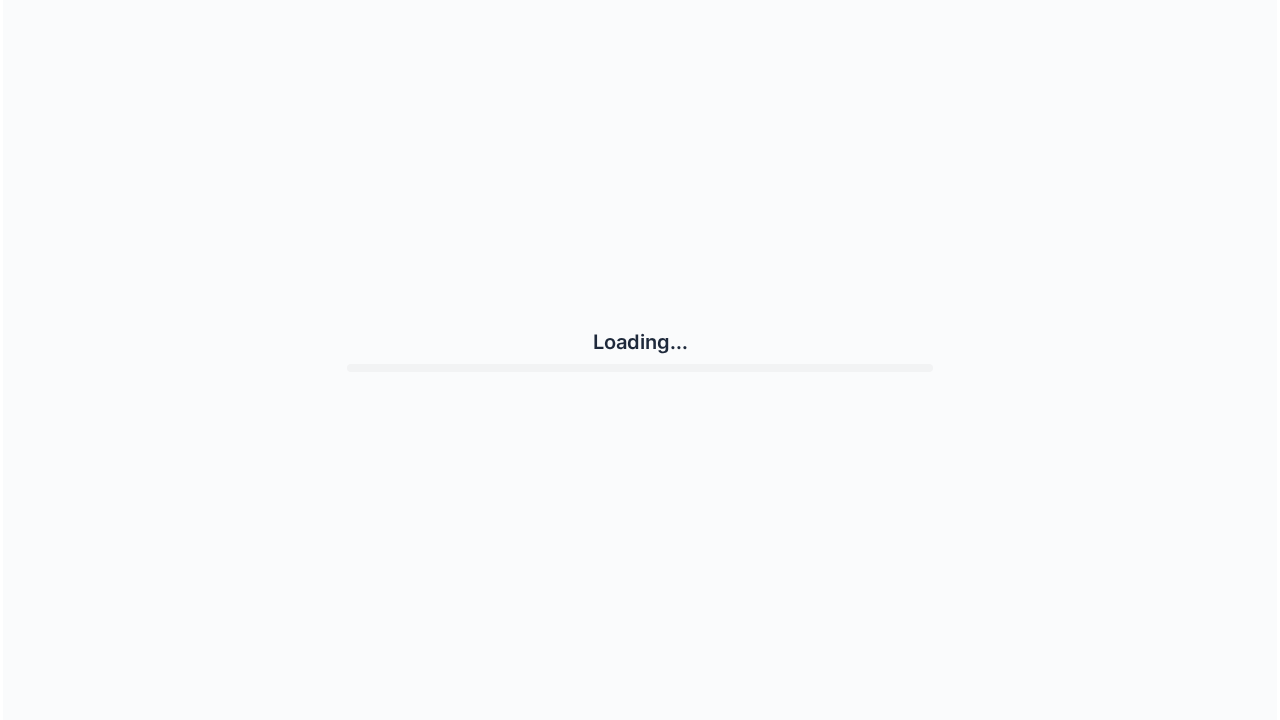 scroll, scrollTop: 0, scrollLeft: 0, axis: both 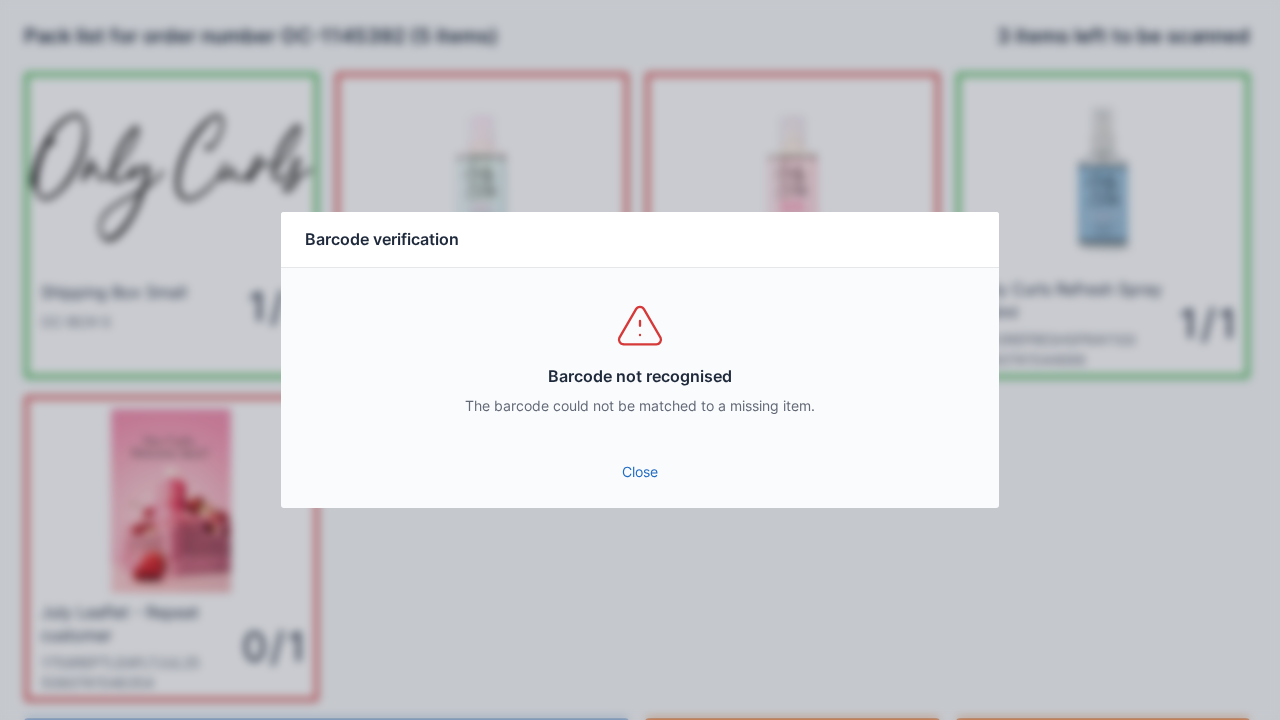 click on "Close" at bounding box center (640, 472) 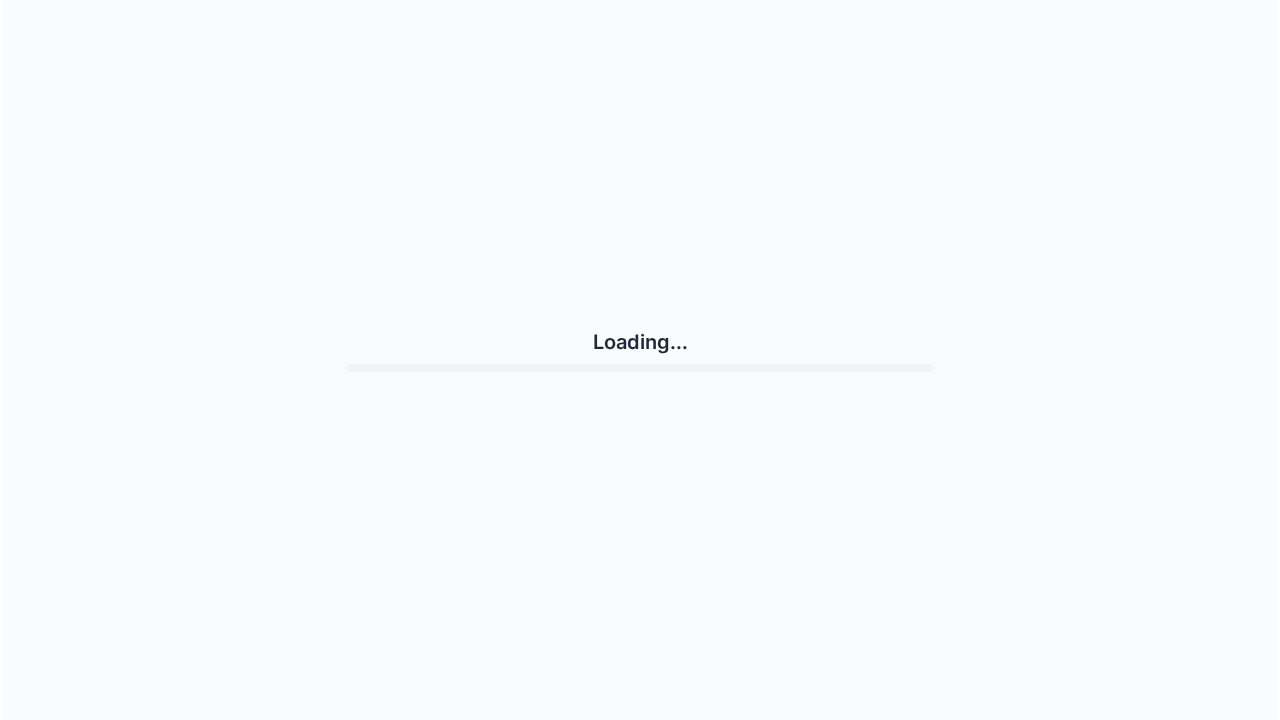 scroll, scrollTop: 0, scrollLeft: 0, axis: both 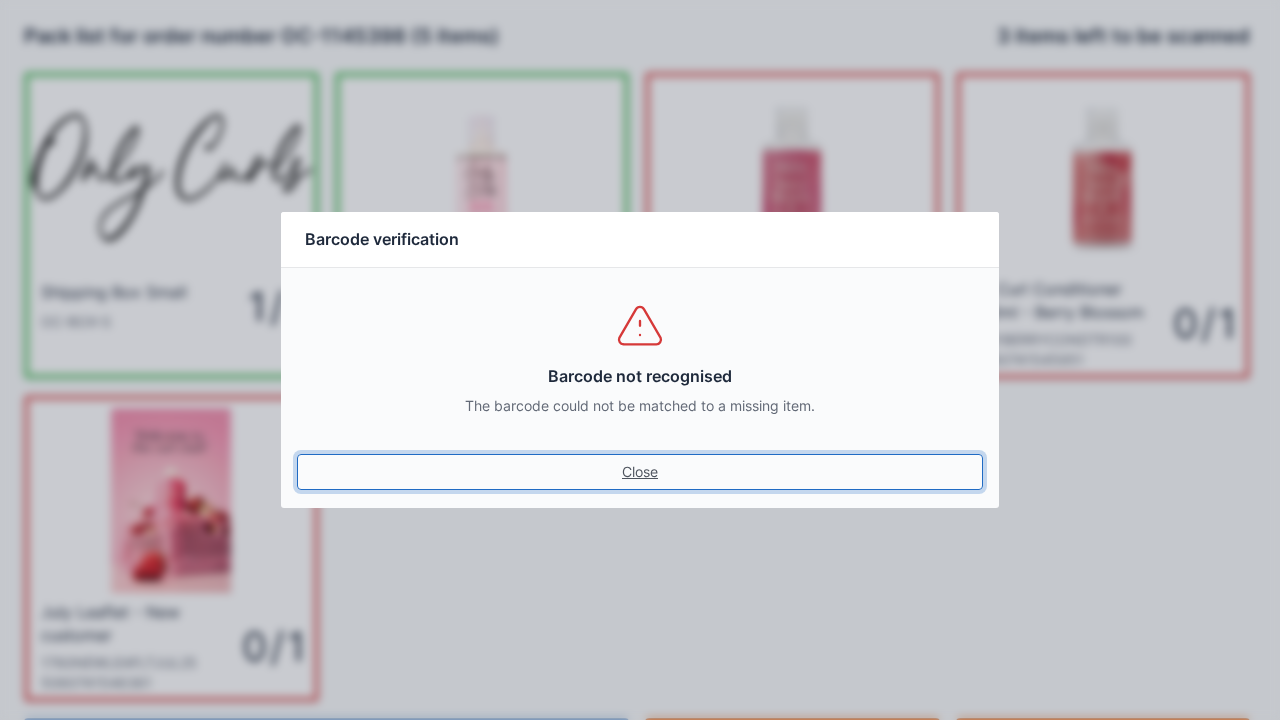click on "Close" at bounding box center [640, 472] 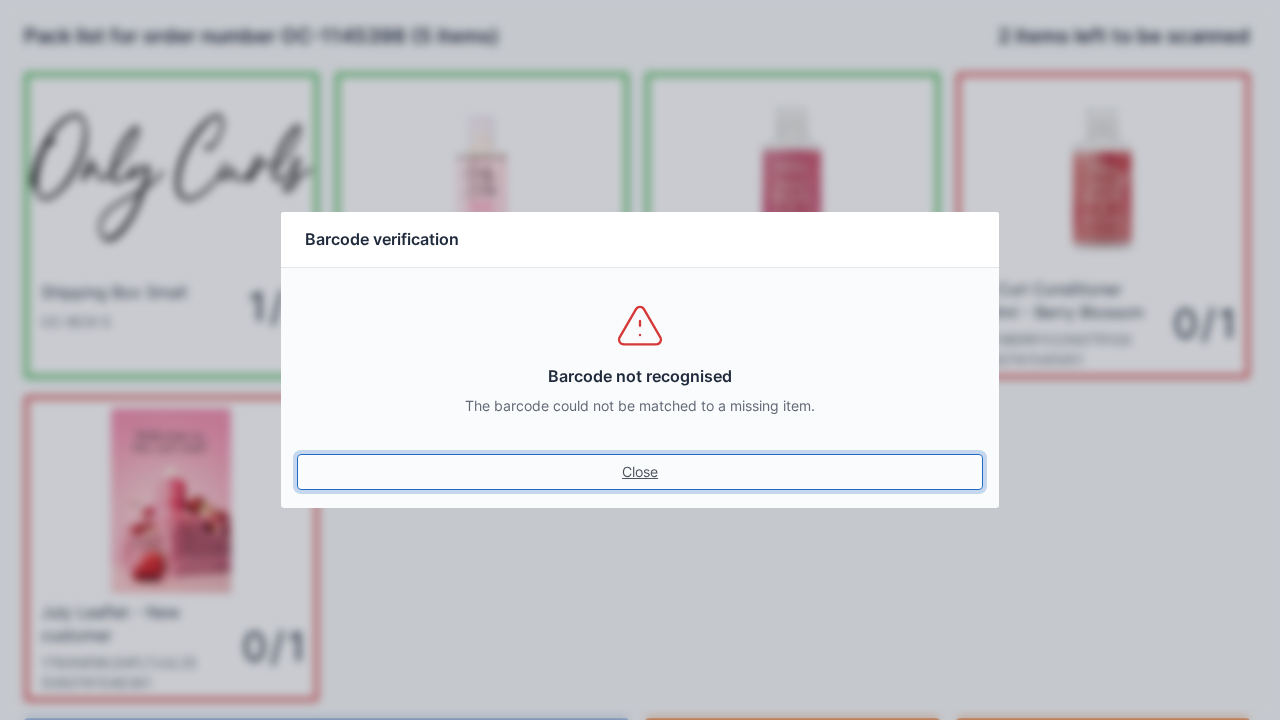 click on "Close" at bounding box center [640, 472] 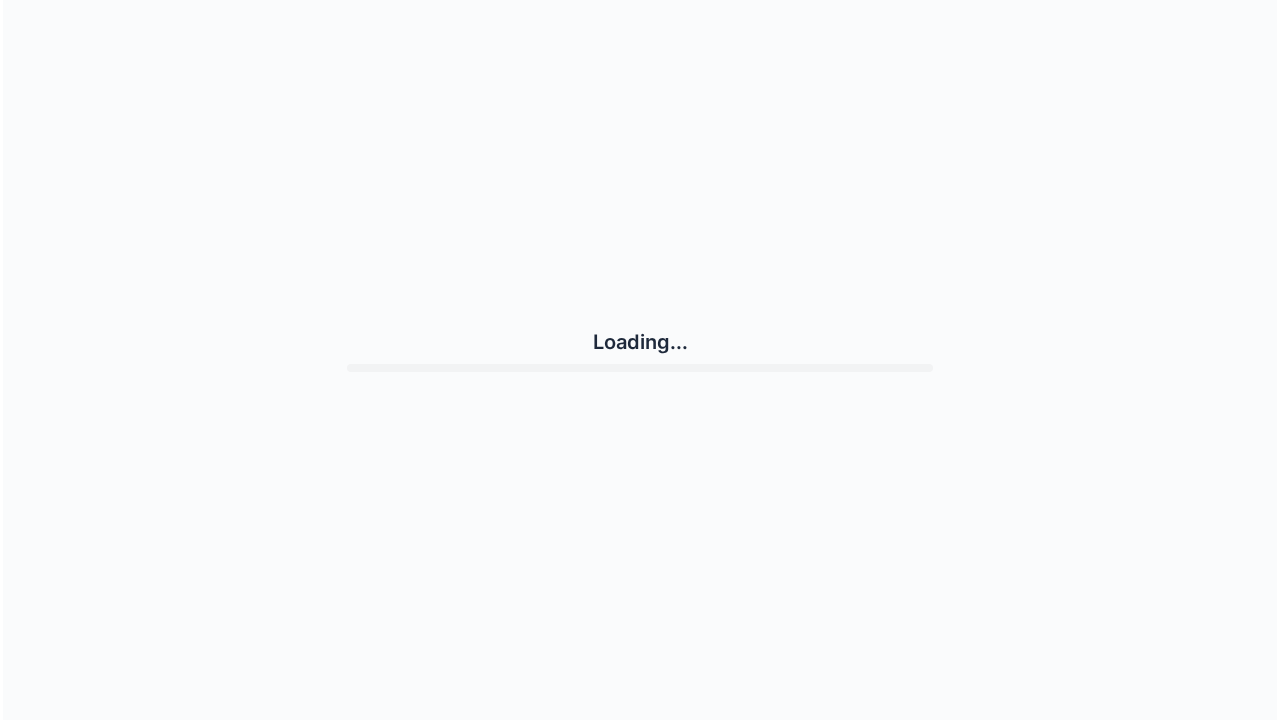 scroll, scrollTop: 0, scrollLeft: 0, axis: both 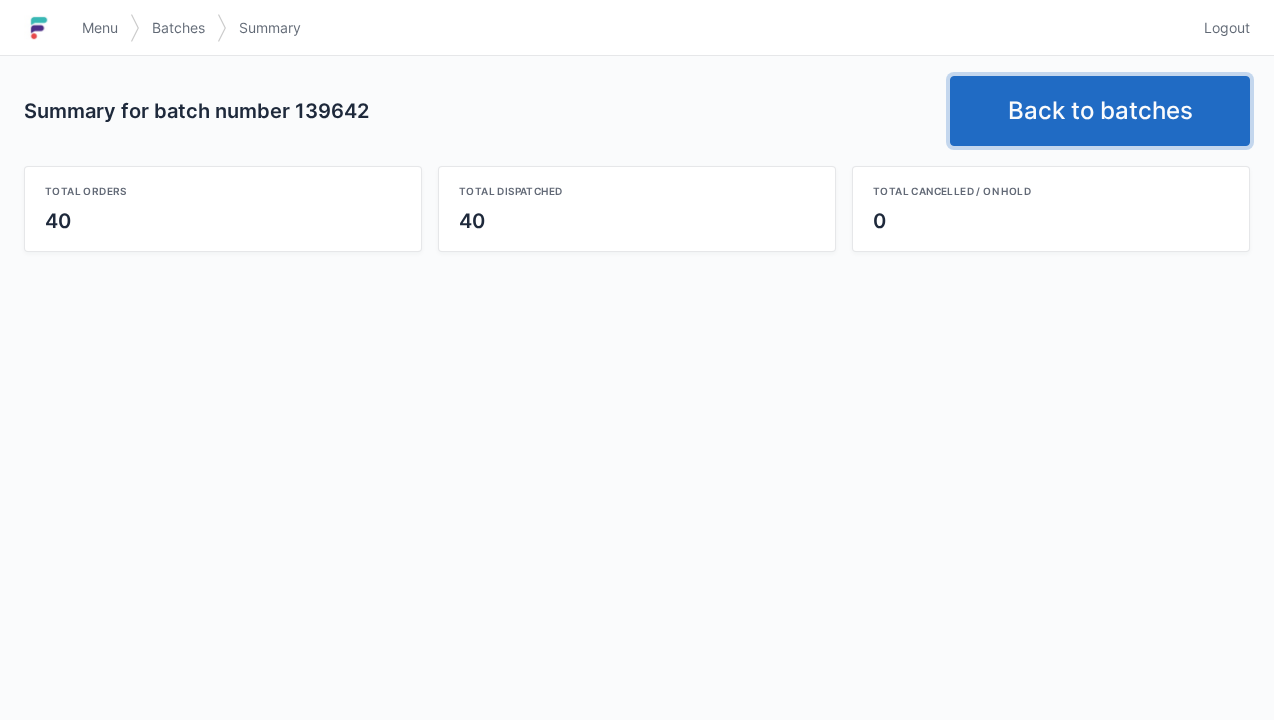 click on "Back to batches" at bounding box center (1100, 111) 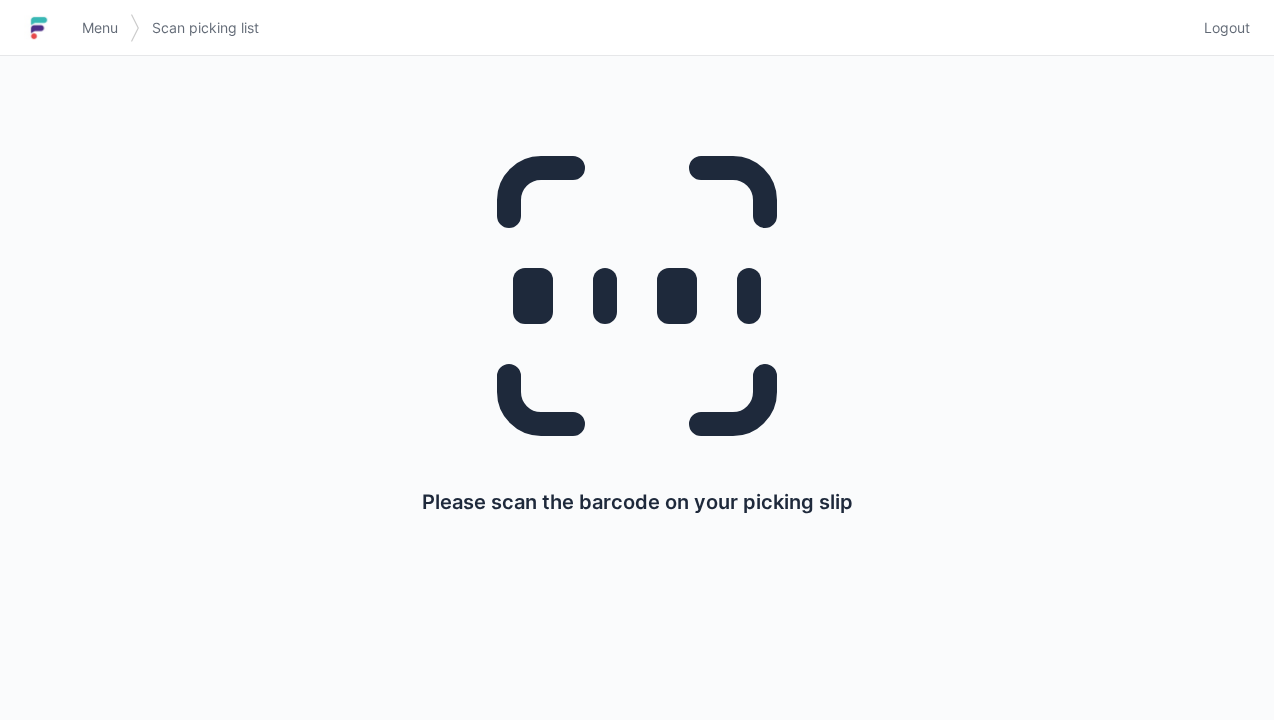 scroll, scrollTop: 0, scrollLeft: 0, axis: both 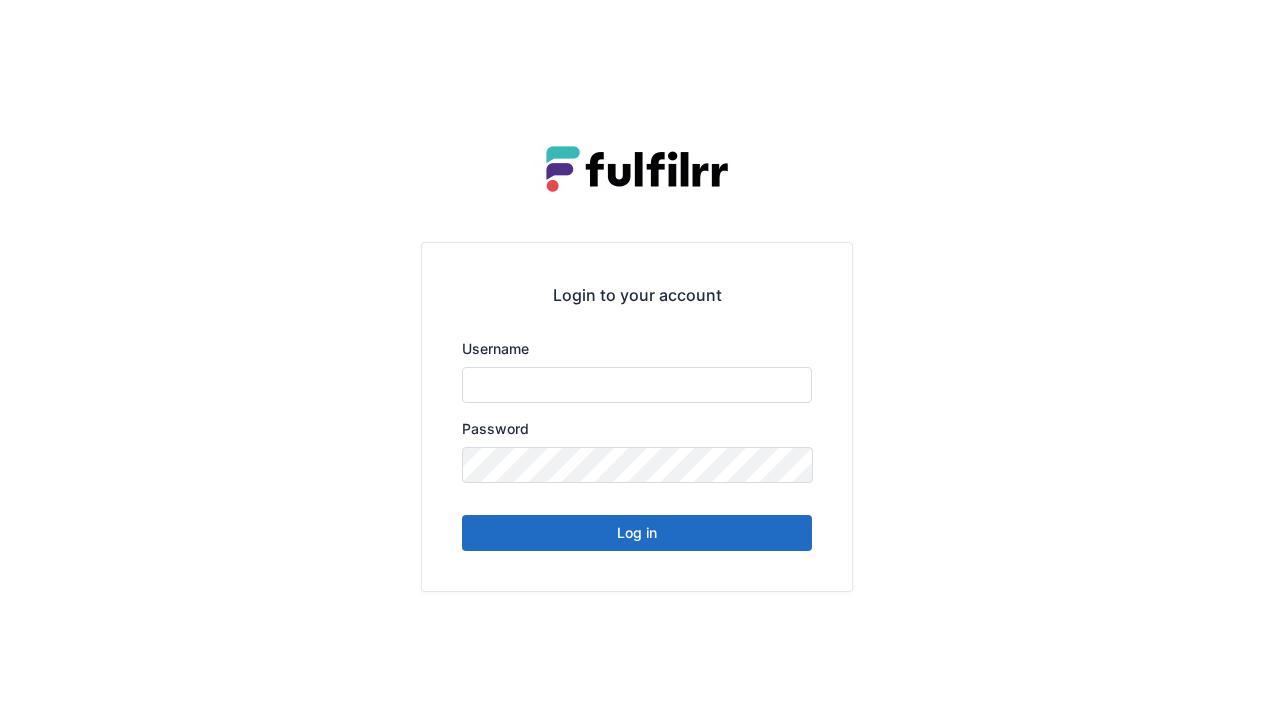 type on "******" 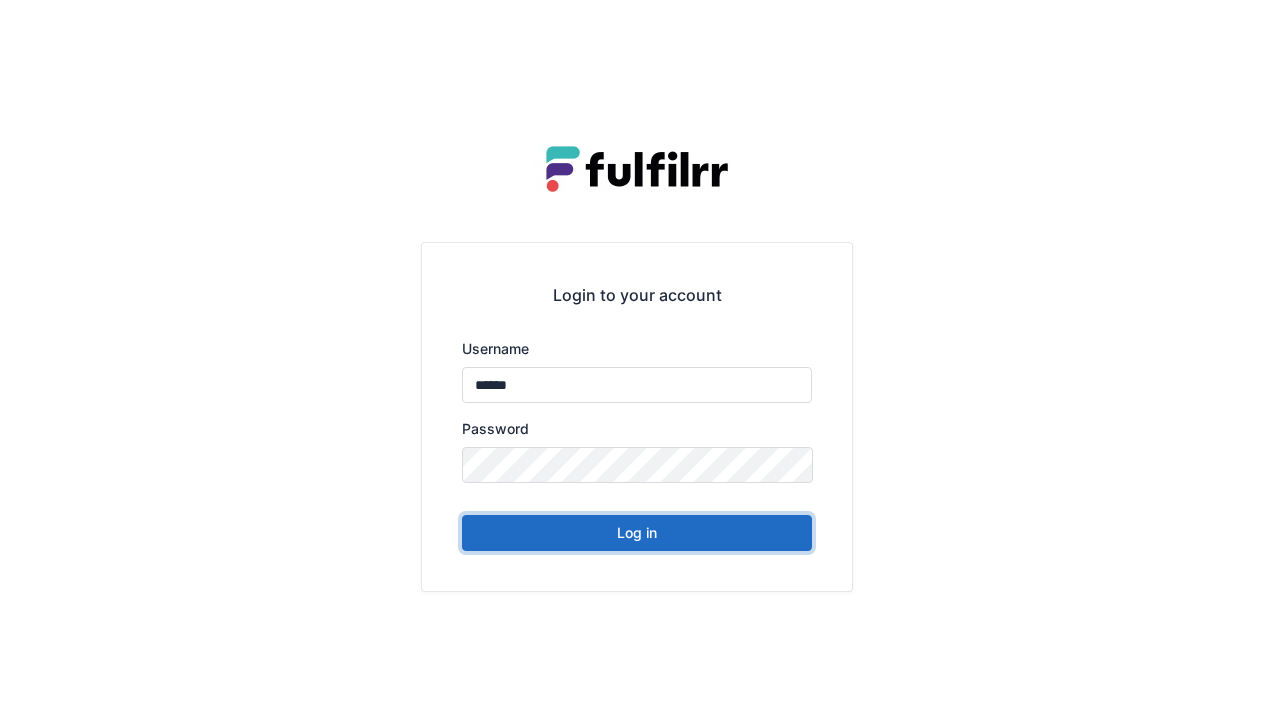 click on "Log in" at bounding box center (637, 533) 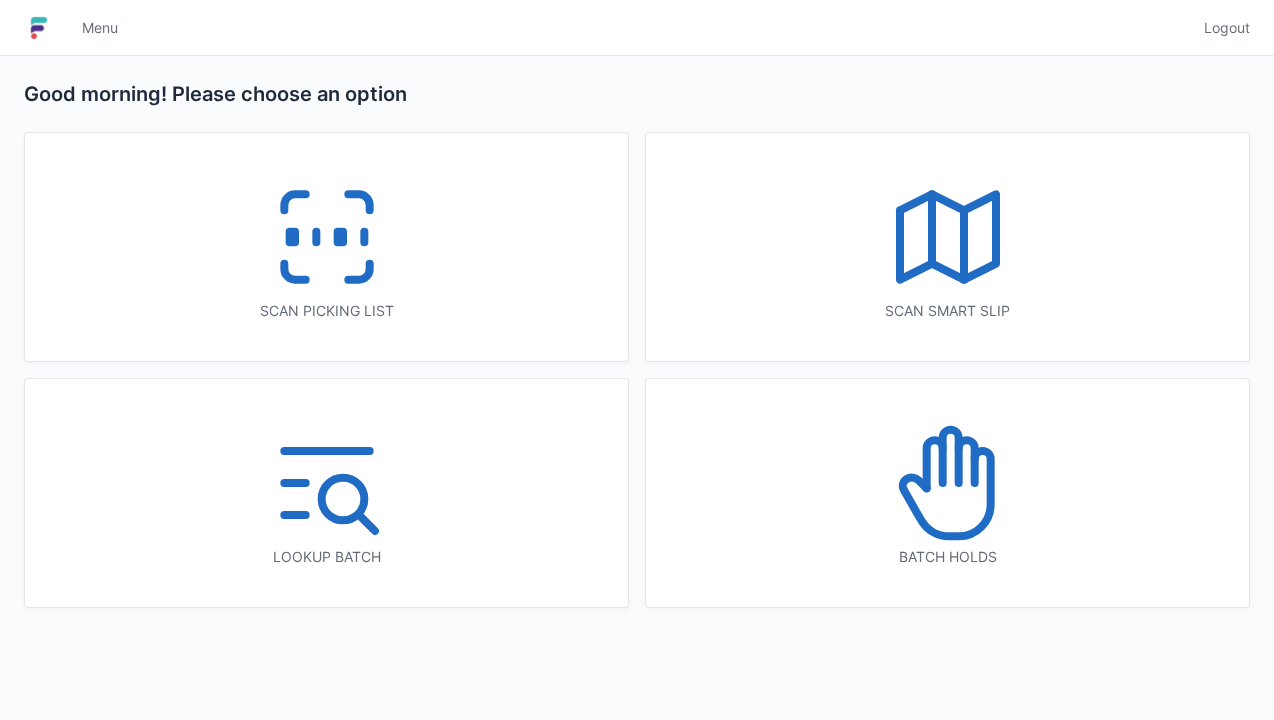 scroll, scrollTop: 0, scrollLeft: 0, axis: both 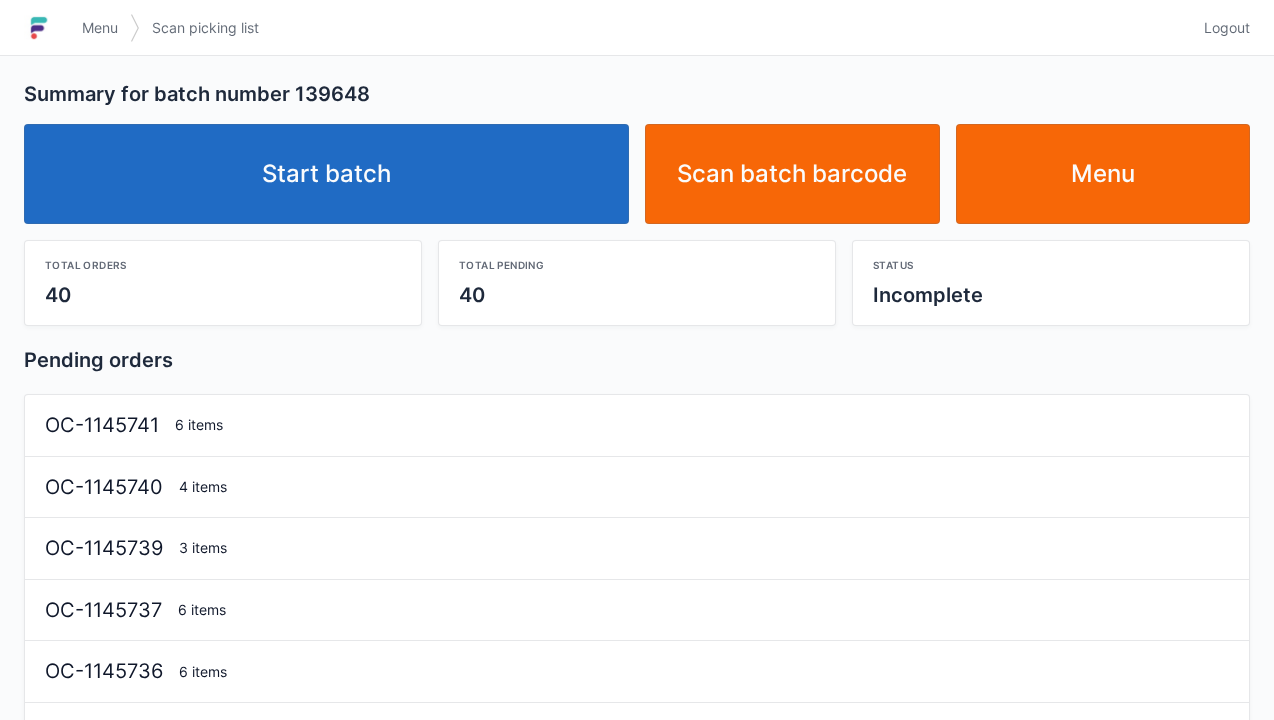 click on "Start batch" at bounding box center [326, 174] 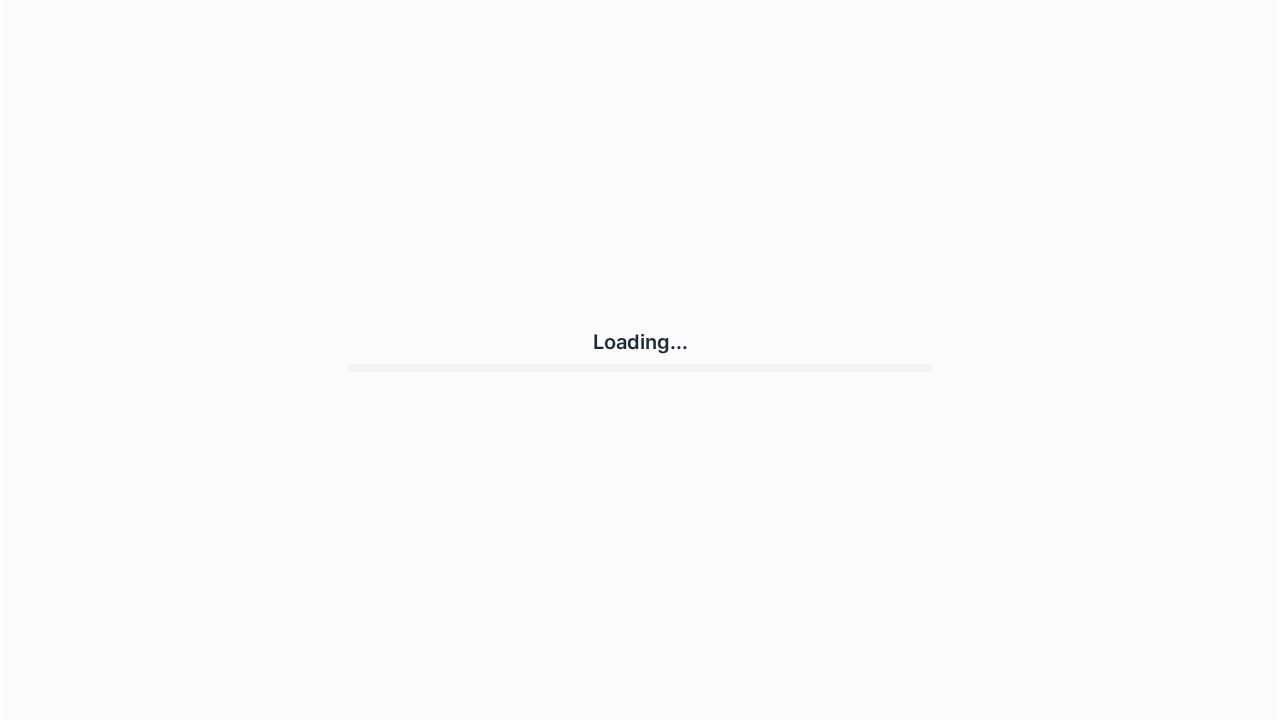 scroll, scrollTop: 0, scrollLeft: 0, axis: both 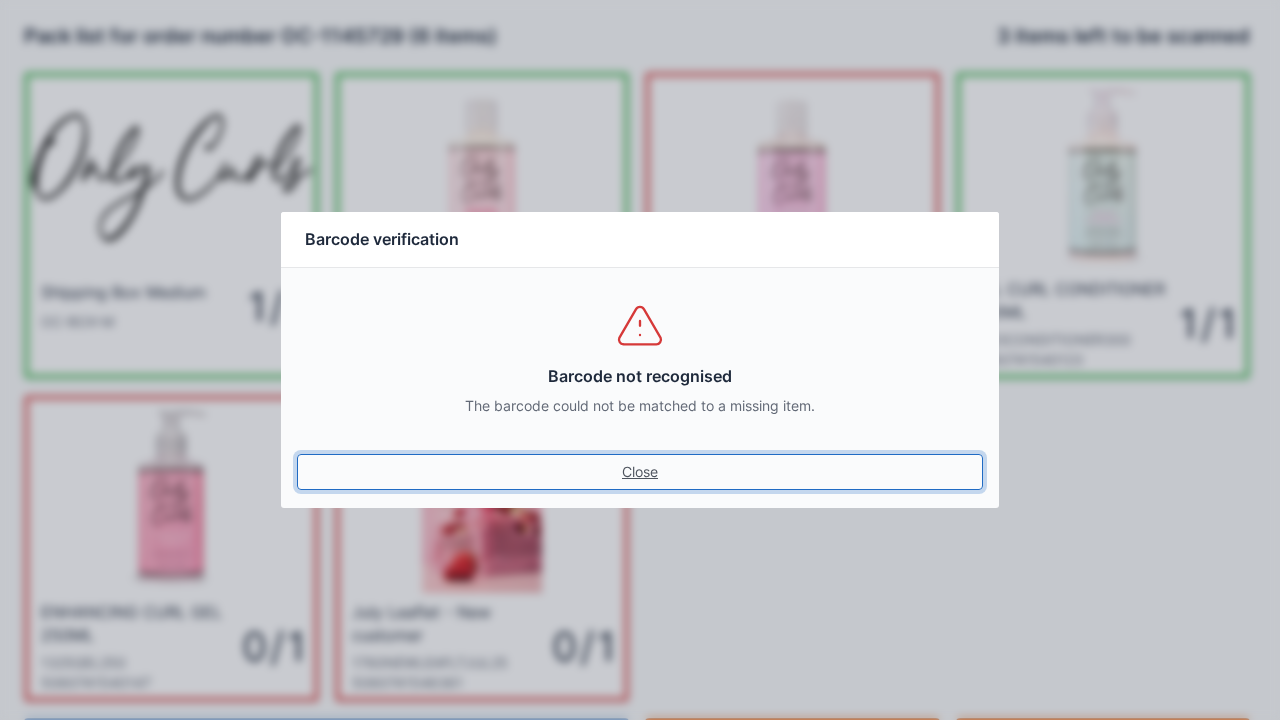 click on "Close" at bounding box center [640, 472] 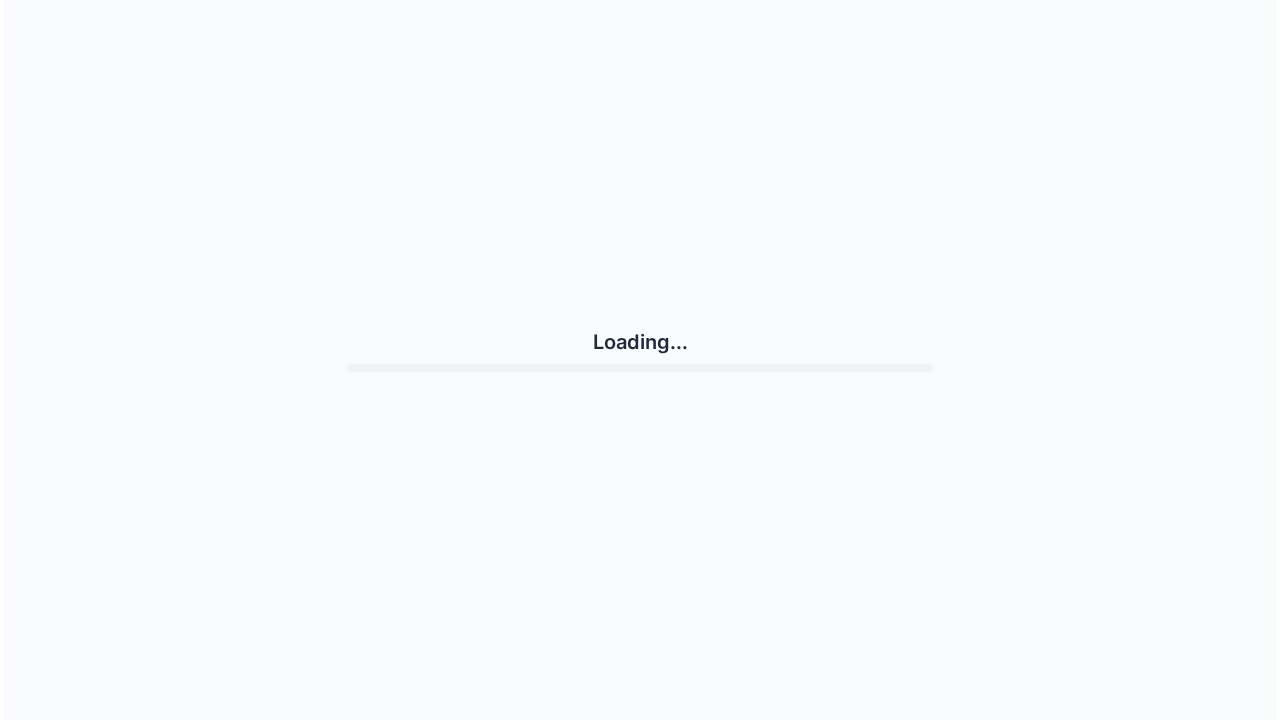 scroll, scrollTop: 0, scrollLeft: 0, axis: both 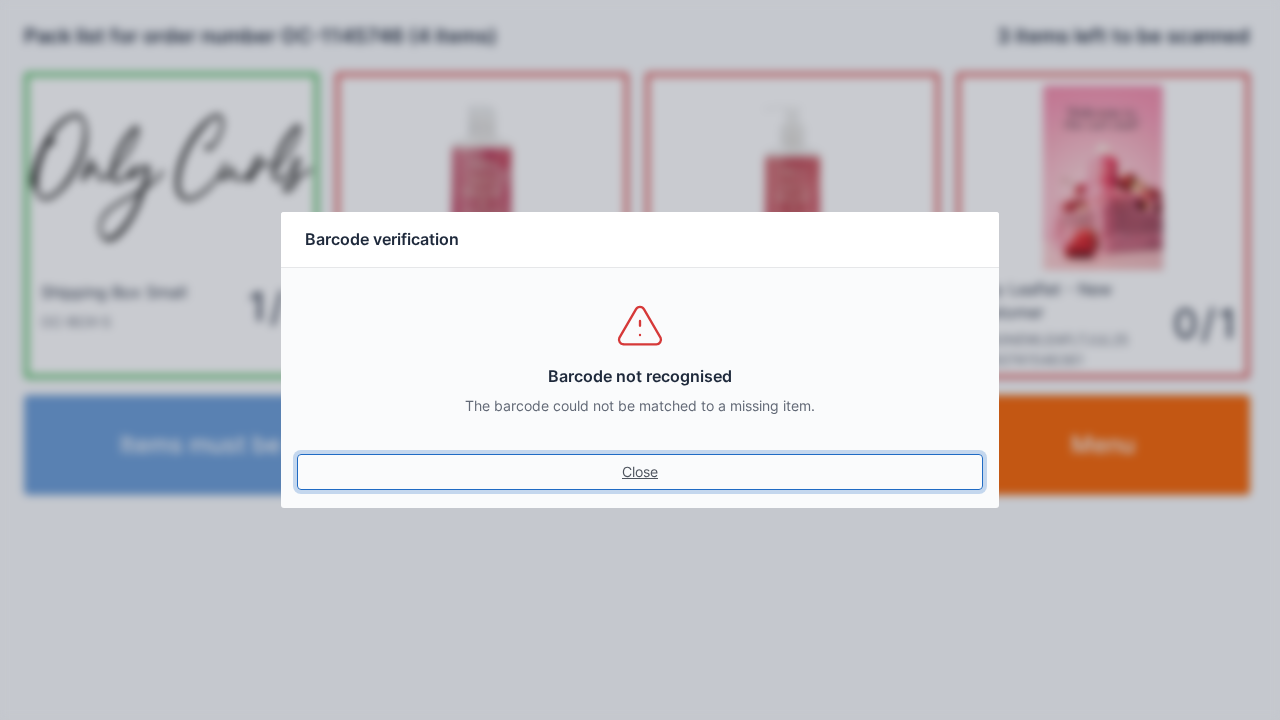 click on "Close" at bounding box center (640, 472) 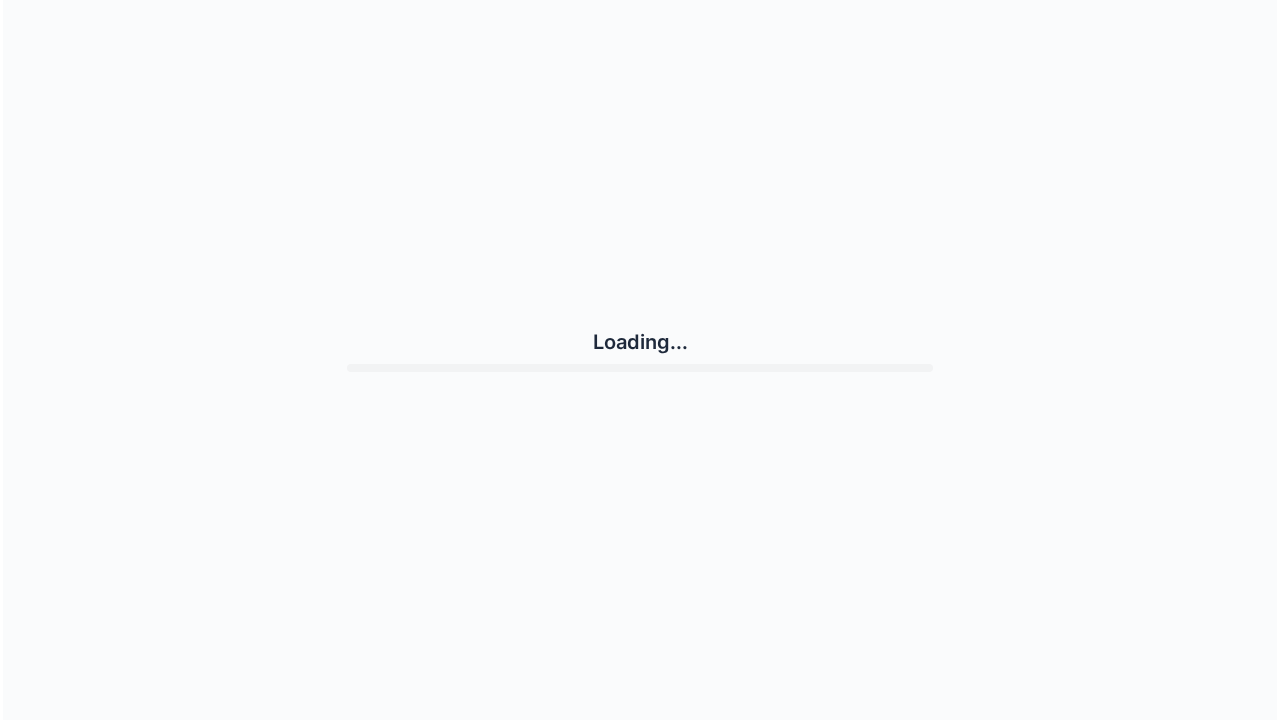 scroll, scrollTop: 0, scrollLeft: 0, axis: both 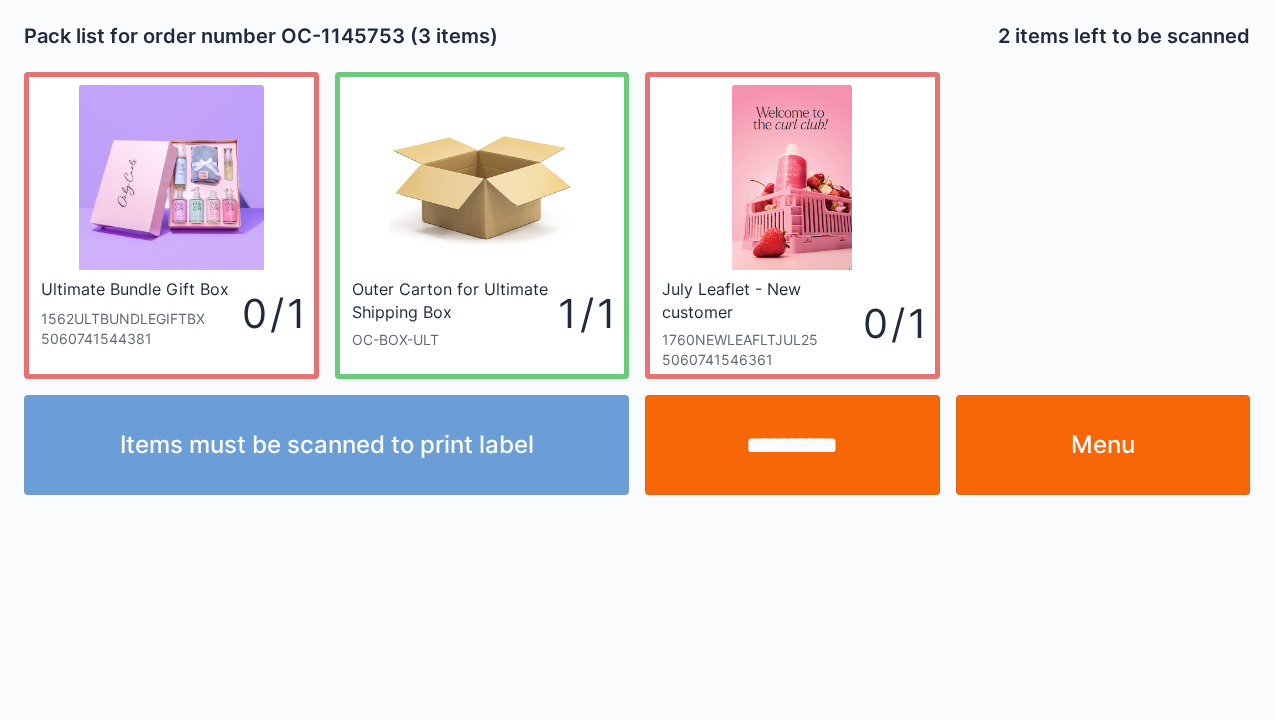 click on "**********" at bounding box center [792, 445] 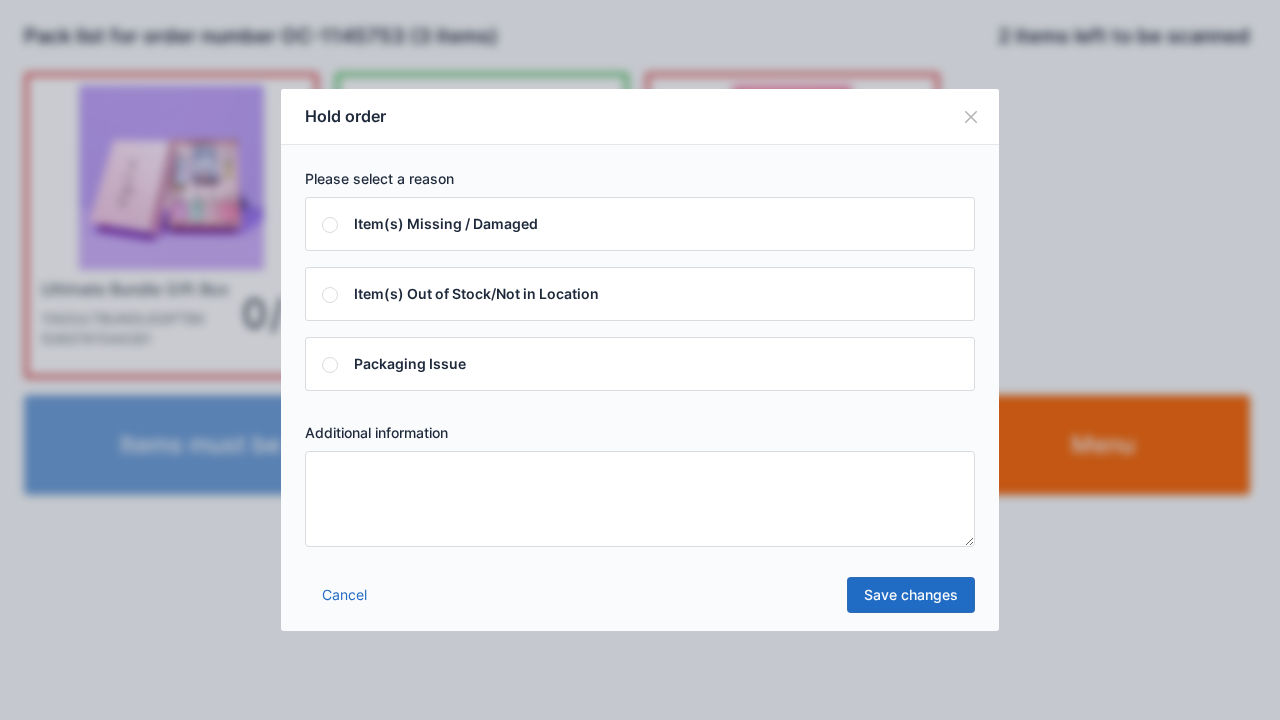 click at bounding box center [640, 499] 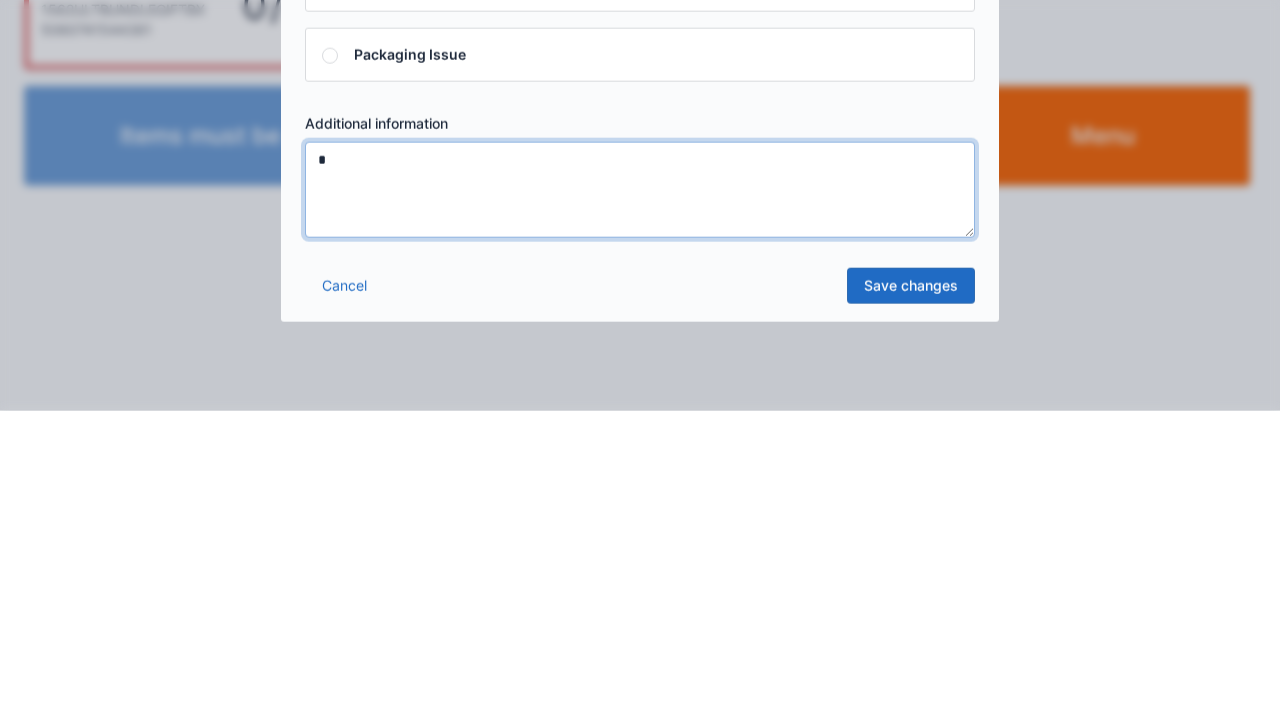 type on "*" 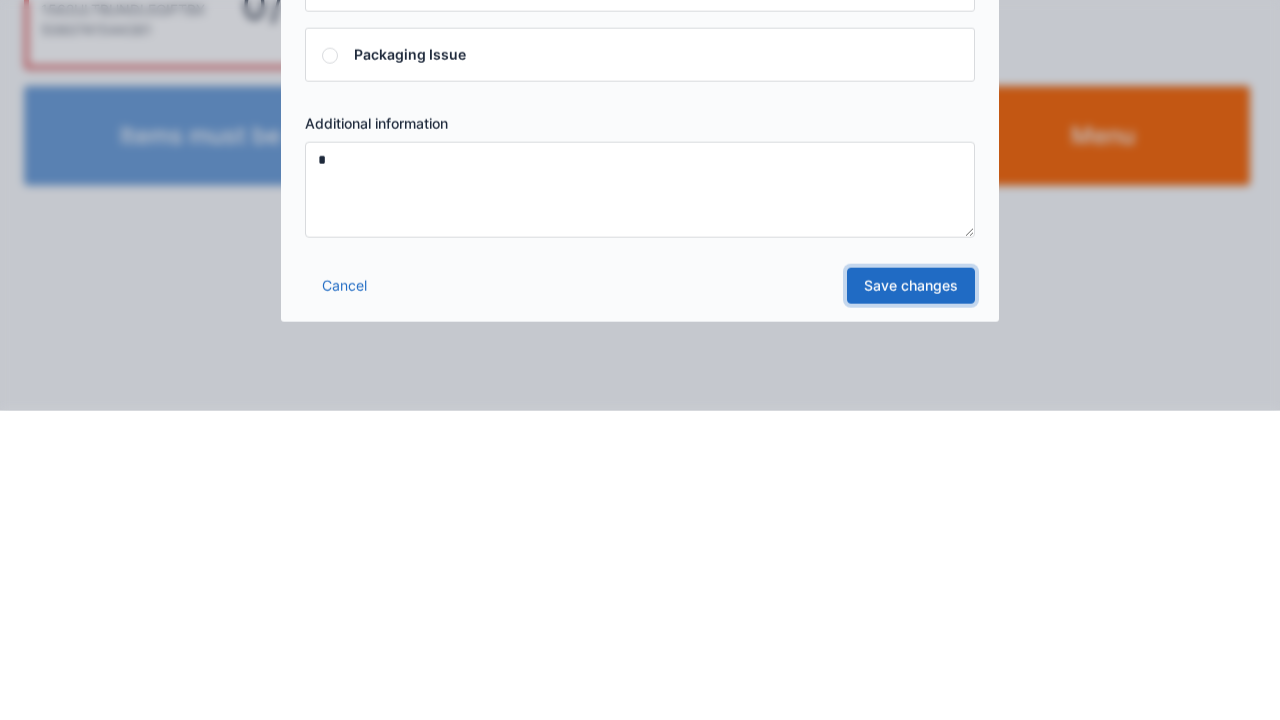 click on "Save changes" at bounding box center [911, 595] 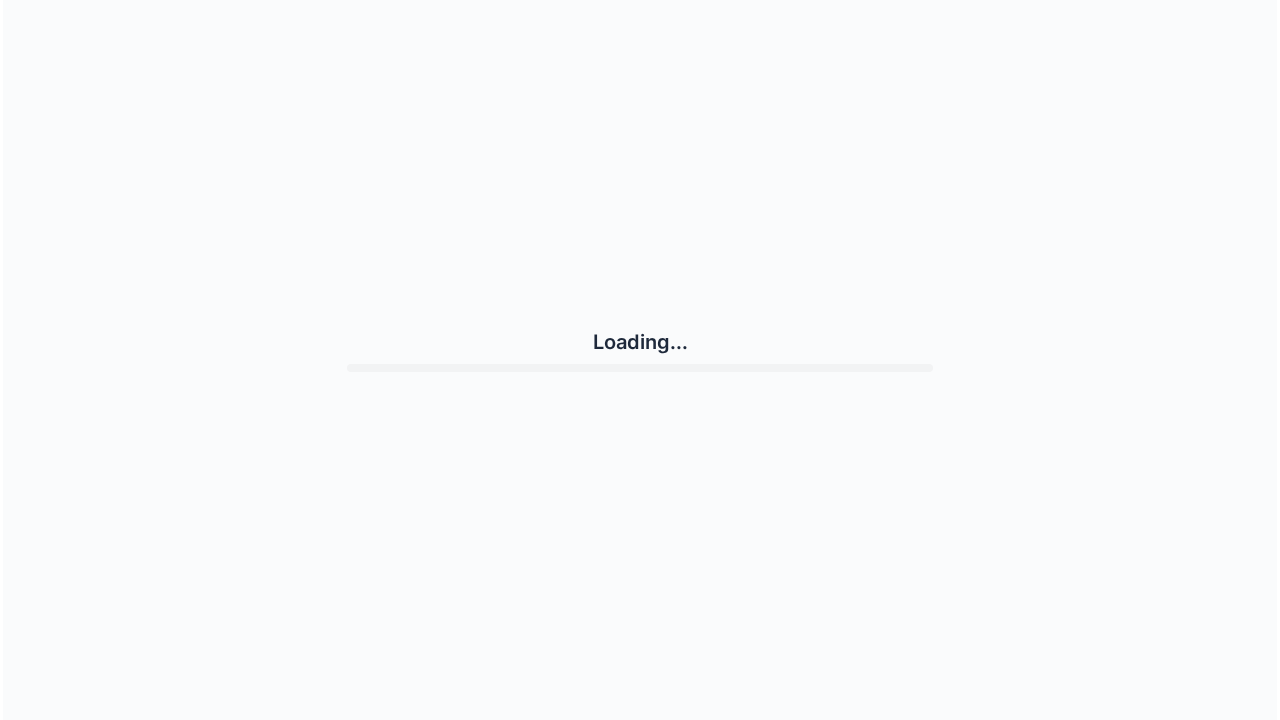 scroll, scrollTop: 0, scrollLeft: 0, axis: both 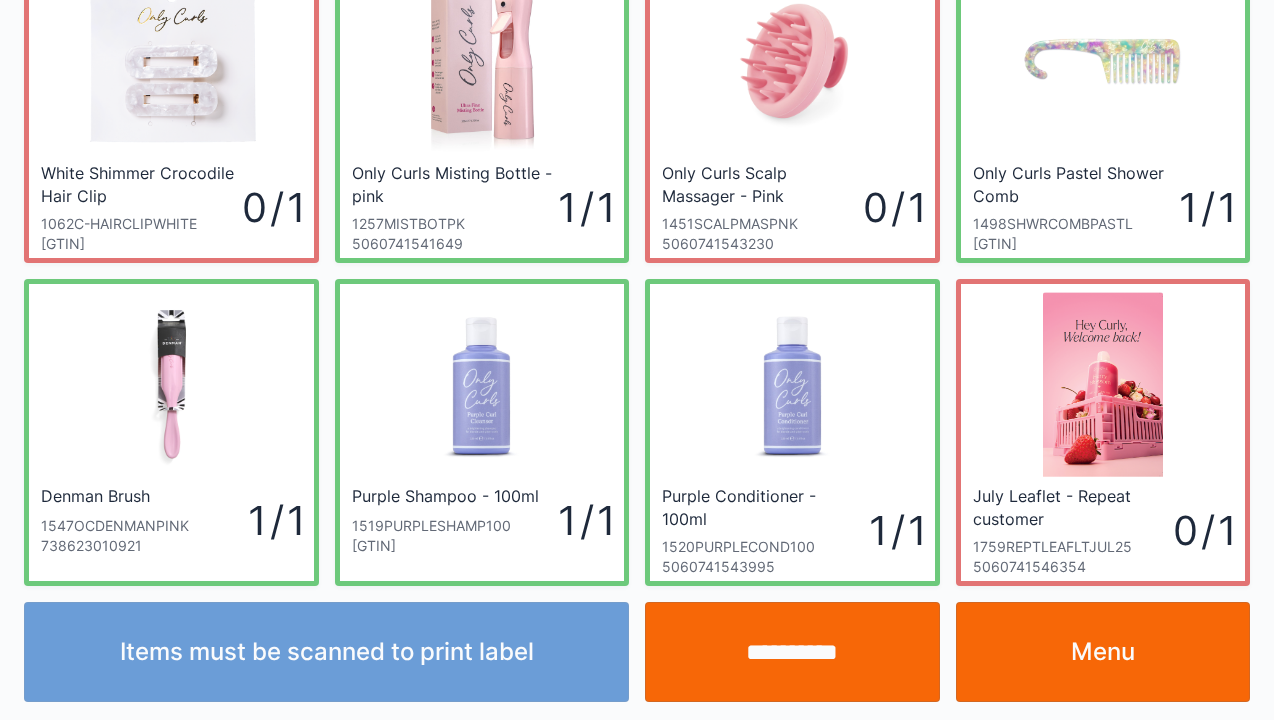 click on "**********" at bounding box center (792, 652) 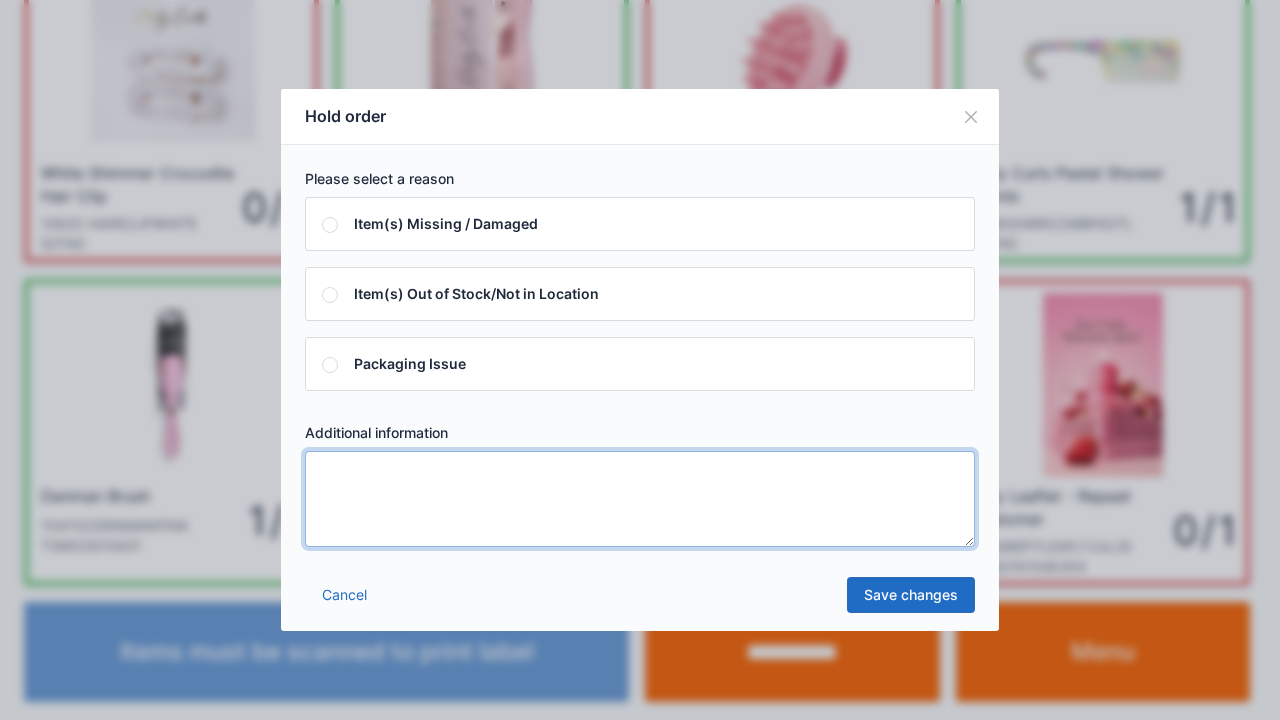 click at bounding box center (640, 499) 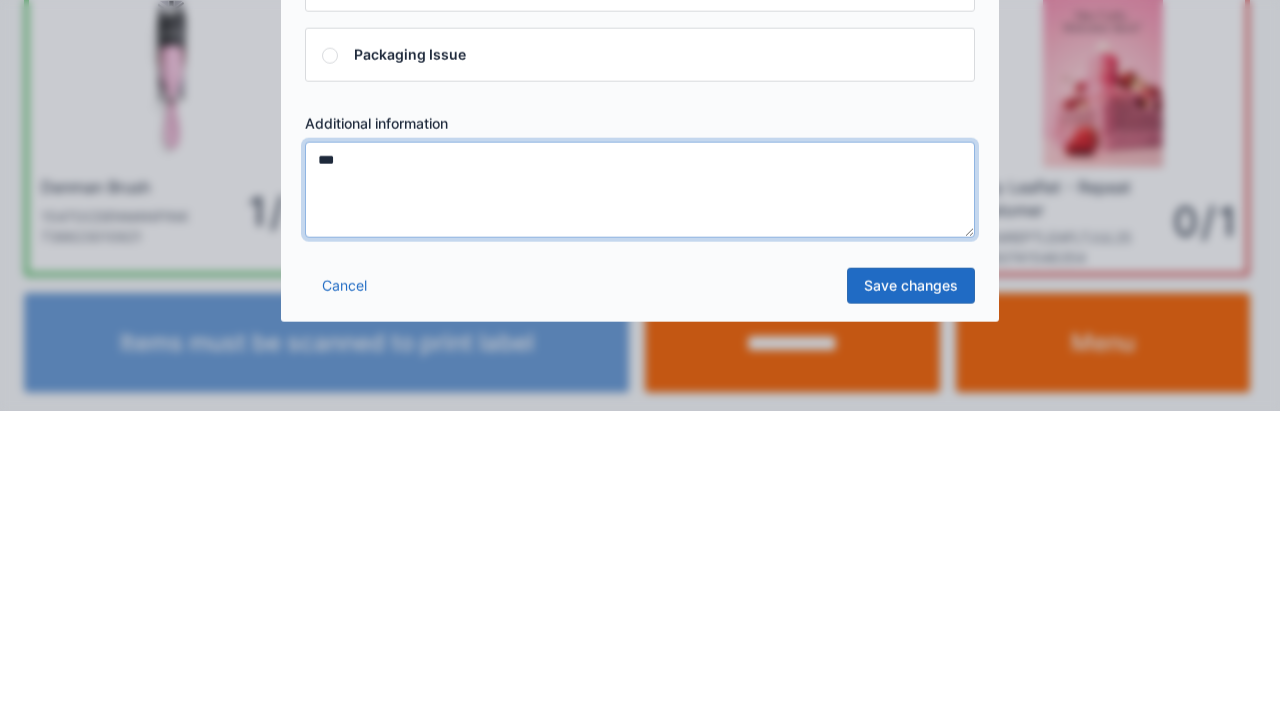 type on "***" 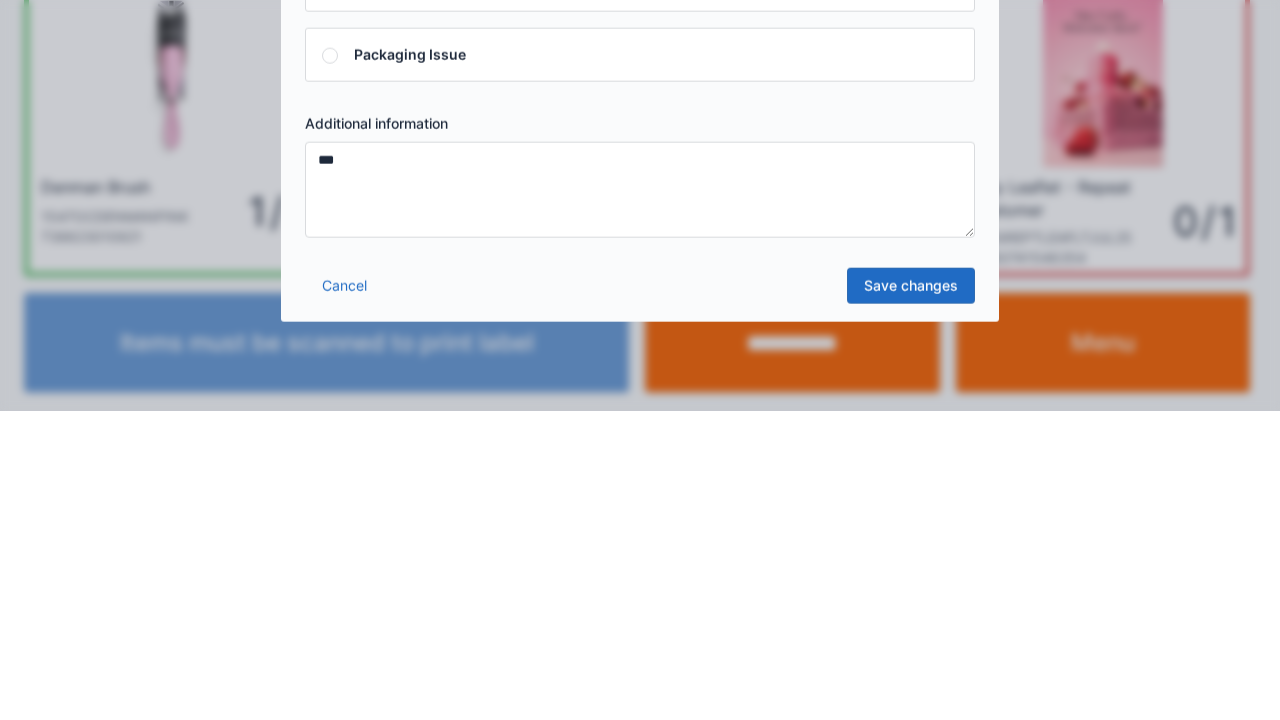 click on "Please select a reason Item(s) Missing / Damaged Item(s) Out of Stock/Not in Location Packaging Issue Additional information ***" at bounding box center (640, 358) 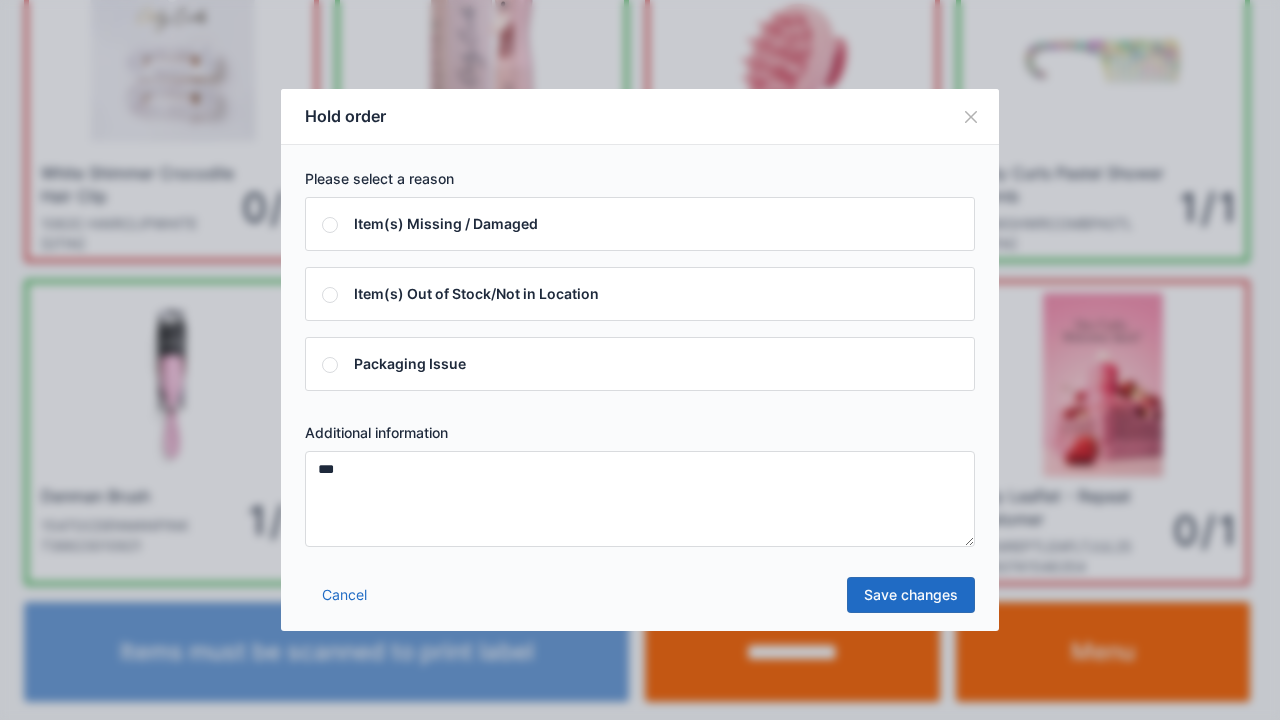 click on "Cancel  Save changes" at bounding box center (640, 601) 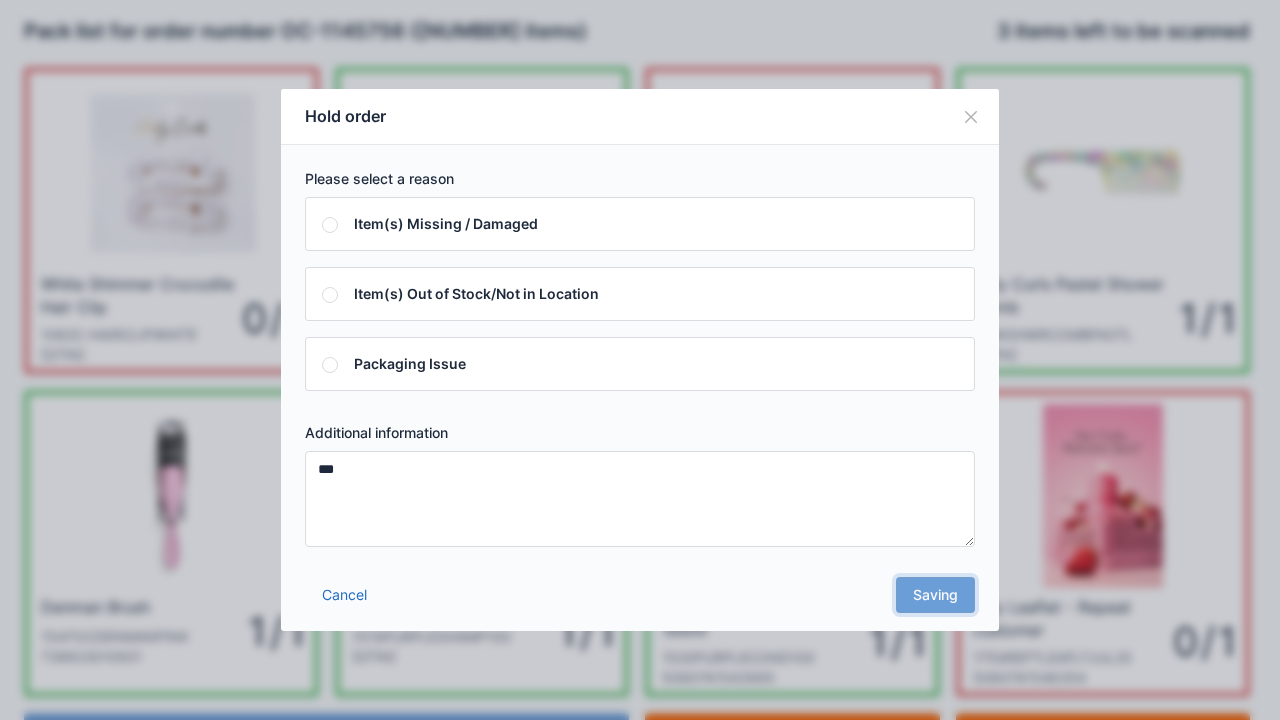 scroll, scrollTop: 0, scrollLeft: 0, axis: both 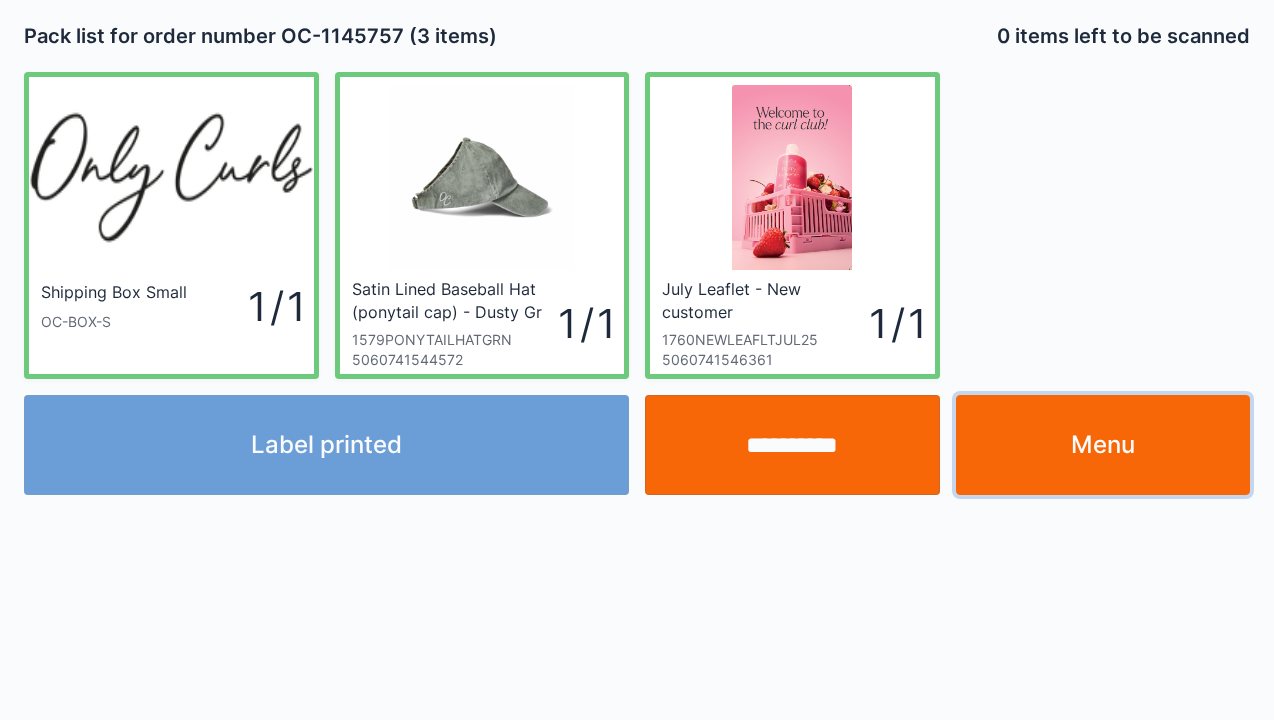 click on "Menu" at bounding box center (1103, 445) 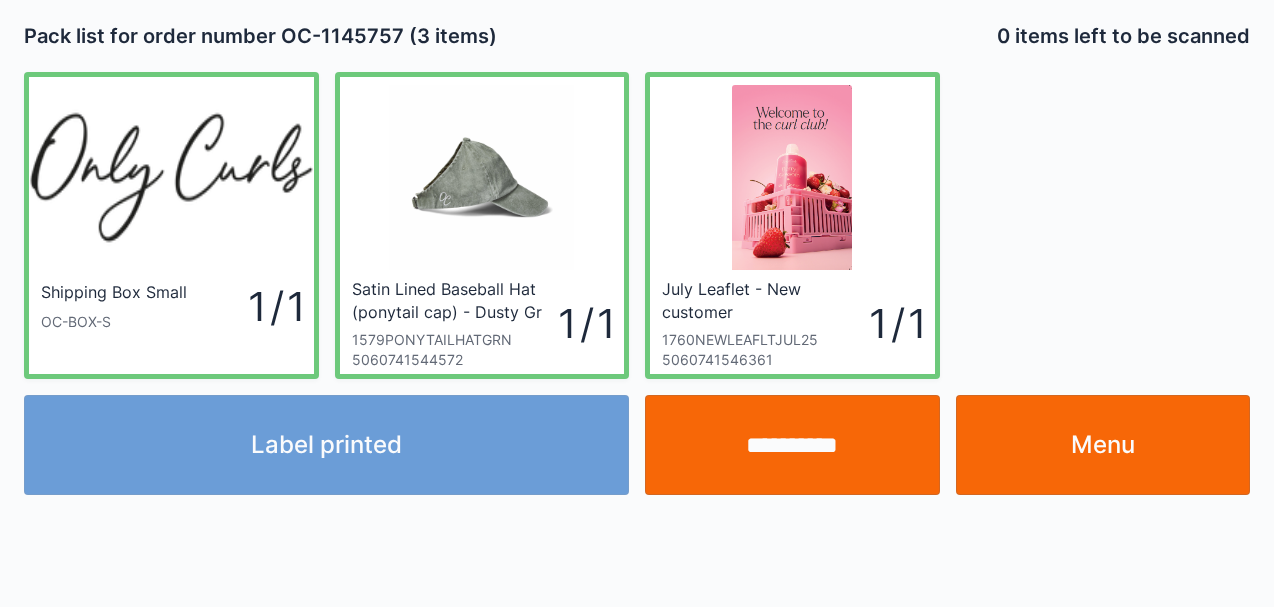 click on "Menu" at bounding box center (1103, 445) 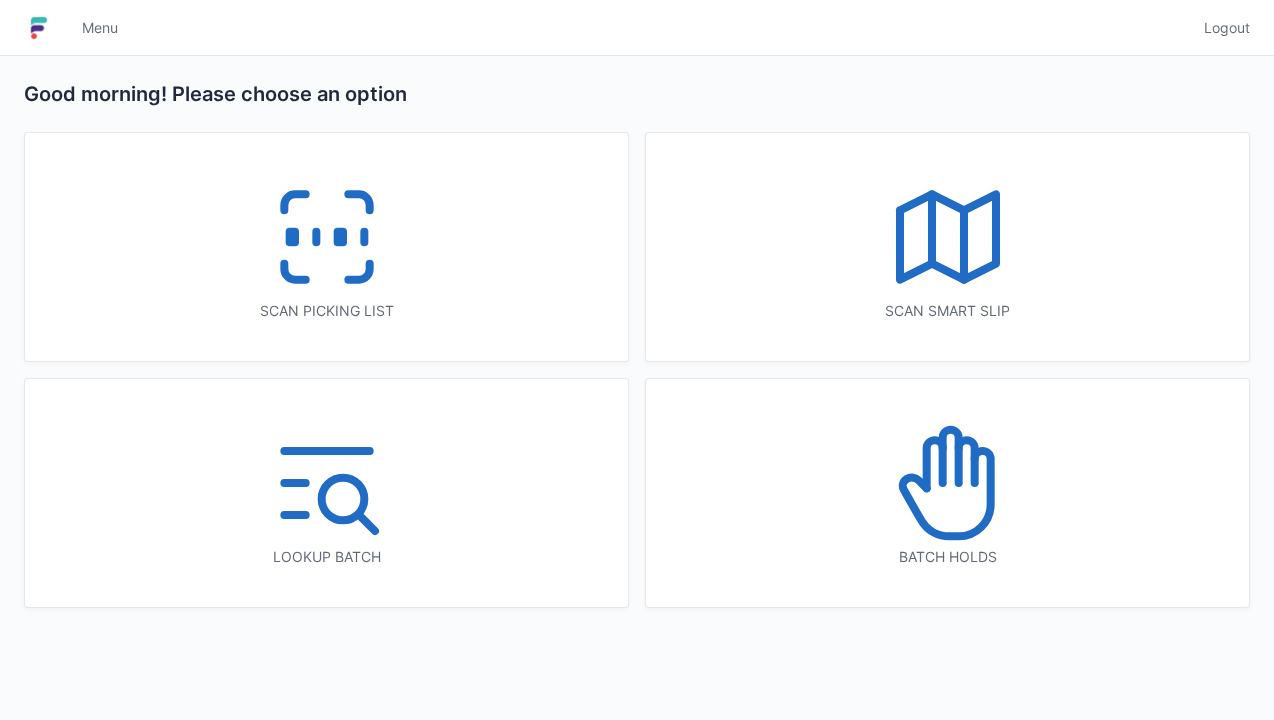 scroll, scrollTop: 0, scrollLeft: 0, axis: both 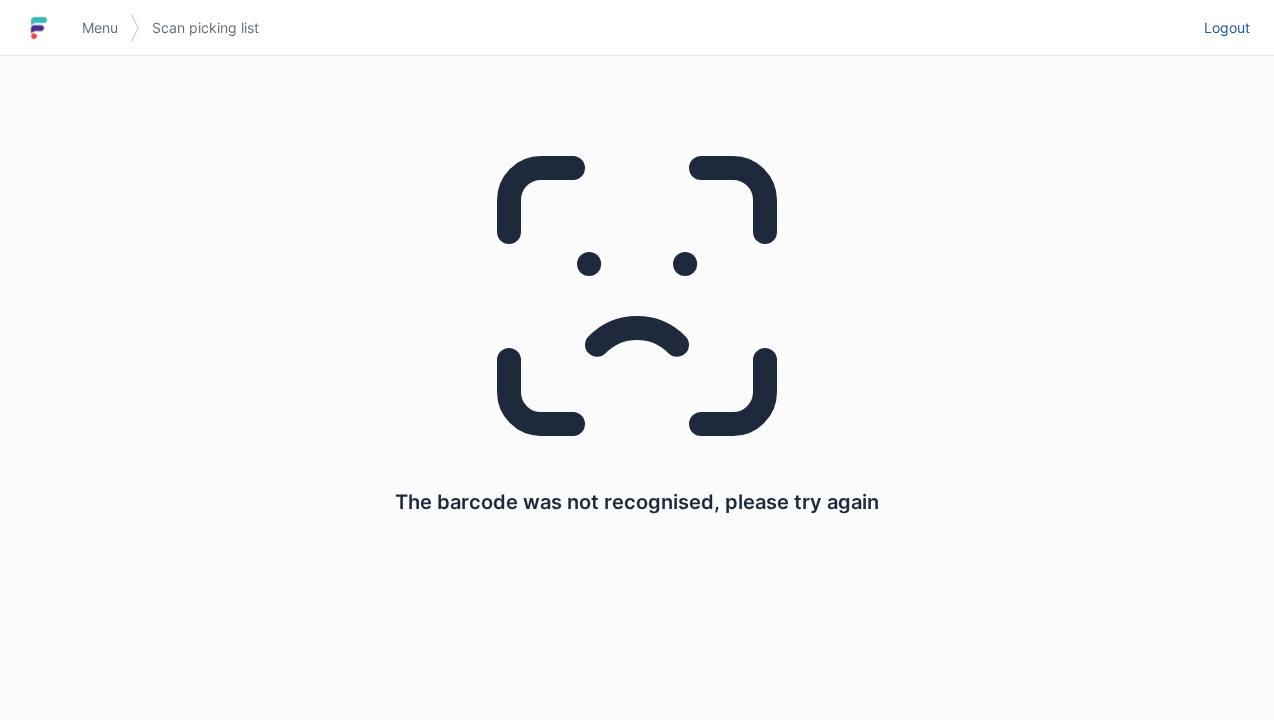 click on "Logout" at bounding box center [1227, 28] 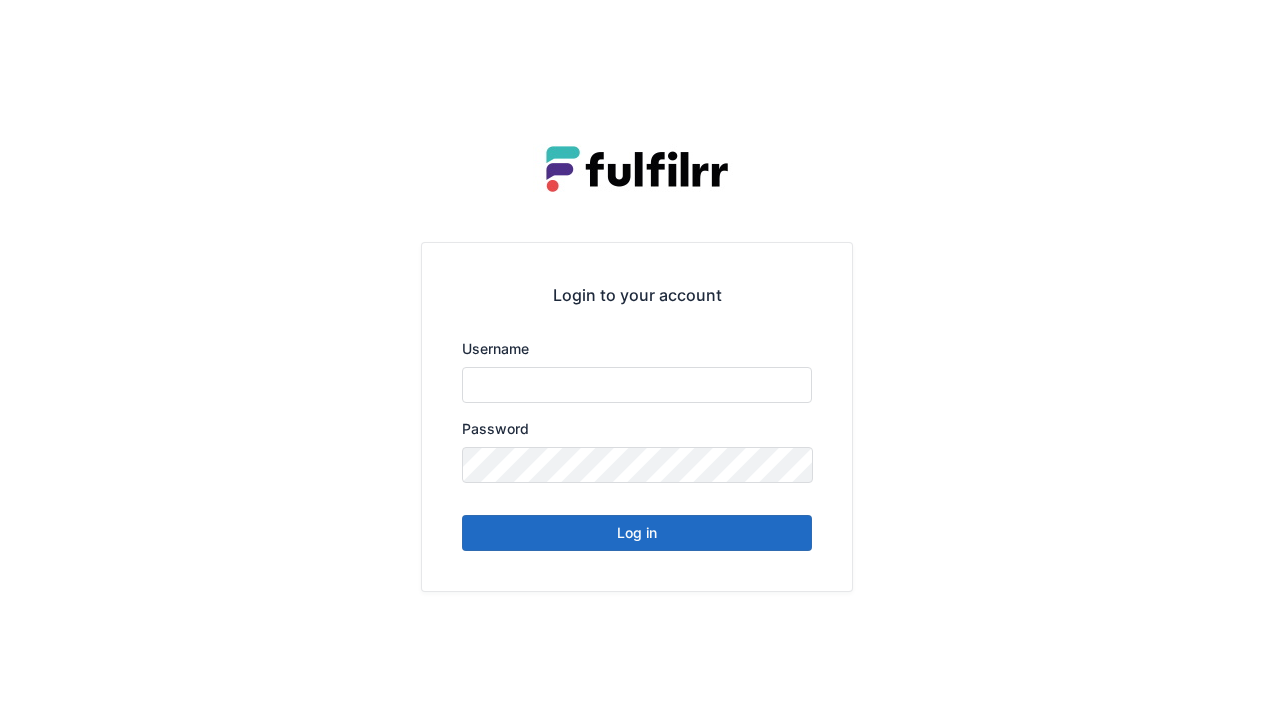 scroll, scrollTop: 0, scrollLeft: 0, axis: both 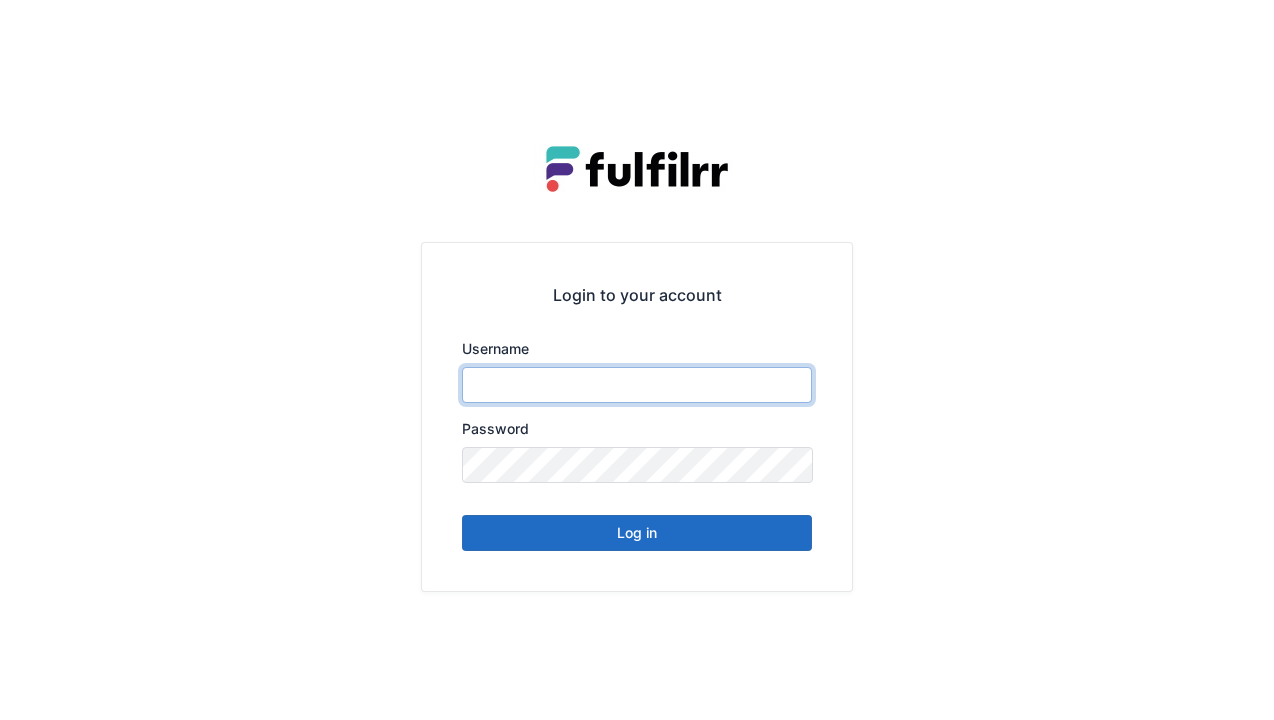 type on "******" 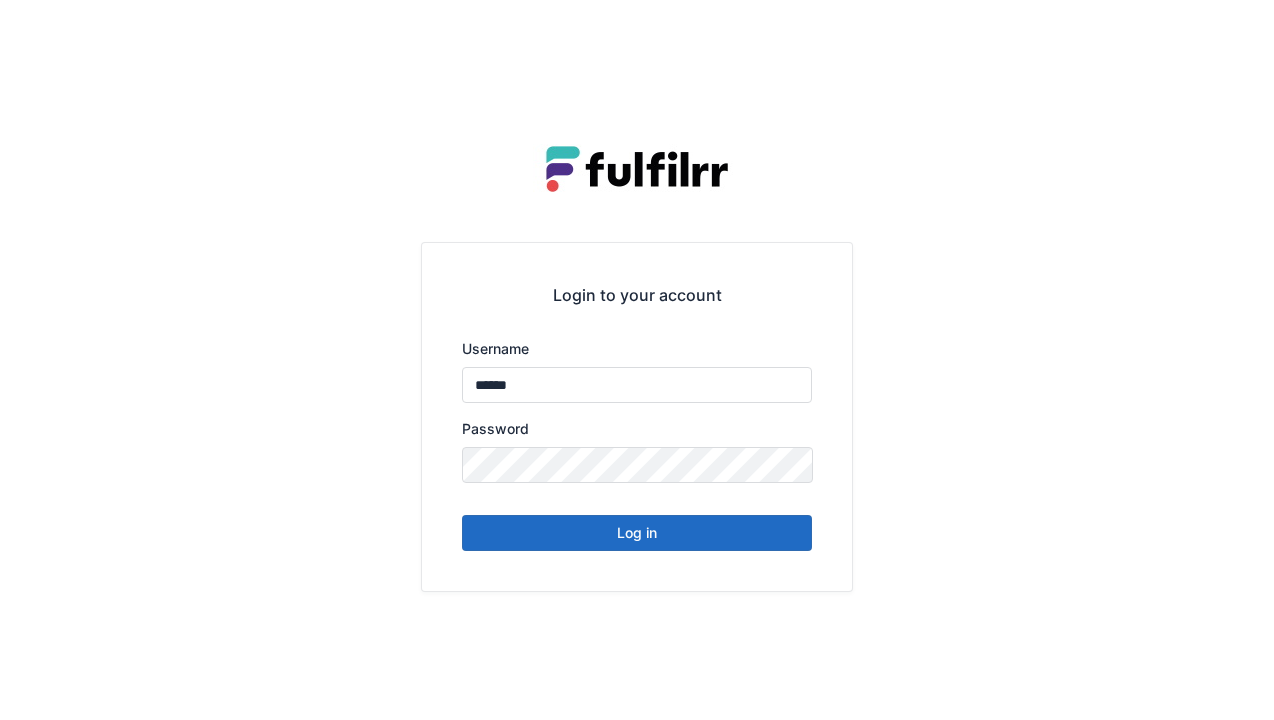 click on "Log in" at bounding box center [637, 533] 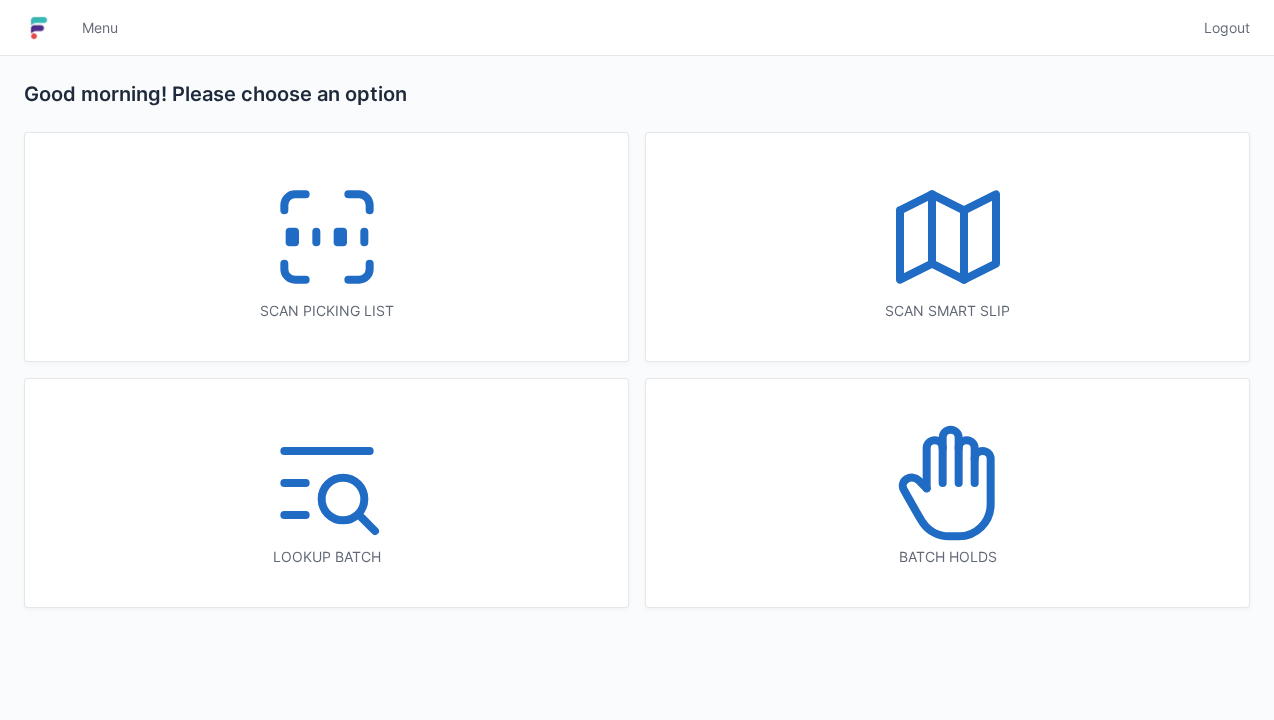 scroll, scrollTop: 0, scrollLeft: 0, axis: both 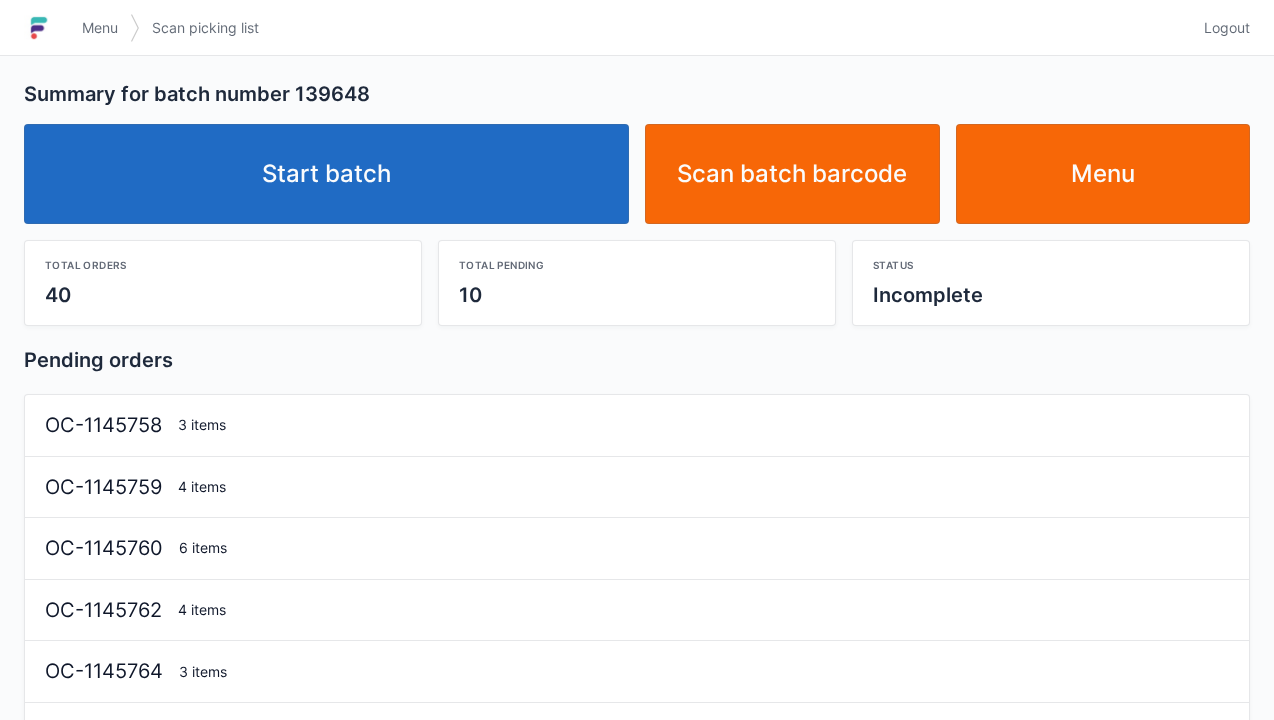 click on "Start batch" at bounding box center [326, 174] 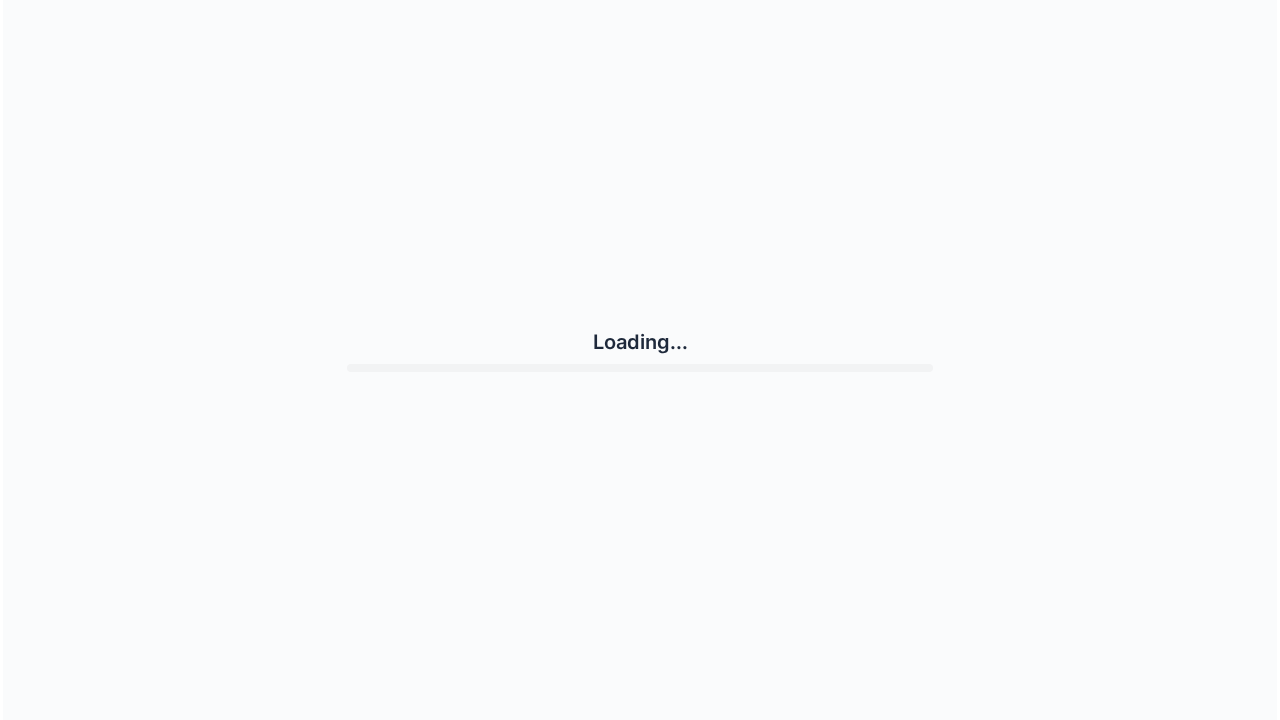 scroll, scrollTop: 0, scrollLeft: 0, axis: both 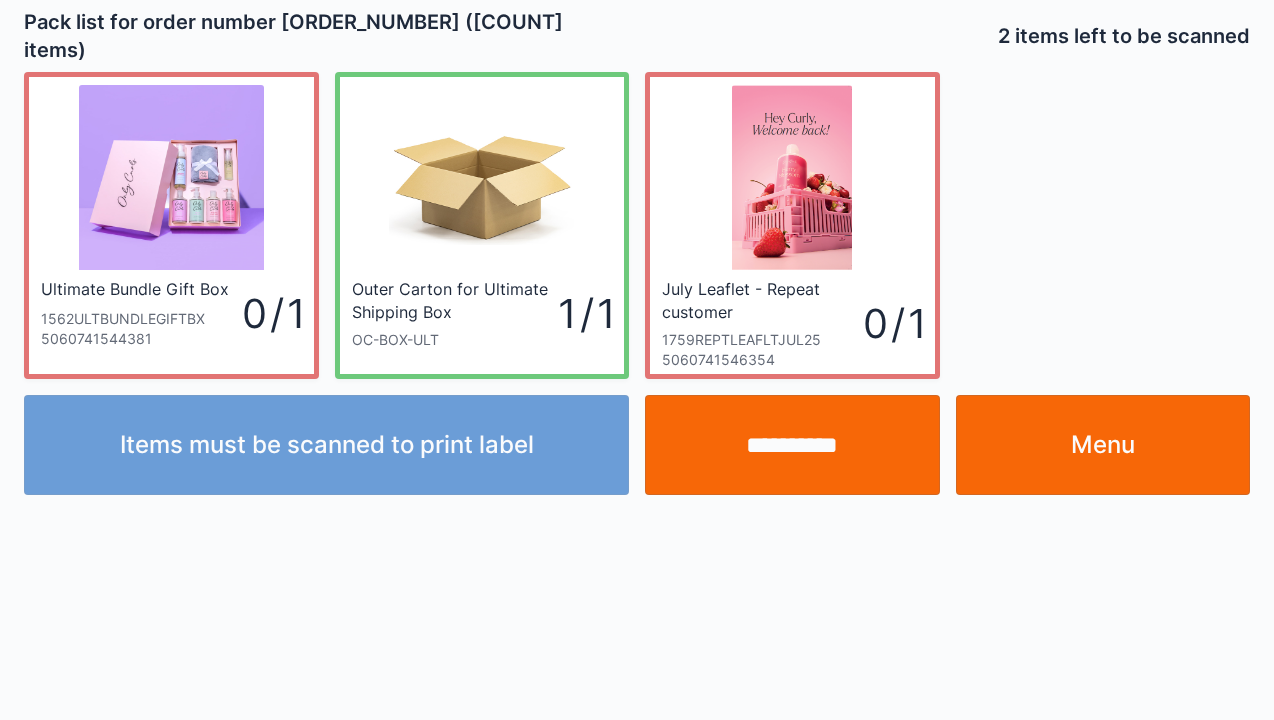 click on "**********" at bounding box center (792, 445) 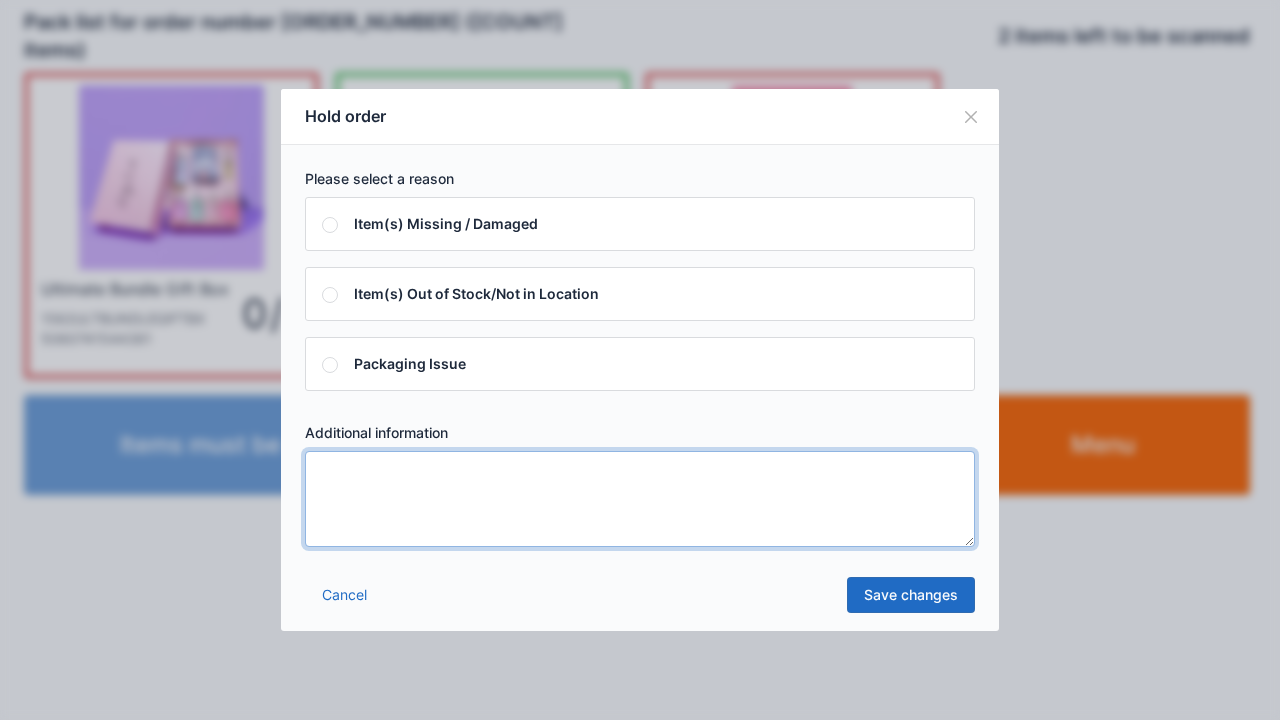 click at bounding box center [640, 499] 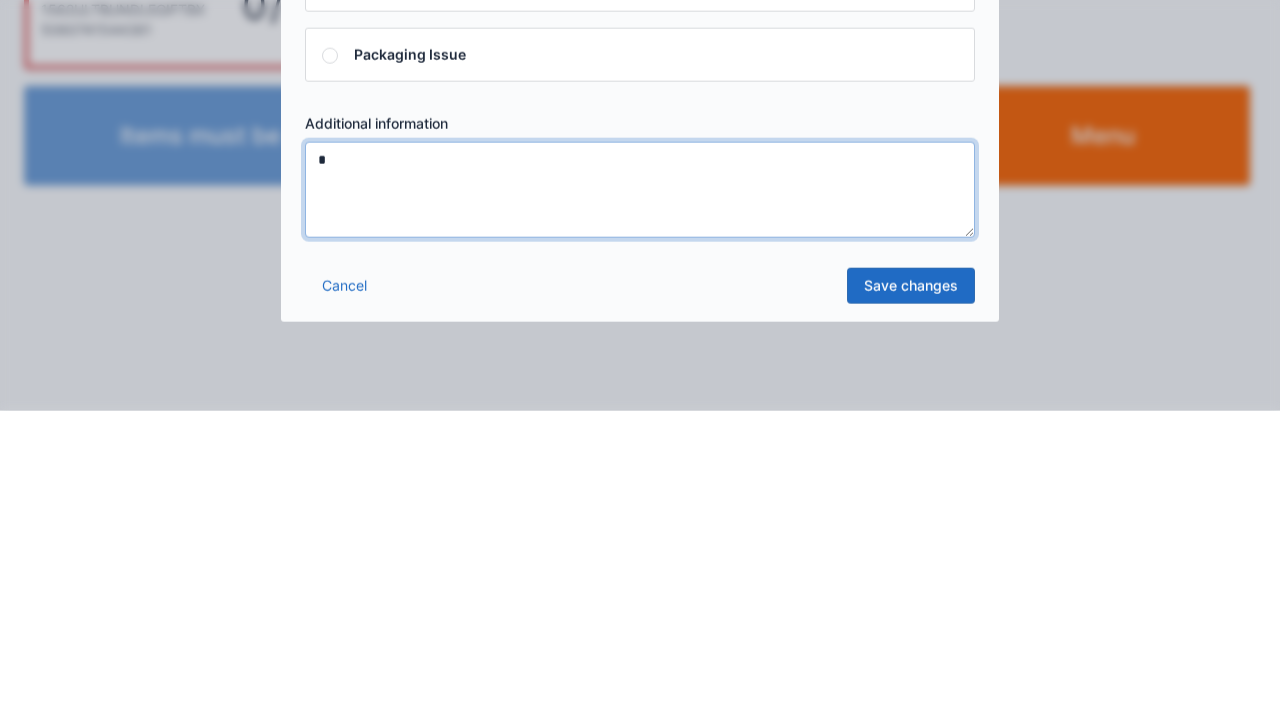 type on "*" 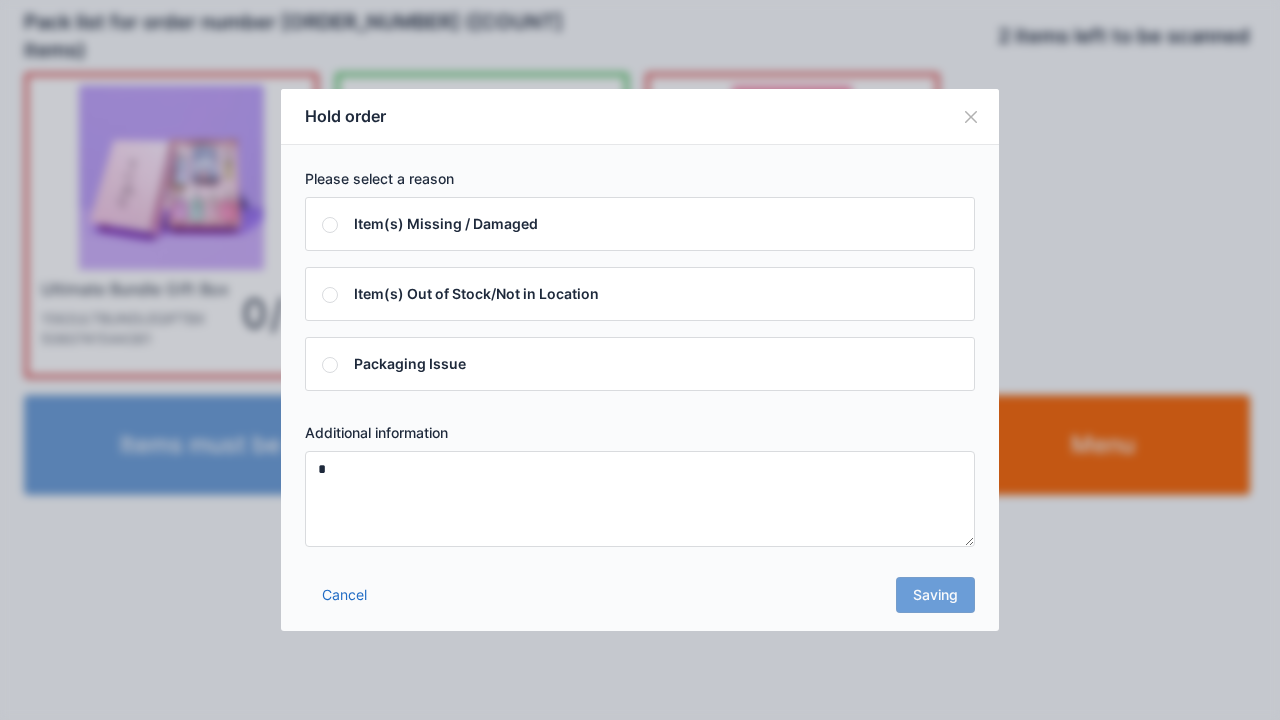click on "Cancel  Saving" at bounding box center (640, 601) 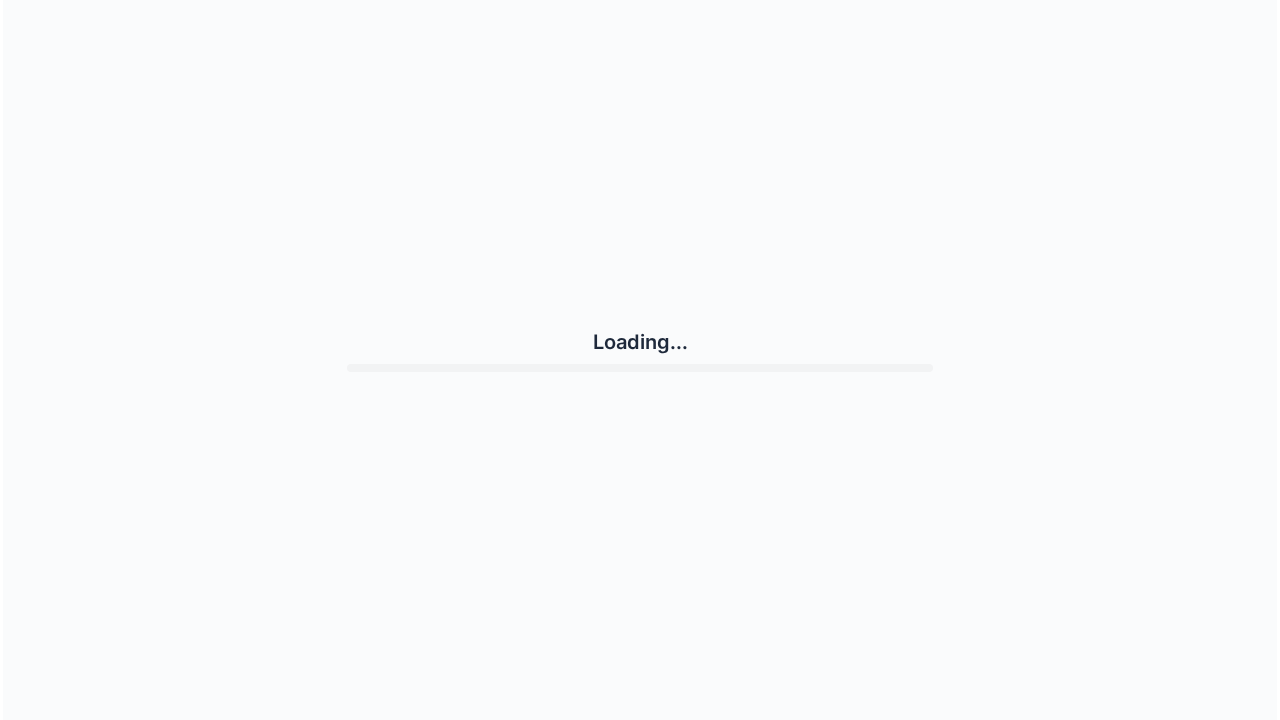 scroll, scrollTop: 0, scrollLeft: 0, axis: both 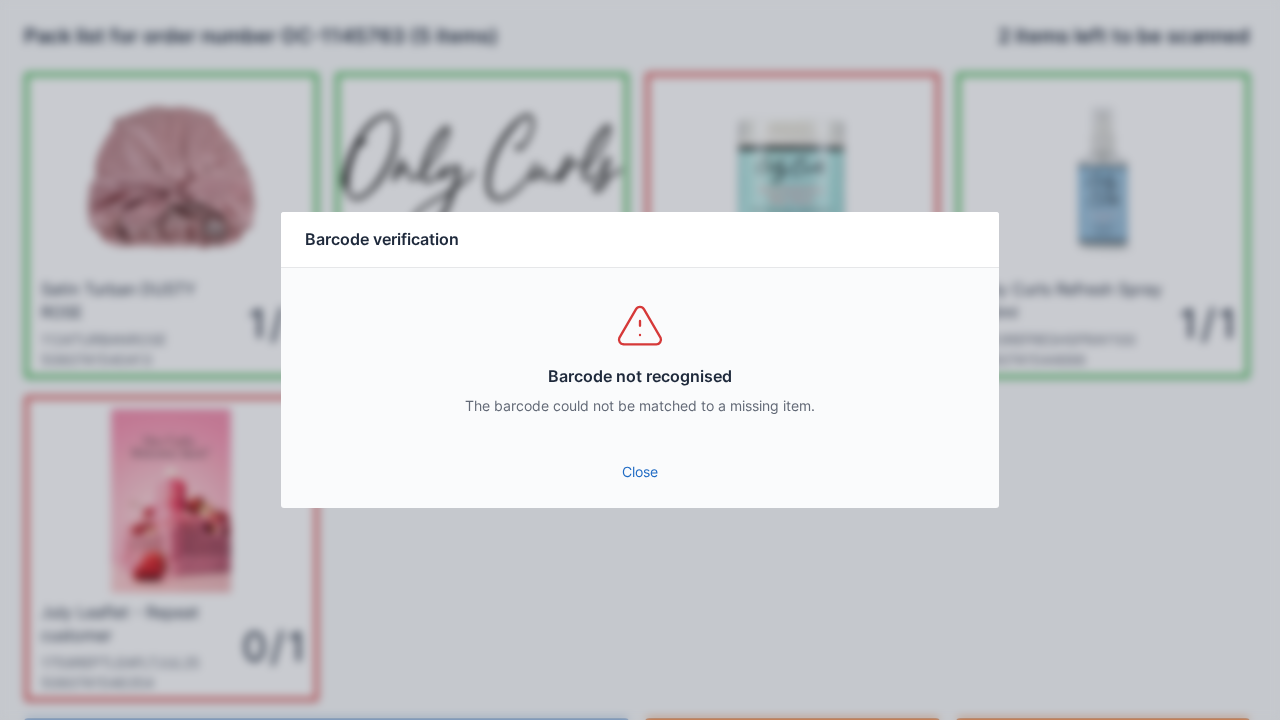 click on "Barcode not recognised The barcode could not be matched to a missing item." at bounding box center [640, 358] 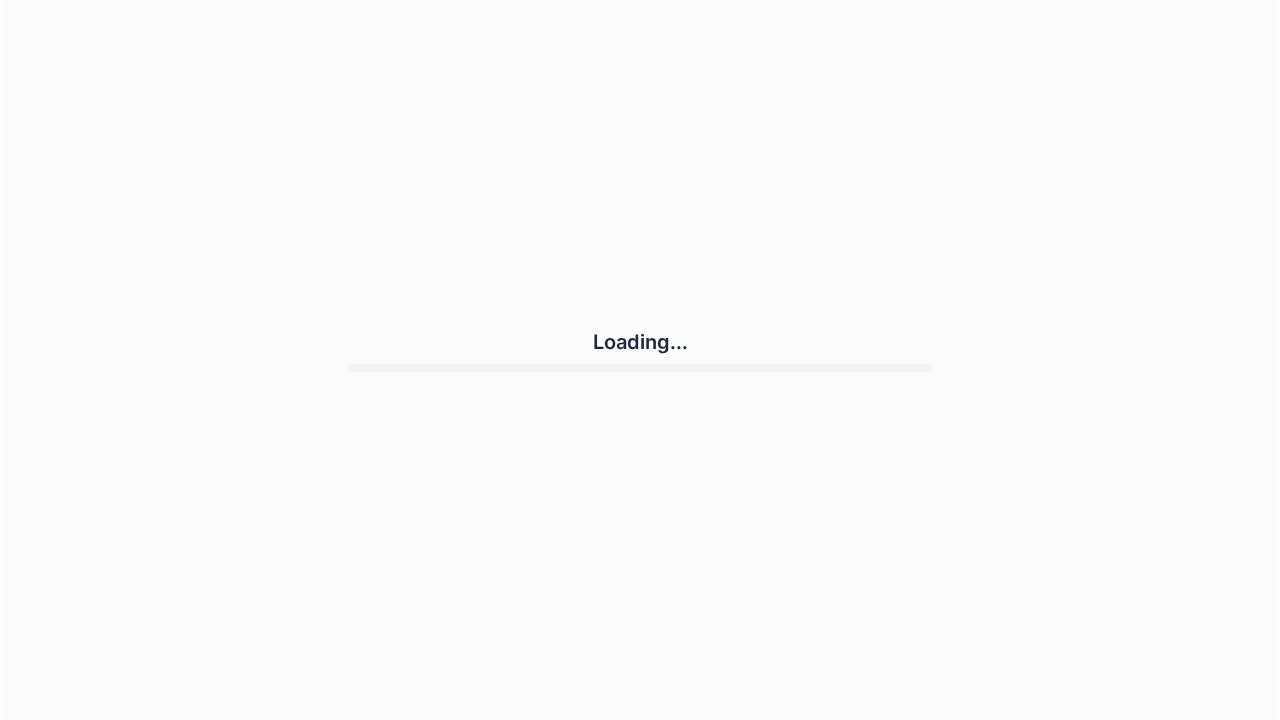 scroll, scrollTop: 0, scrollLeft: 0, axis: both 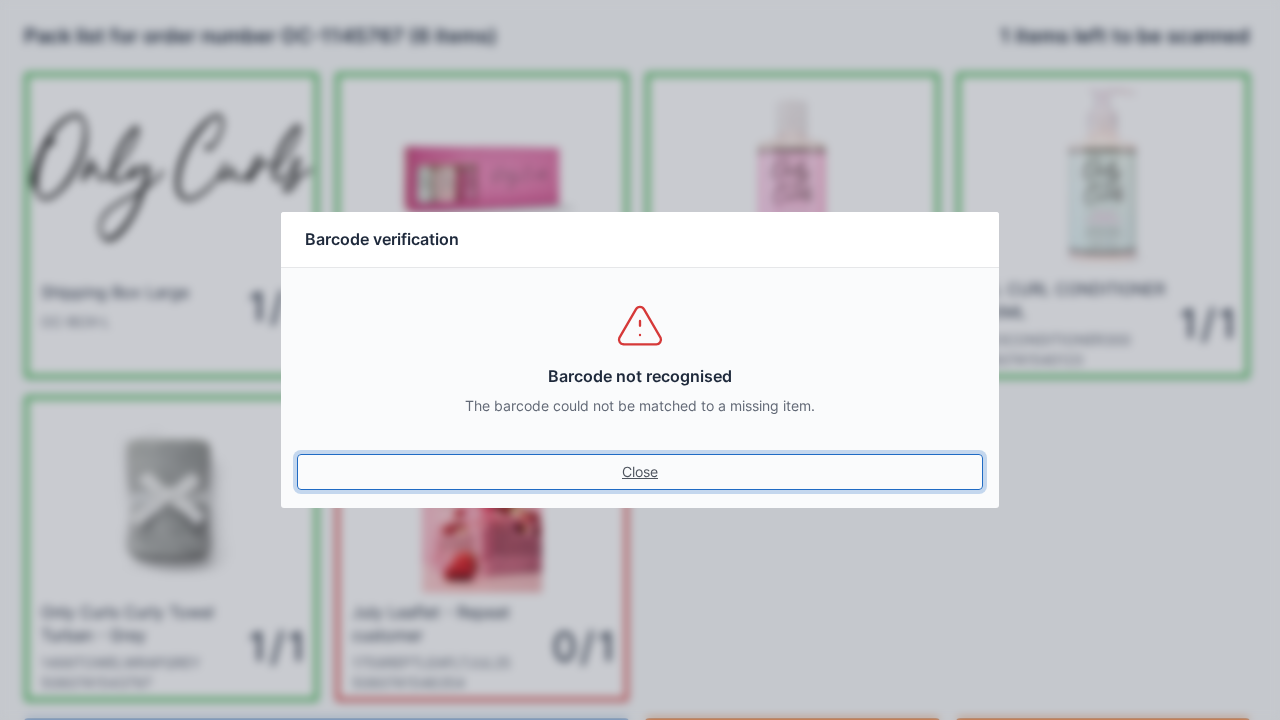 click on "Close" at bounding box center (640, 472) 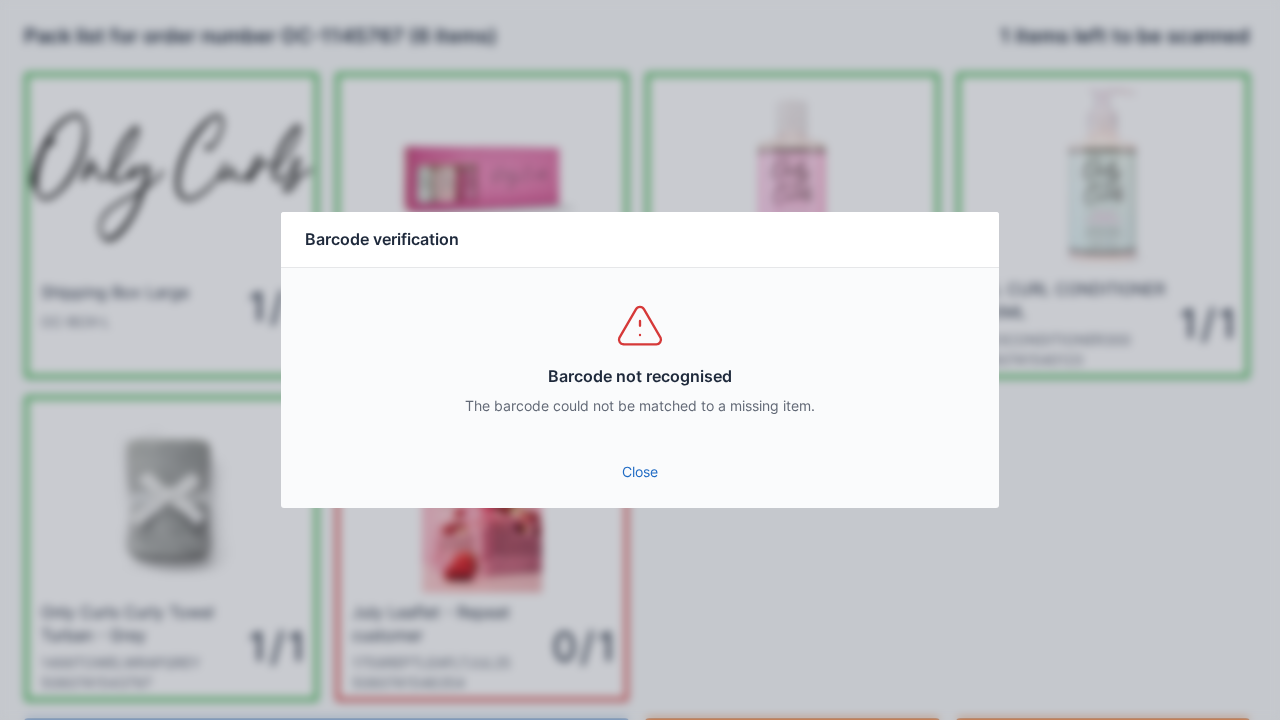 click on "Close" at bounding box center [640, 472] 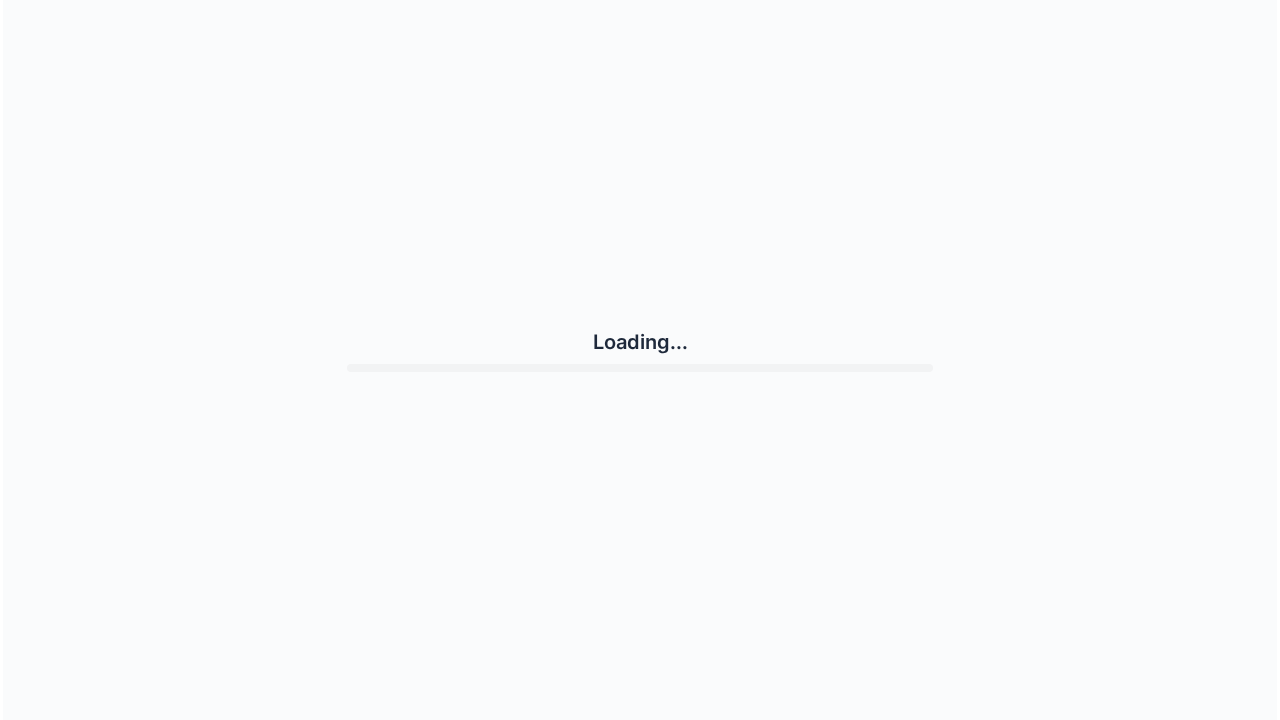 scroll, scrollTop: 0, scrollLeft: 0, axis: both 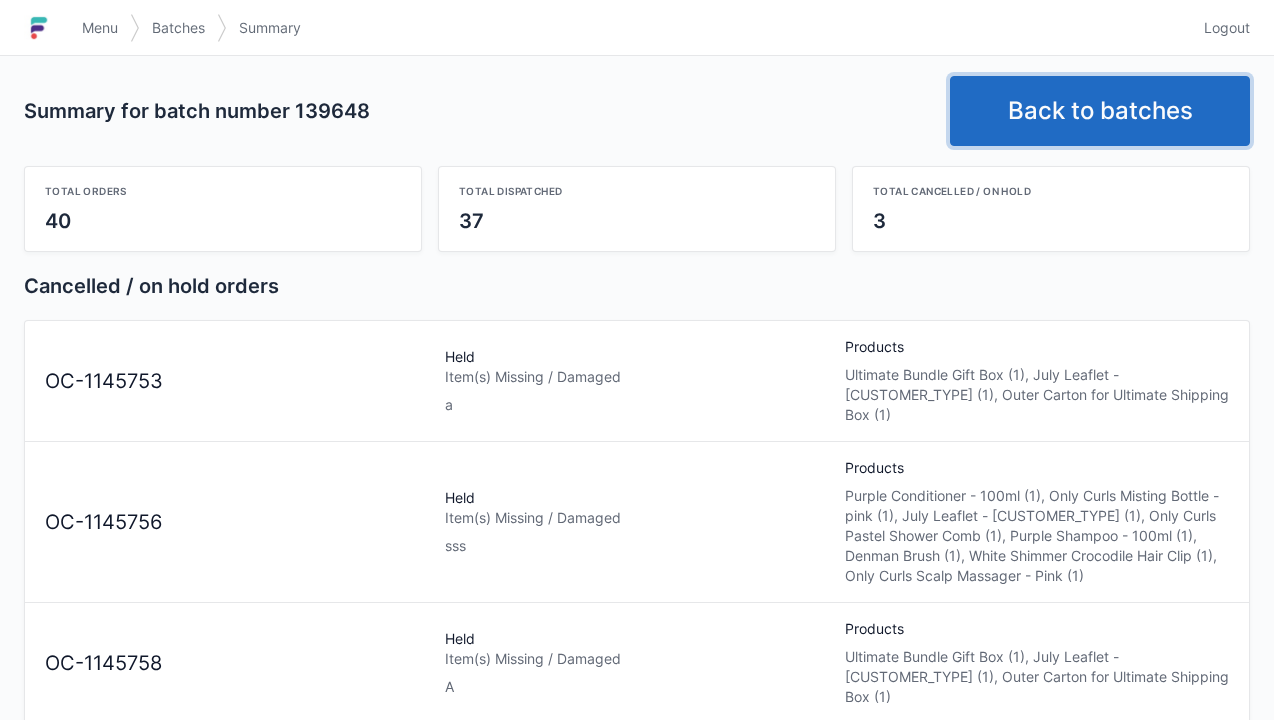 click on "Back to batches" at bounding box center (1100, 111) 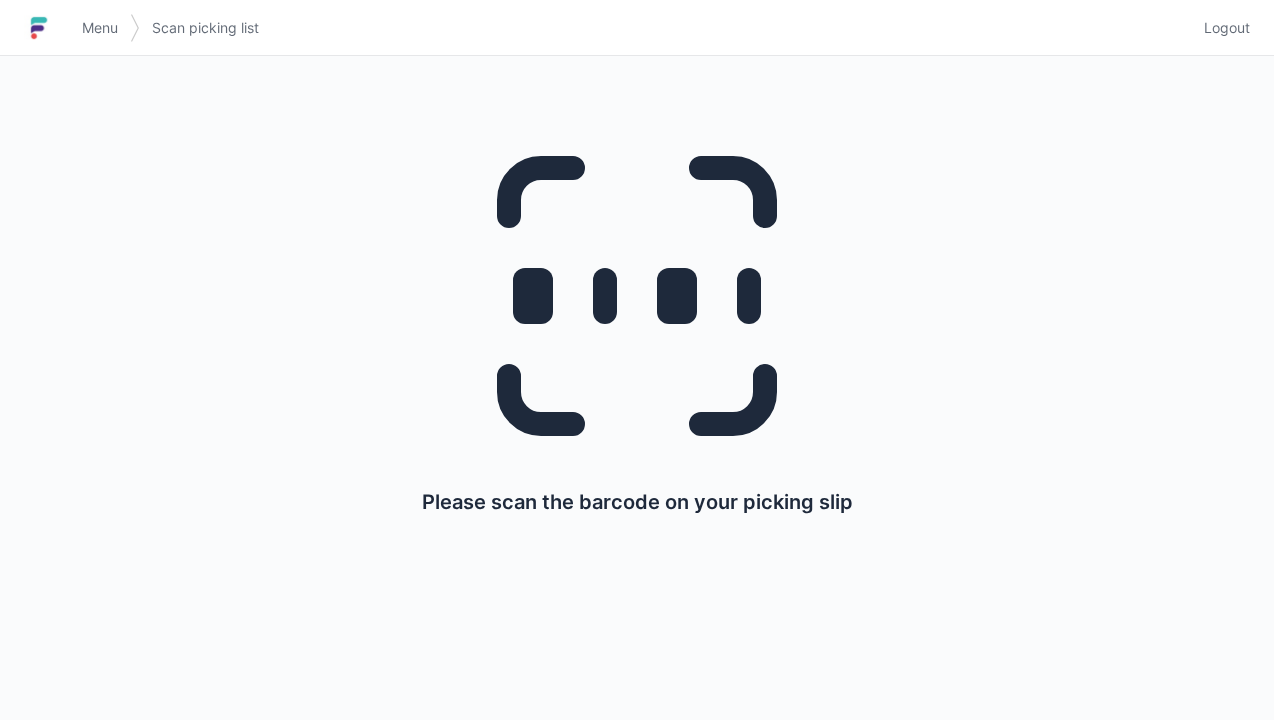 scroll, scrollTop: 0, scrollLeft: 0, axis: both 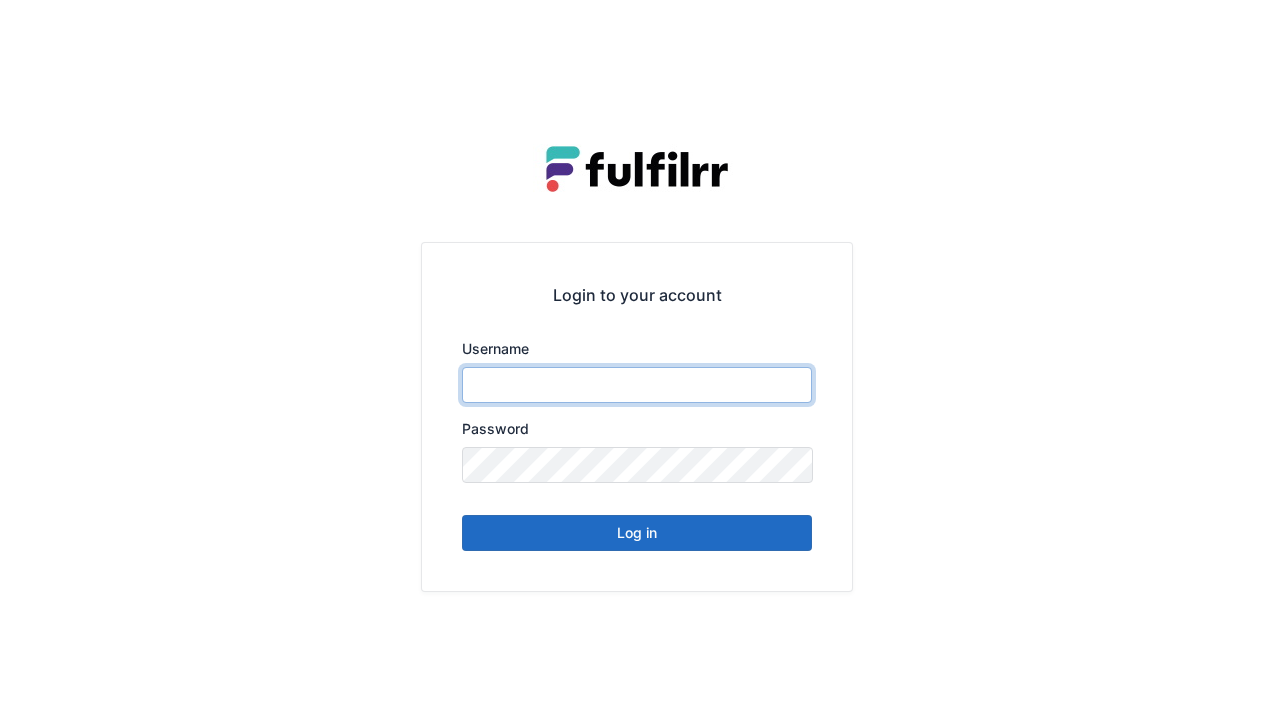type on "******" 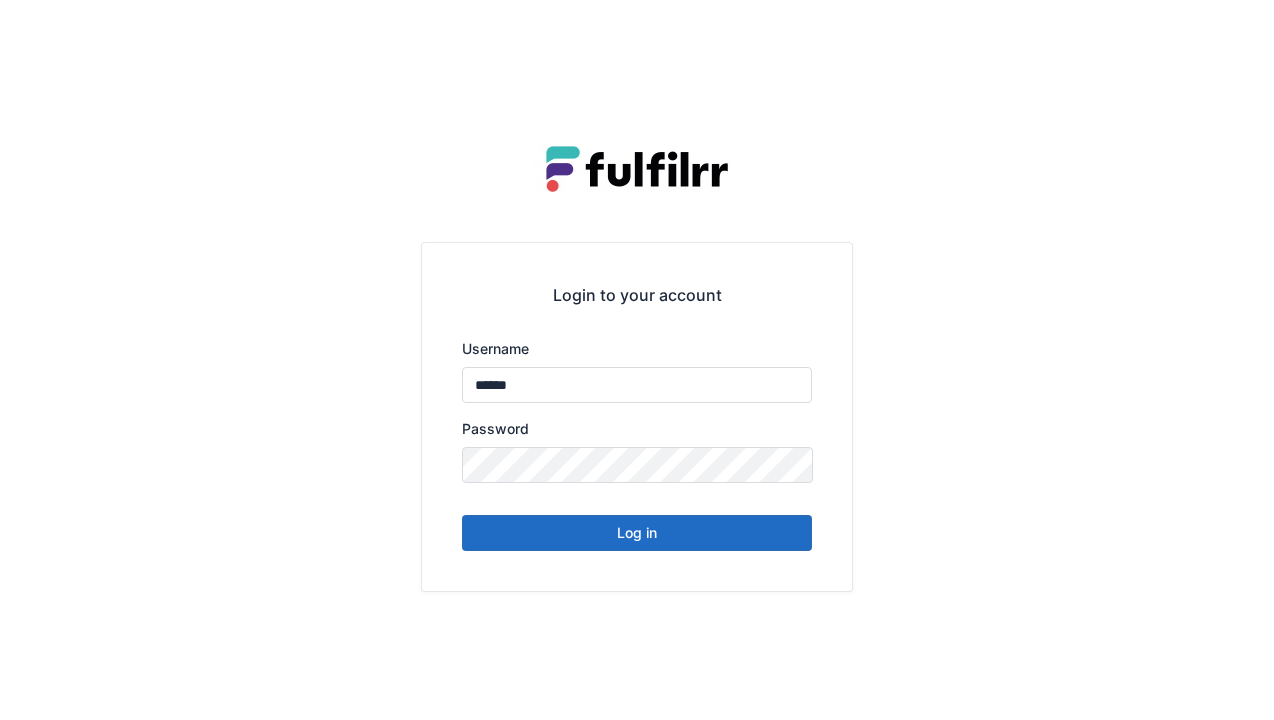 click on "Log in" at bounding box center (637, 533) 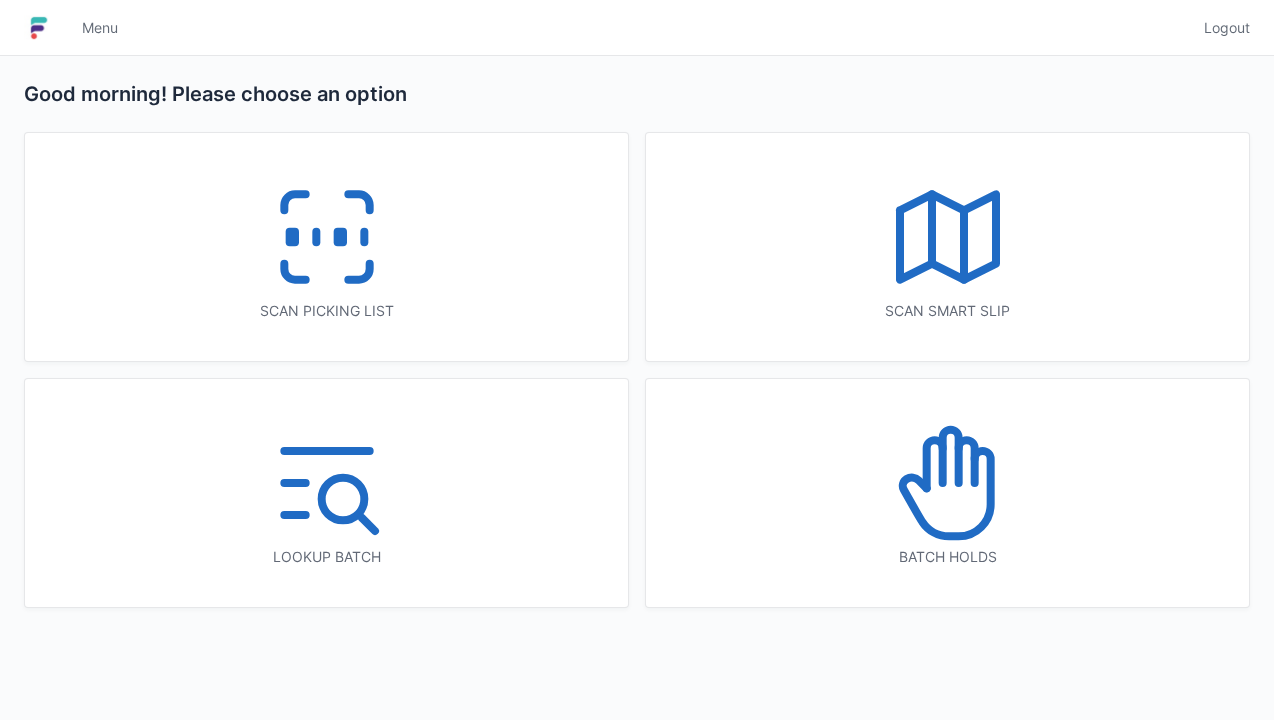 scroll, scrollTop: 0, scrollLeft: 0, axis: both 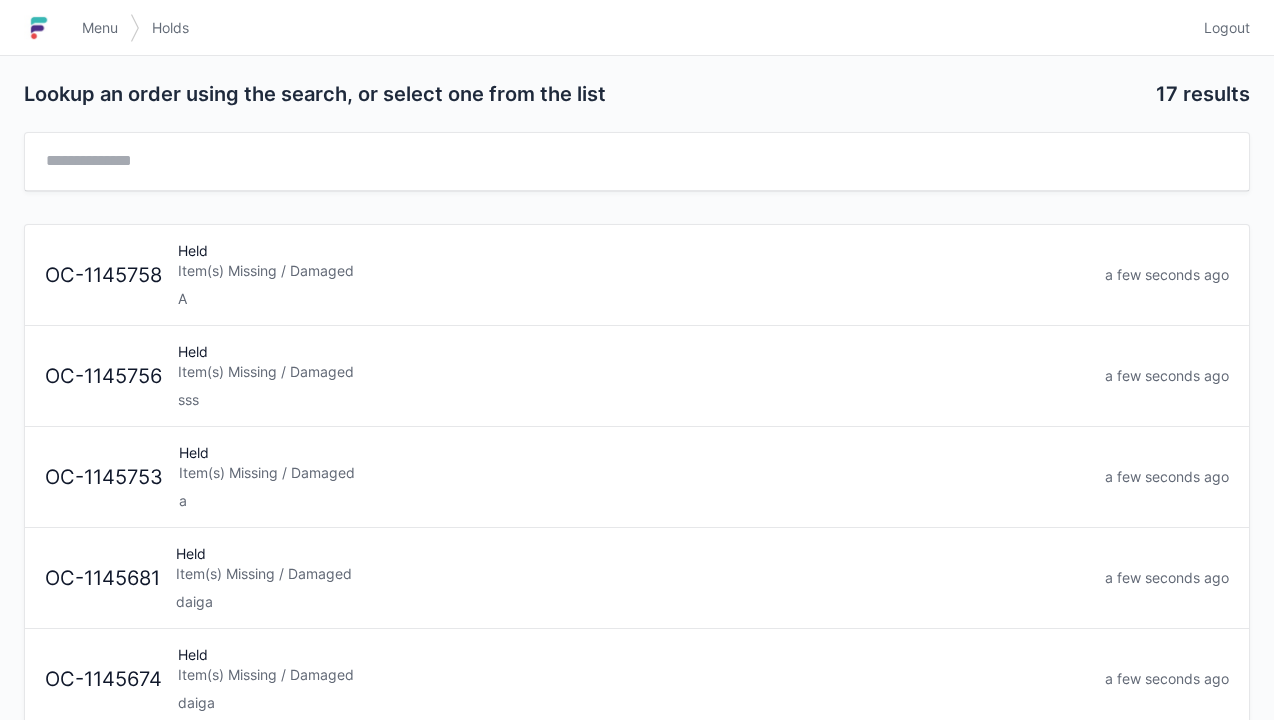 click on "Item(s) Missing / Damaged" at bounding box center (634, 473) 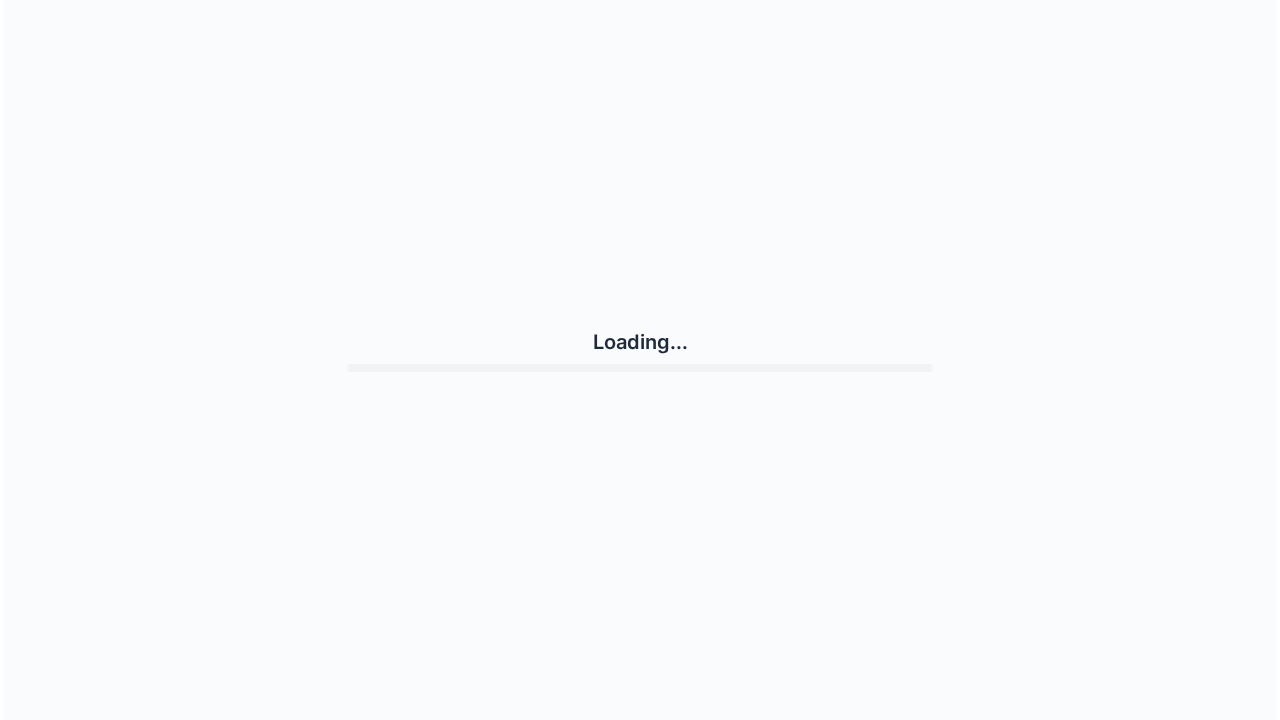 scroll, scrollTop: 0, scrollLeft: 0, axis: both 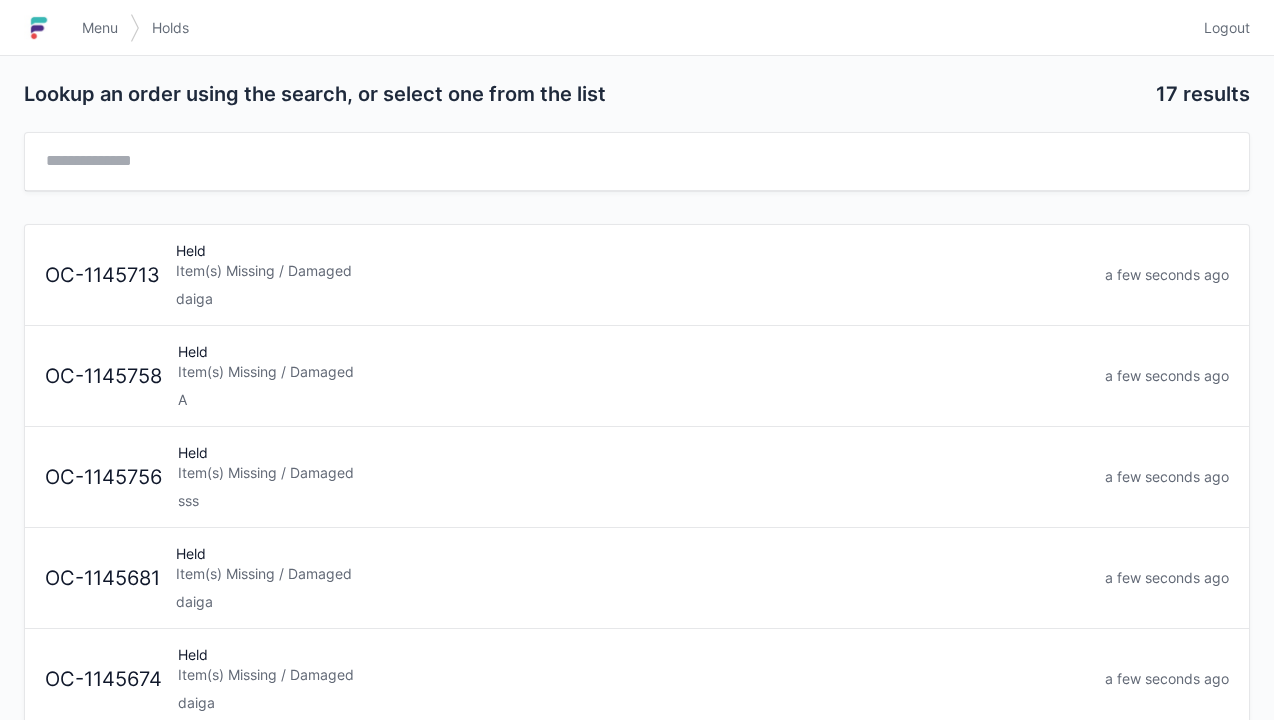 click on "Item(s) Missing / Damaged" at bounding box center [633, 473] 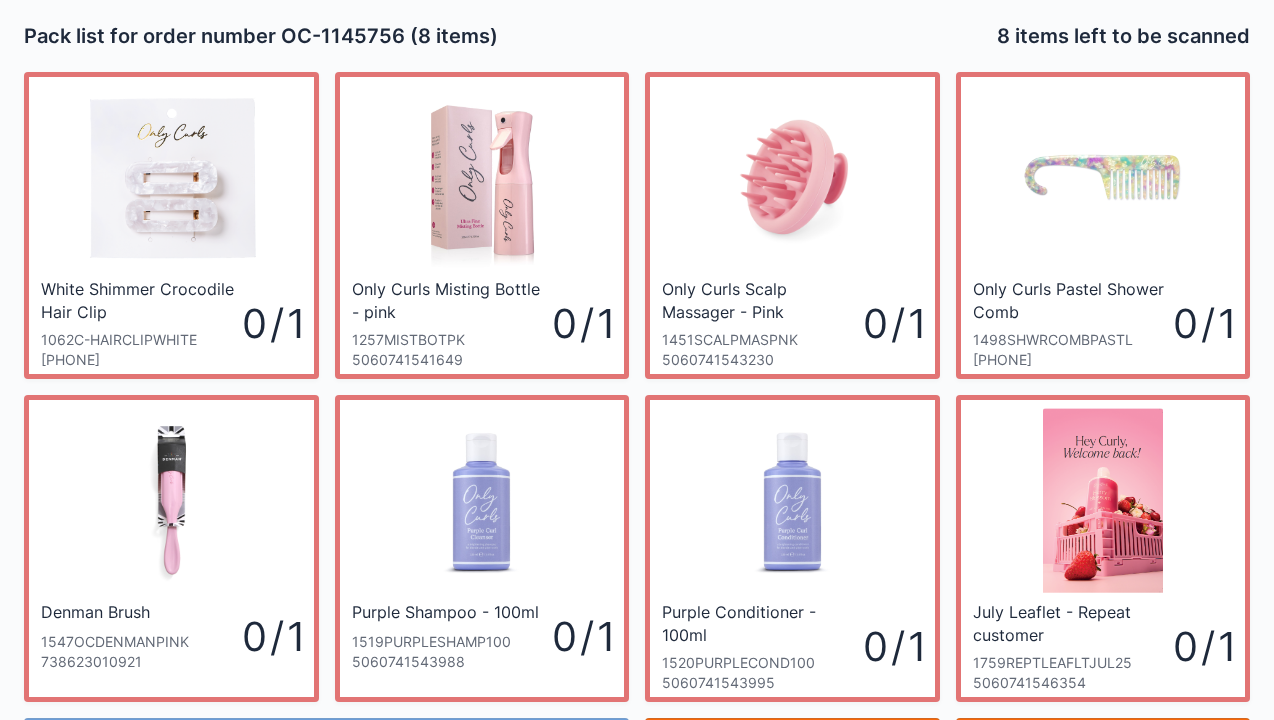 scroll, scrollTop: 116, scrollLeft: 0, axis: vertical 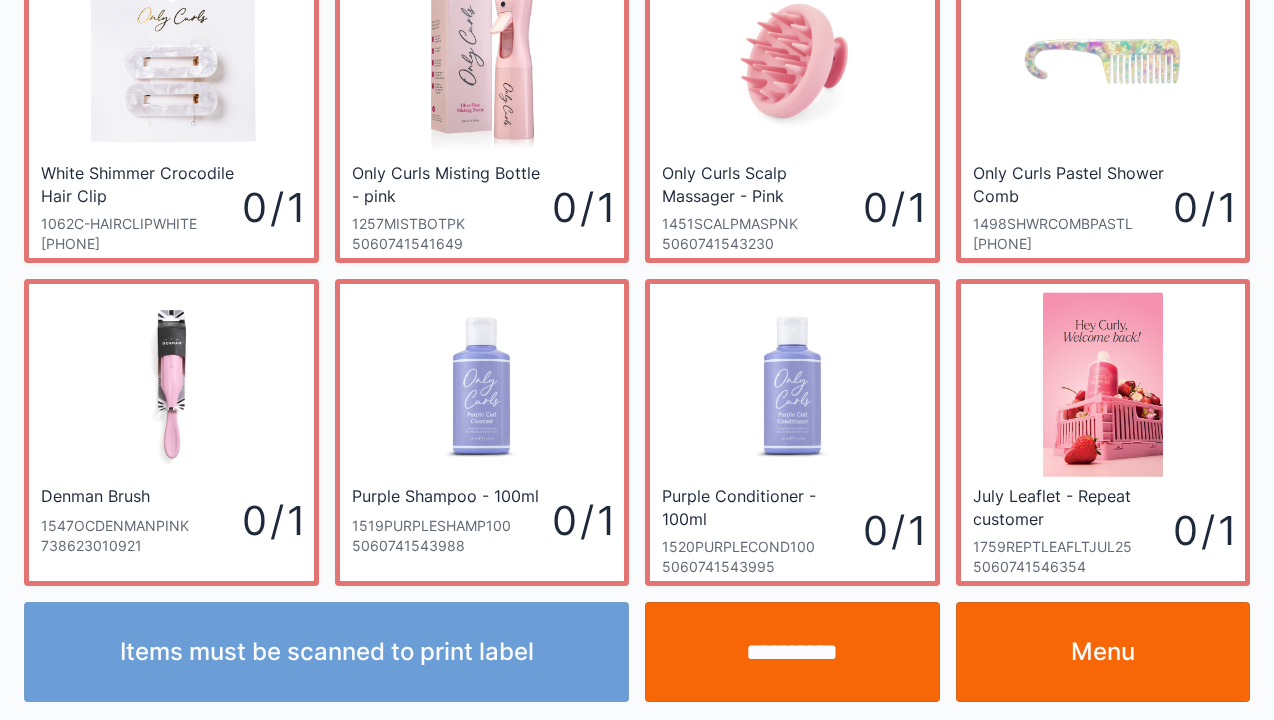 click on "Menu" at bounding box center (1103, 652) 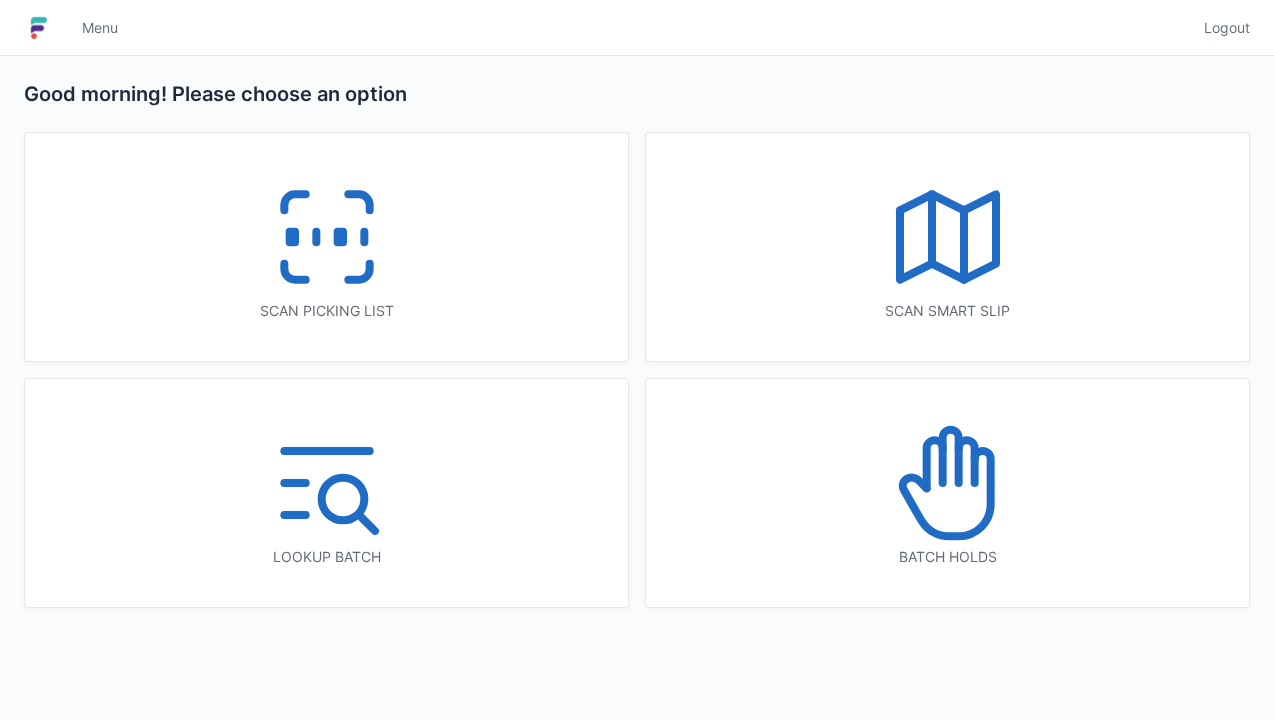 scroll, scrollTop: 0, scrollLeft: 0, axis: both 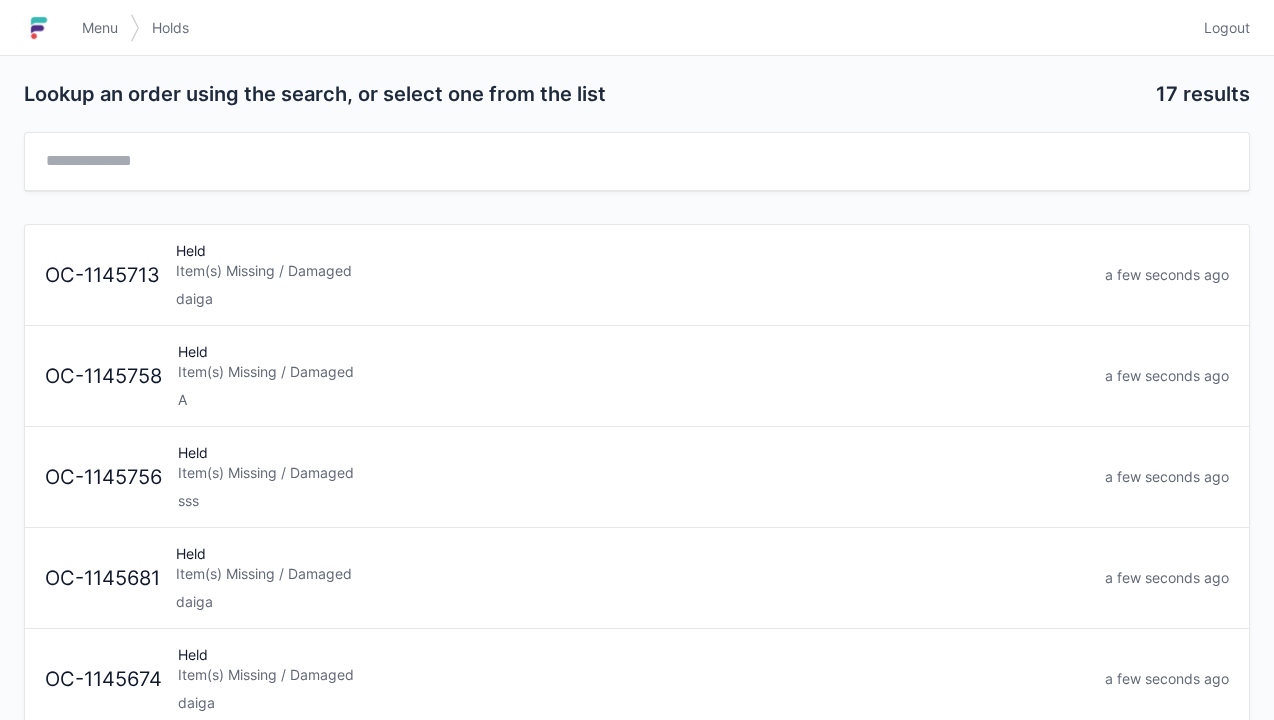 click on "Item(s) Missing / Damaged" at bounding box center [633, 372] 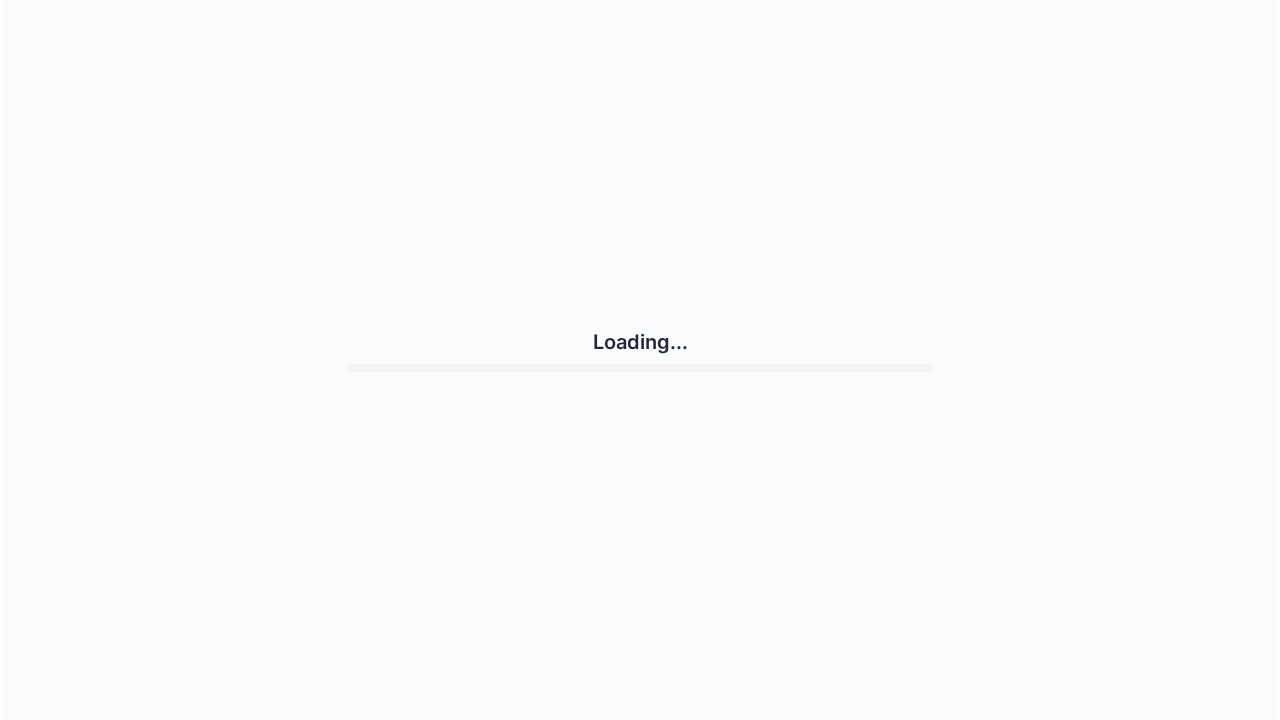 scroll, scrollTop: 0, scrollLeft: 0, axis: both 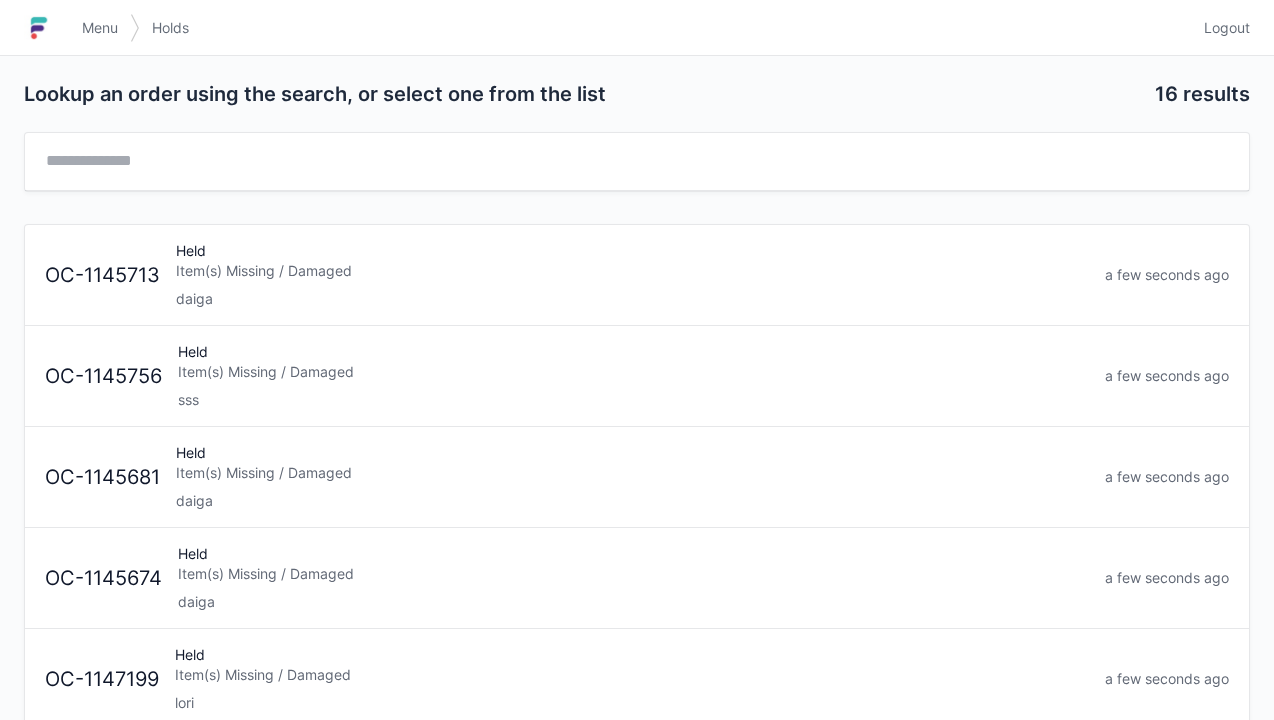 click on "Logout" at bounding box center [1227, 28] 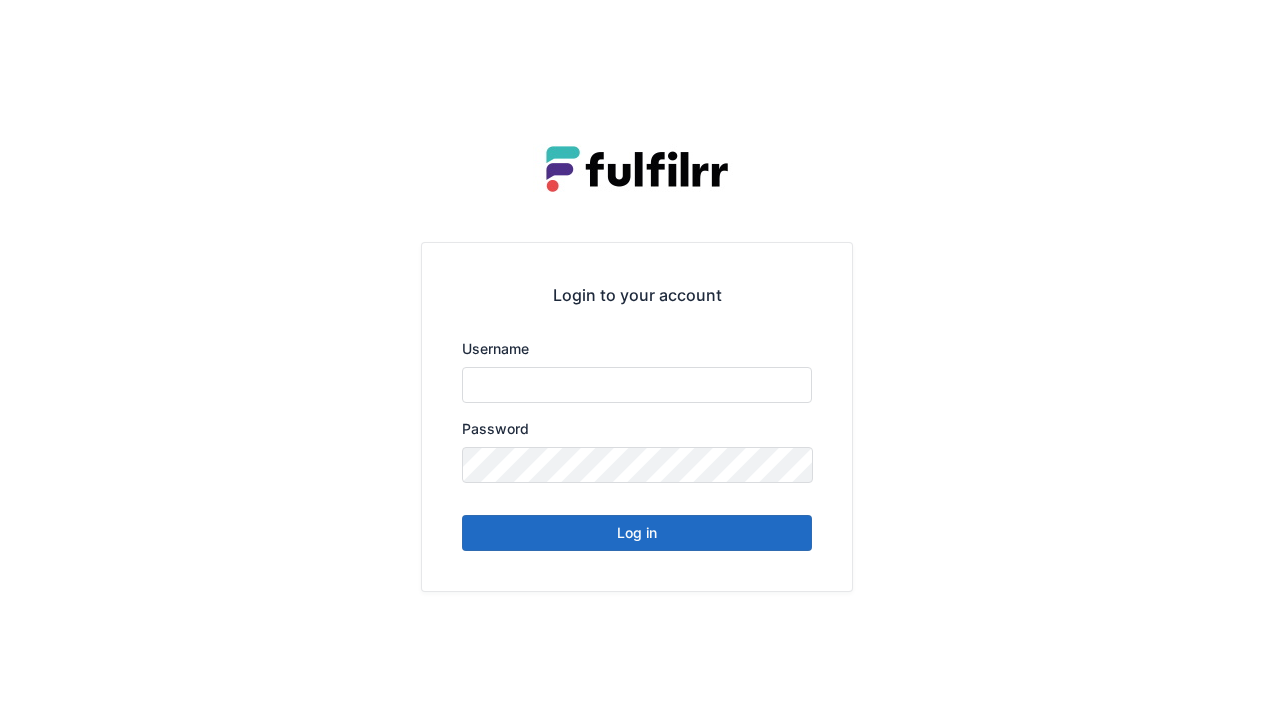 scroll, scrollTop: 0, scrollLeft: 0, axis: both 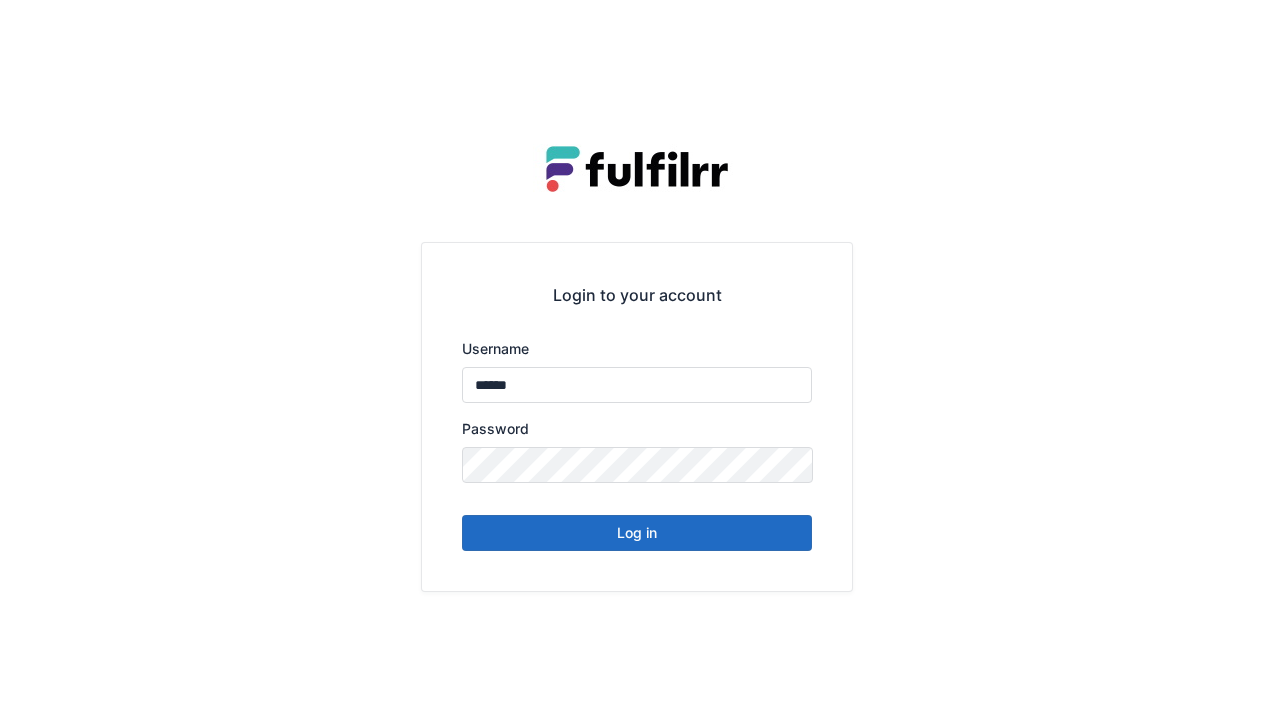 click on "Log in" at bounding box center [637, 533] 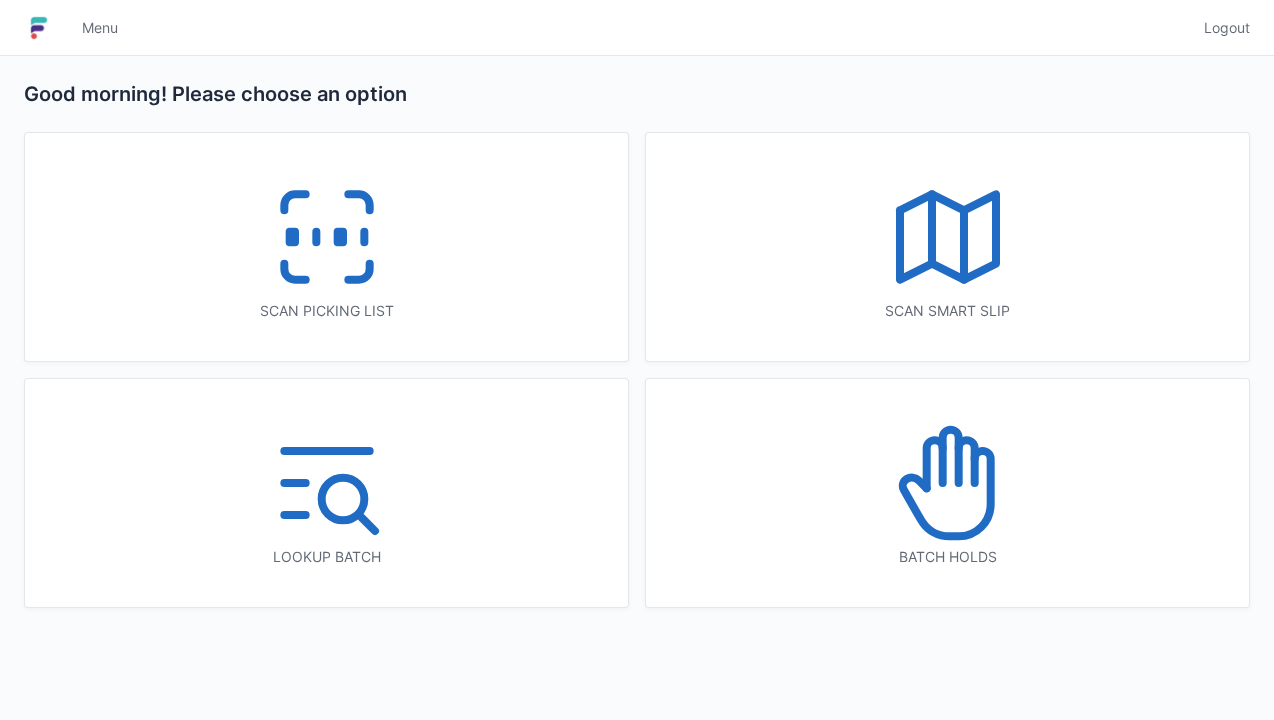 scroll, scrollTop: 0, scrollLeft: 0, axis: both 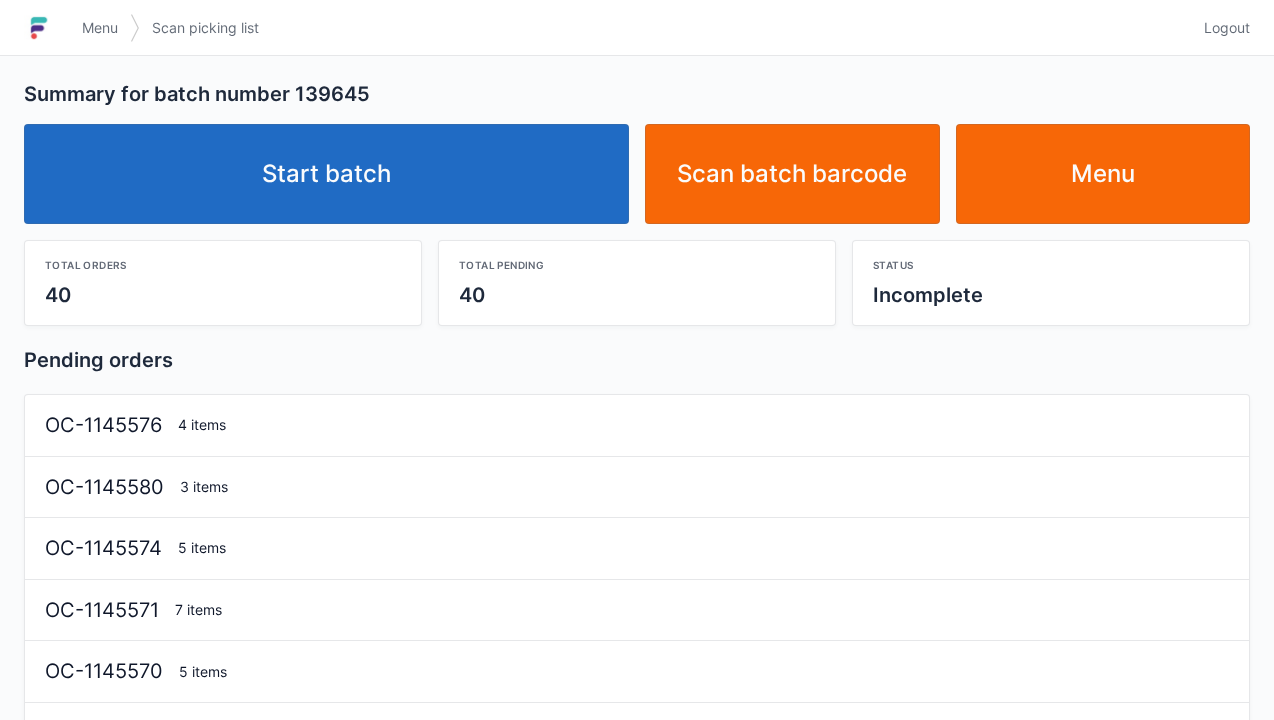 click on "Start batch" at bounding box center (326, 174) 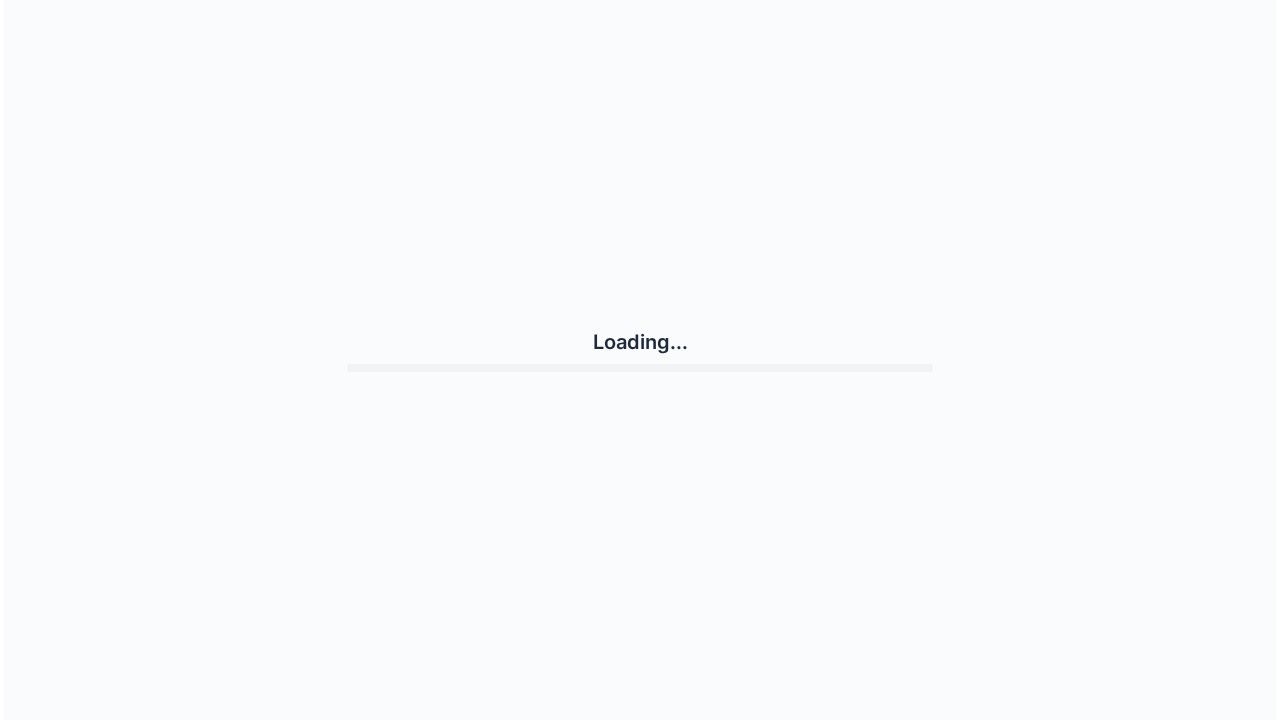 scroll, scrollTop: 0, scrollLeft: 0, axis: both 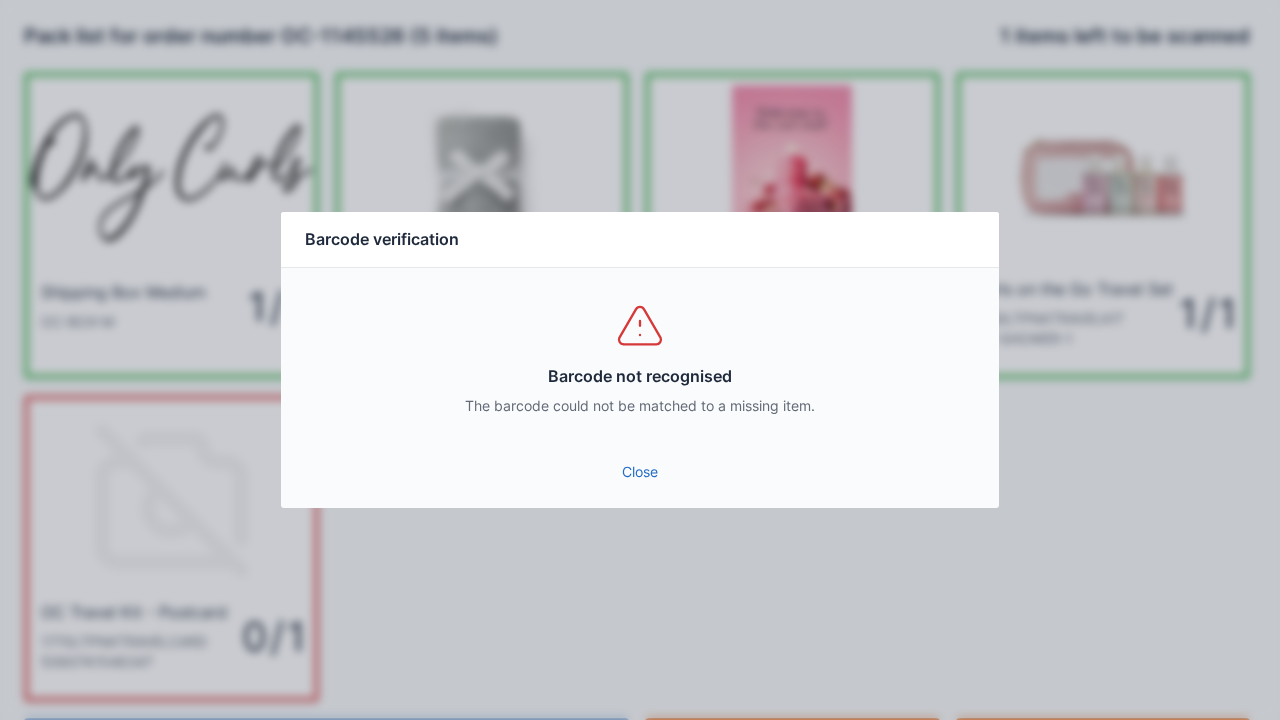 click on "Close" at bounding box center [640, 472] 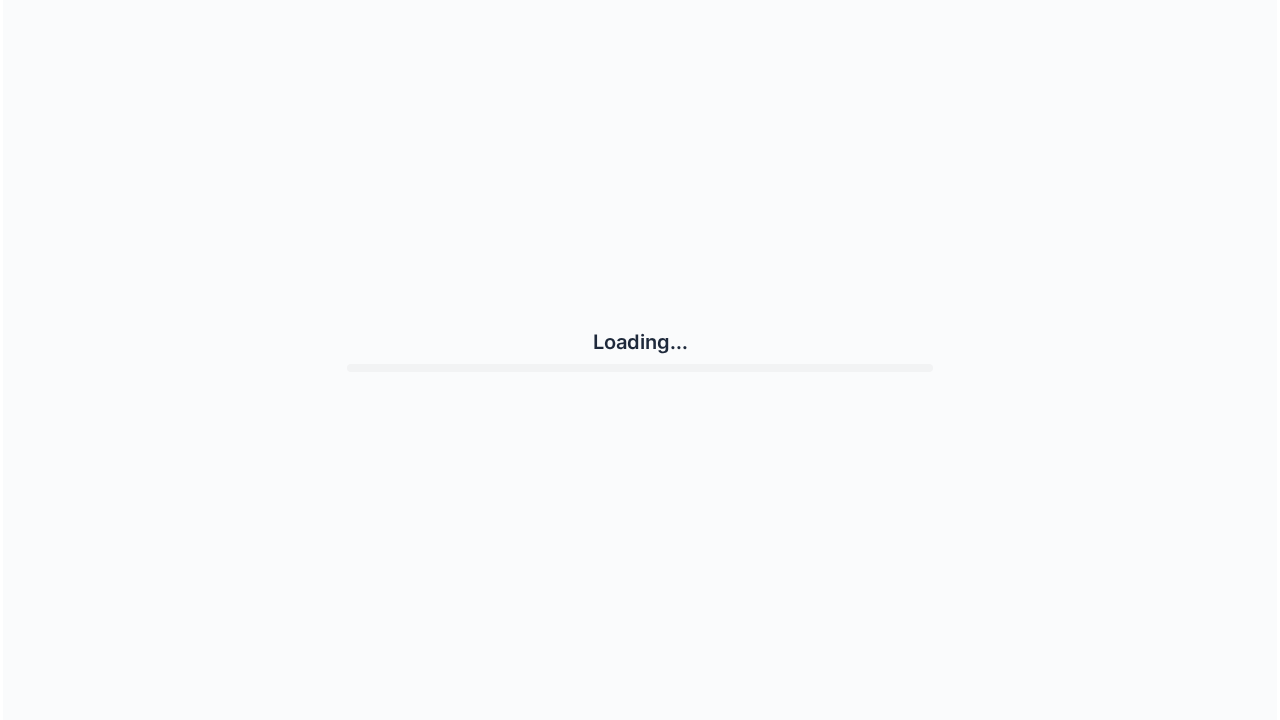 scroll, scrollTop: 0, scrollLeft: 0, axis: both 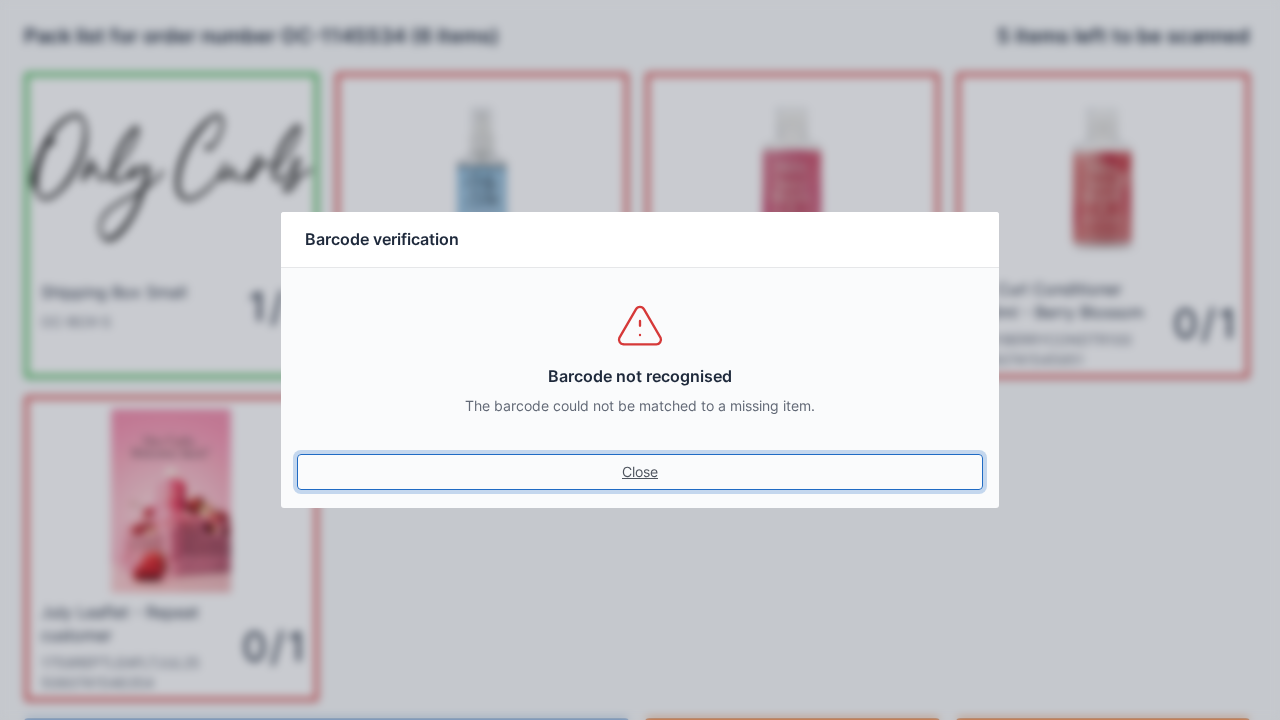 click on "Close" at bounding box center [640, 472] 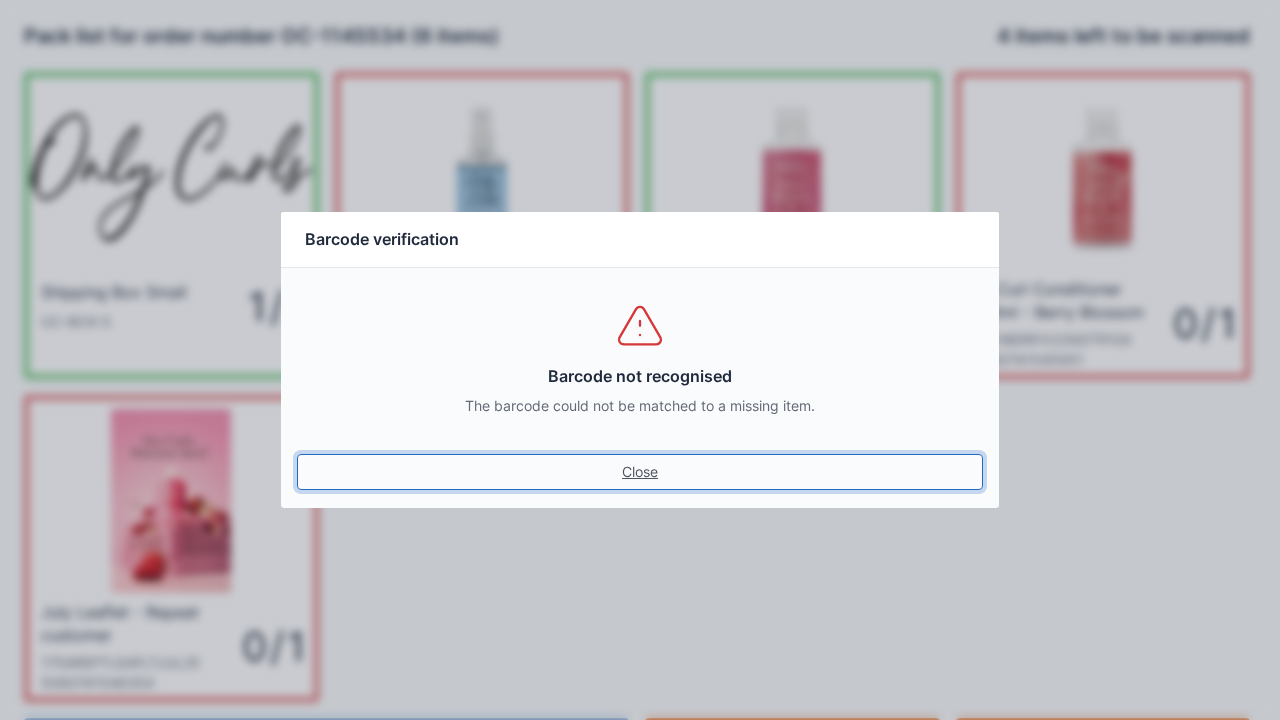 click on "Close" at bounding box center (640, 472) 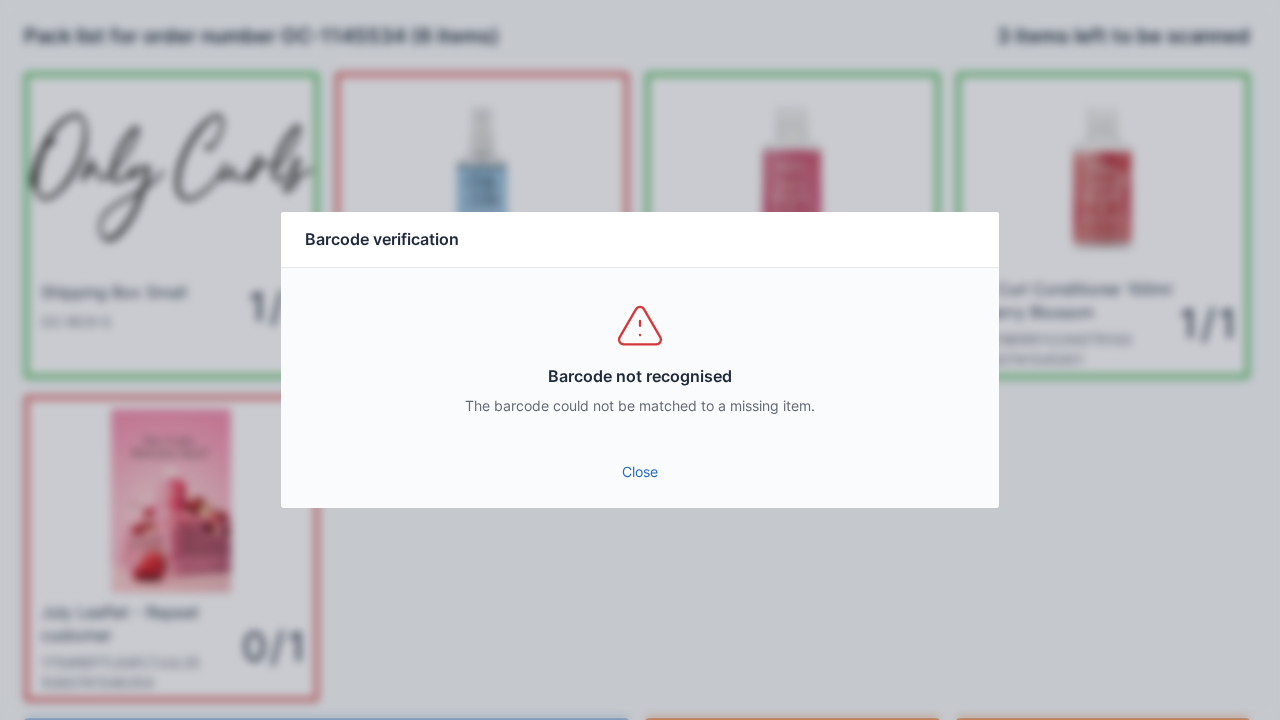 click on "Barcode not recognised The barcode could not be matched to a missing item." at bounding box center [640, 358] 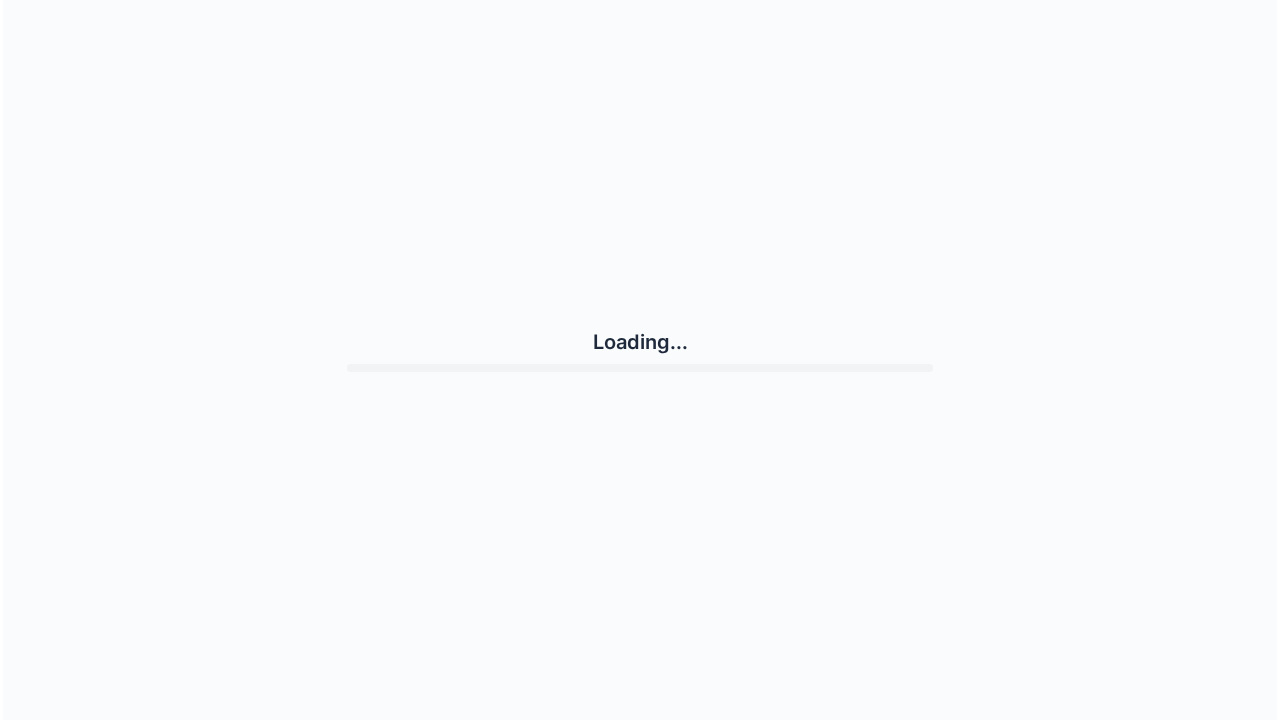 scroll, scrollTop: 0, scrollLeft: 0, axis: both 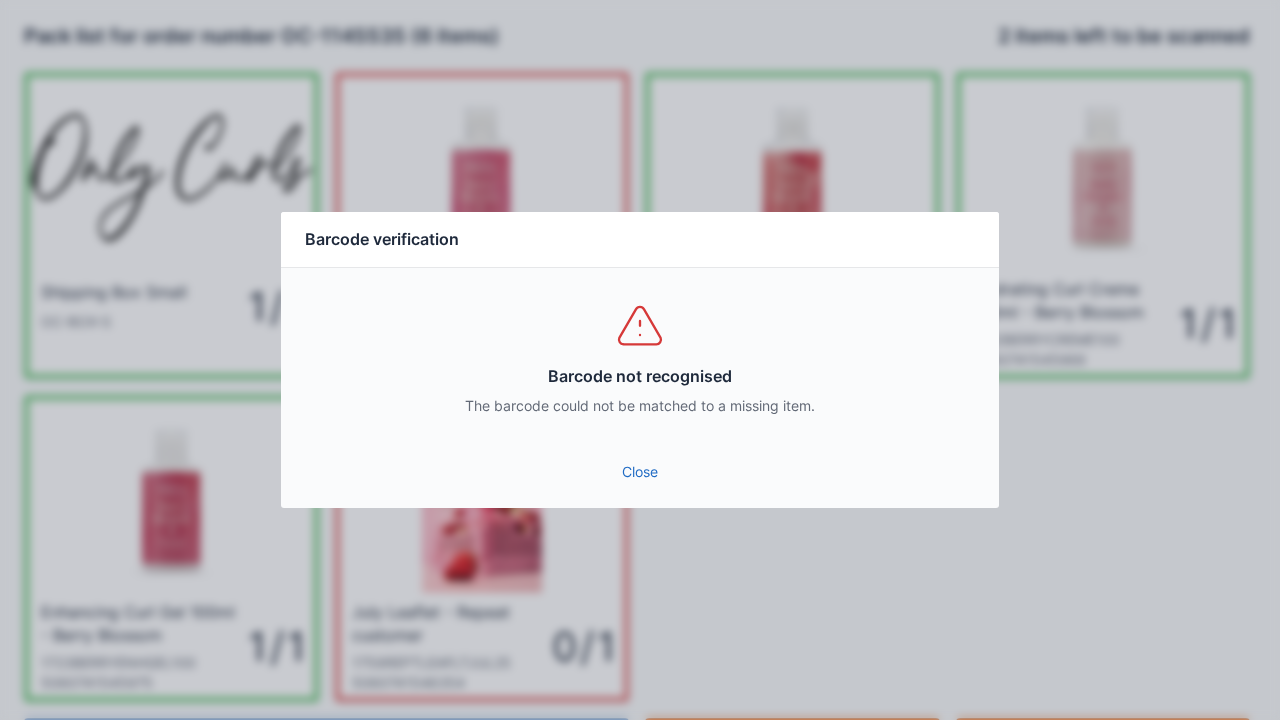 click on "Close" at bounding box center [640, 472] 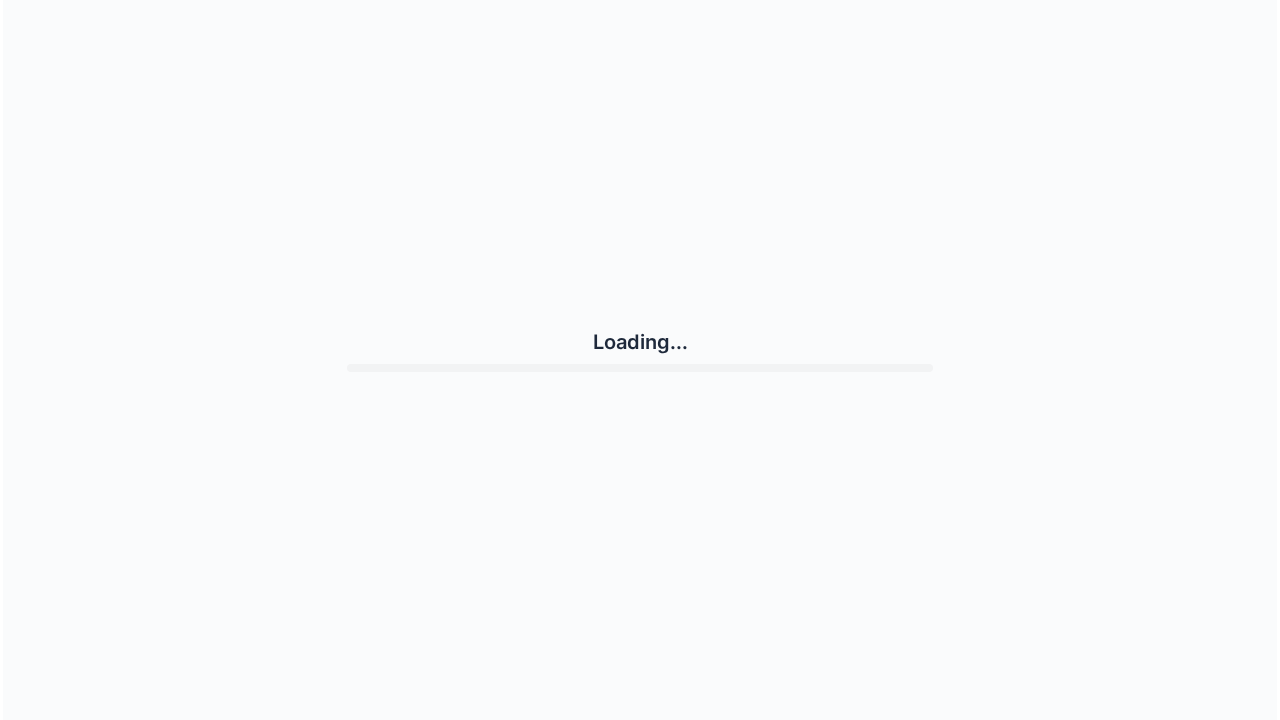 scroll, scrollTop: 0, scrollLeft: 0, axis: both 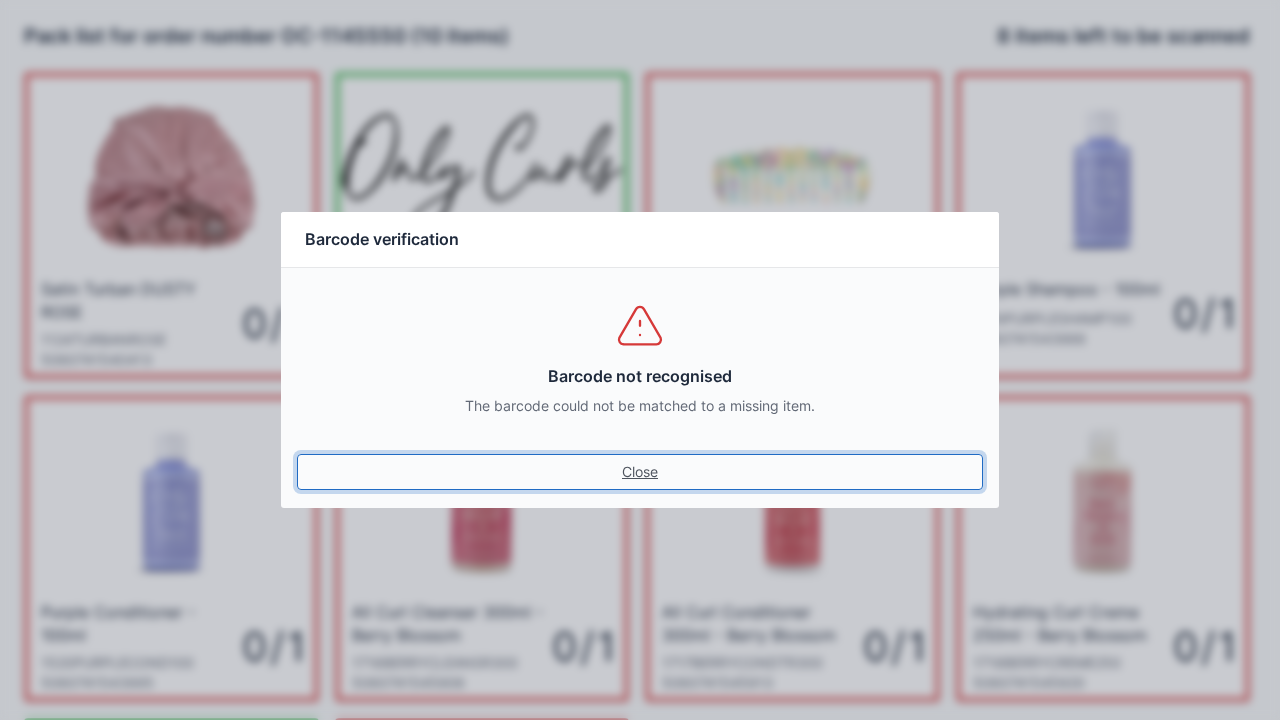 click on "Close" at bounding box center [640, 472] 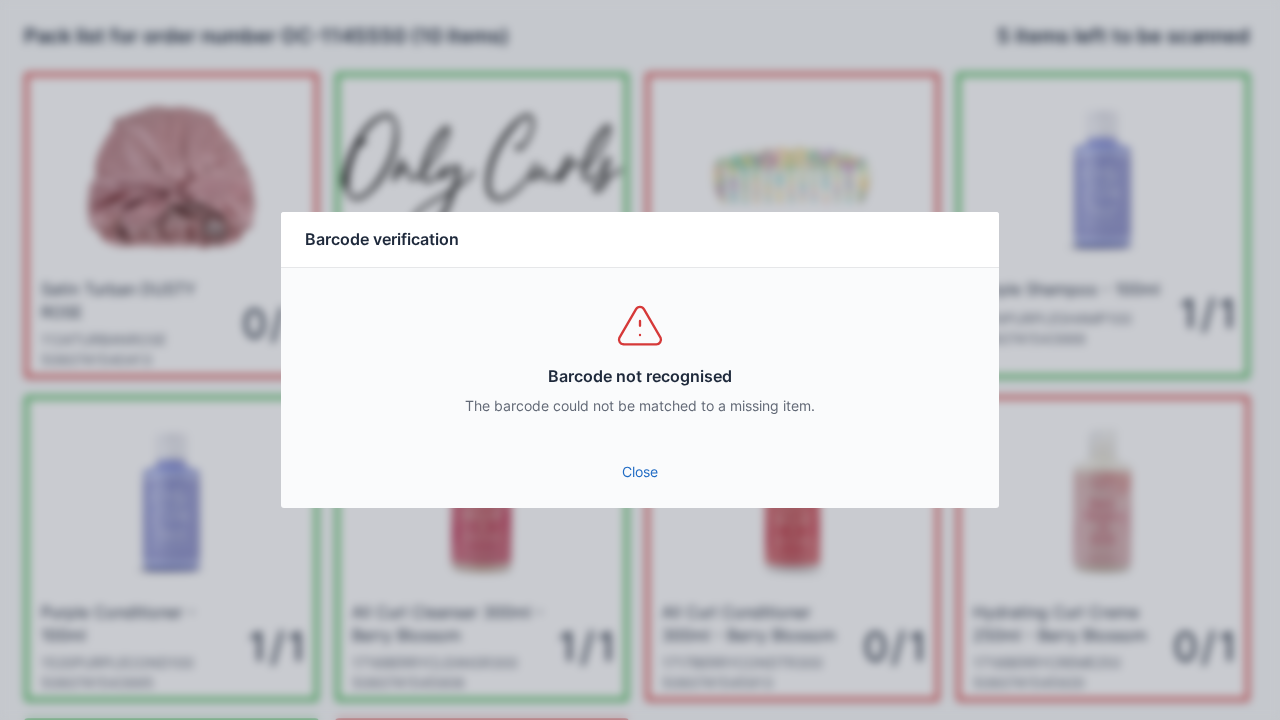 click on "Close" at bounding box center [640, 472] 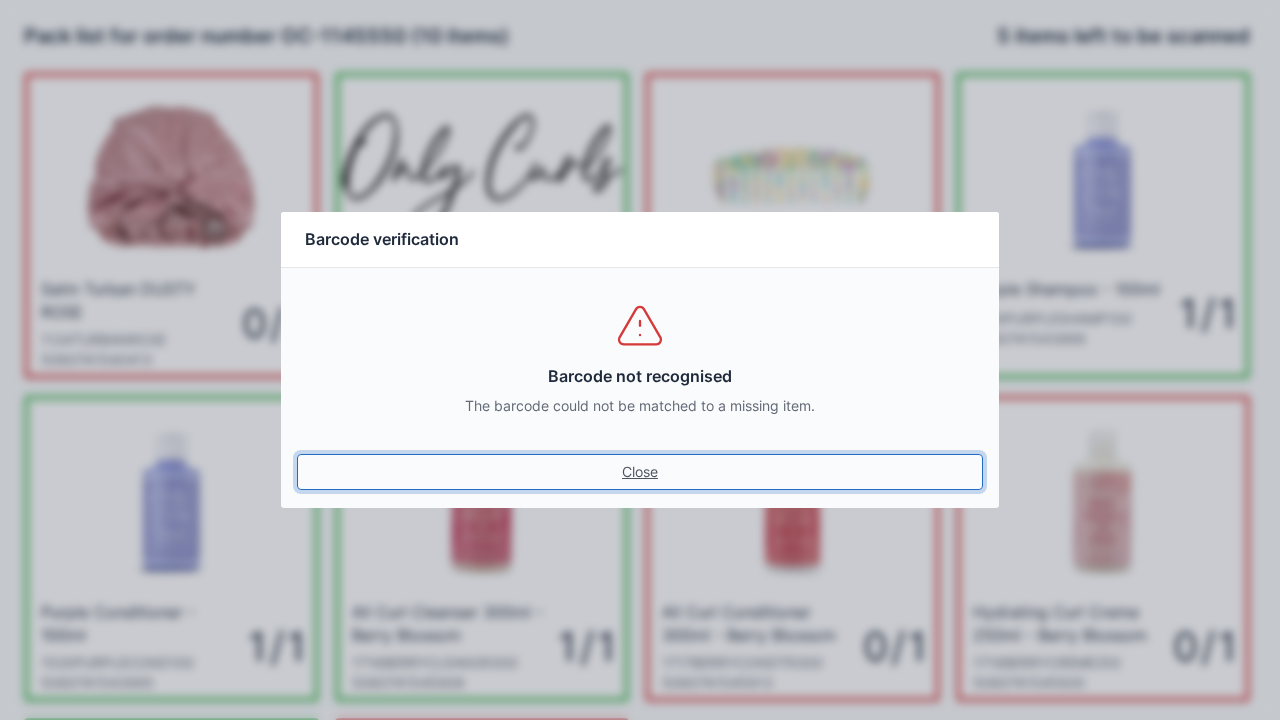 click on "Close" at bounding box center [640, 472] 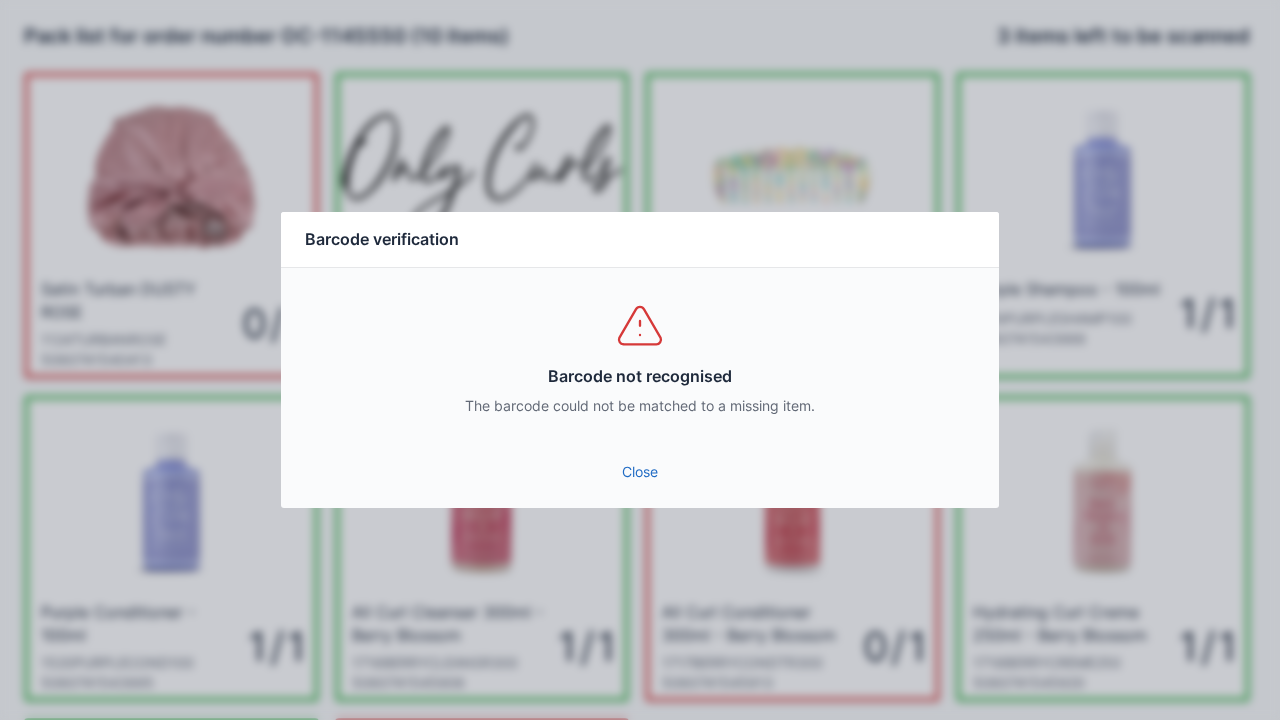 click on "Close" at bounding box center (640, 472) 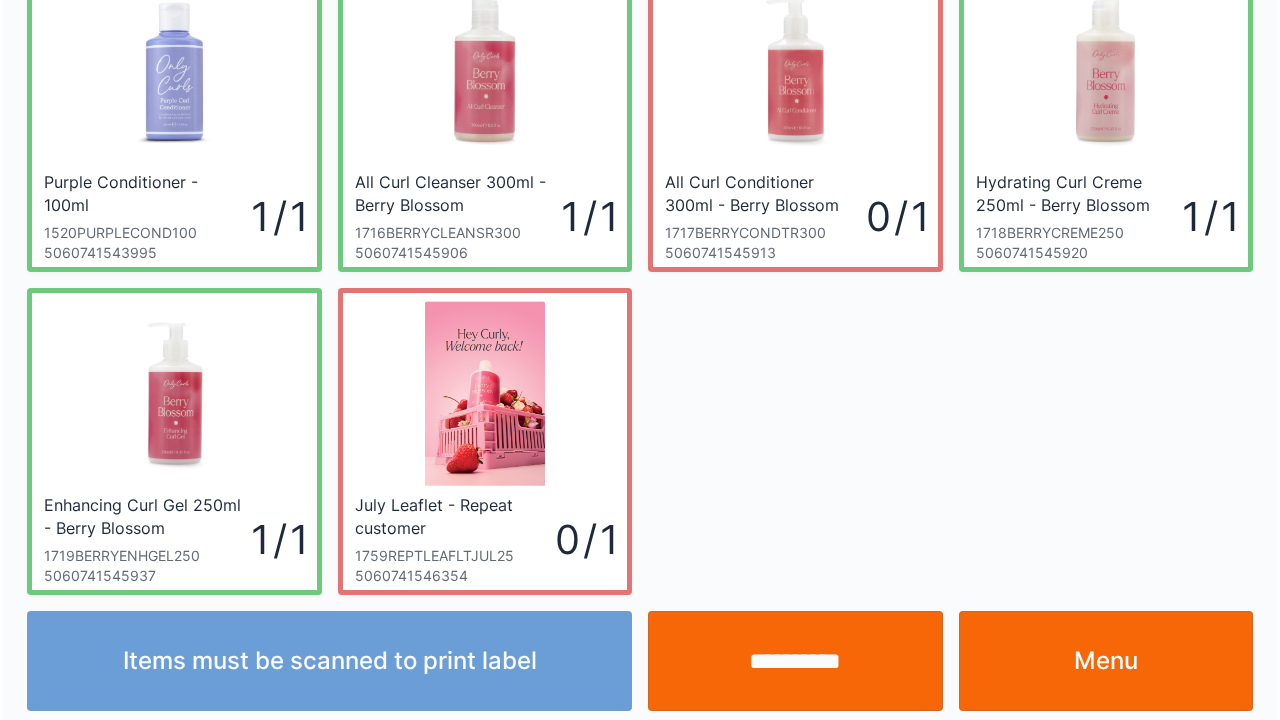 scroll, scrollTop: 439, scrollLeft: 0, axis: vertical 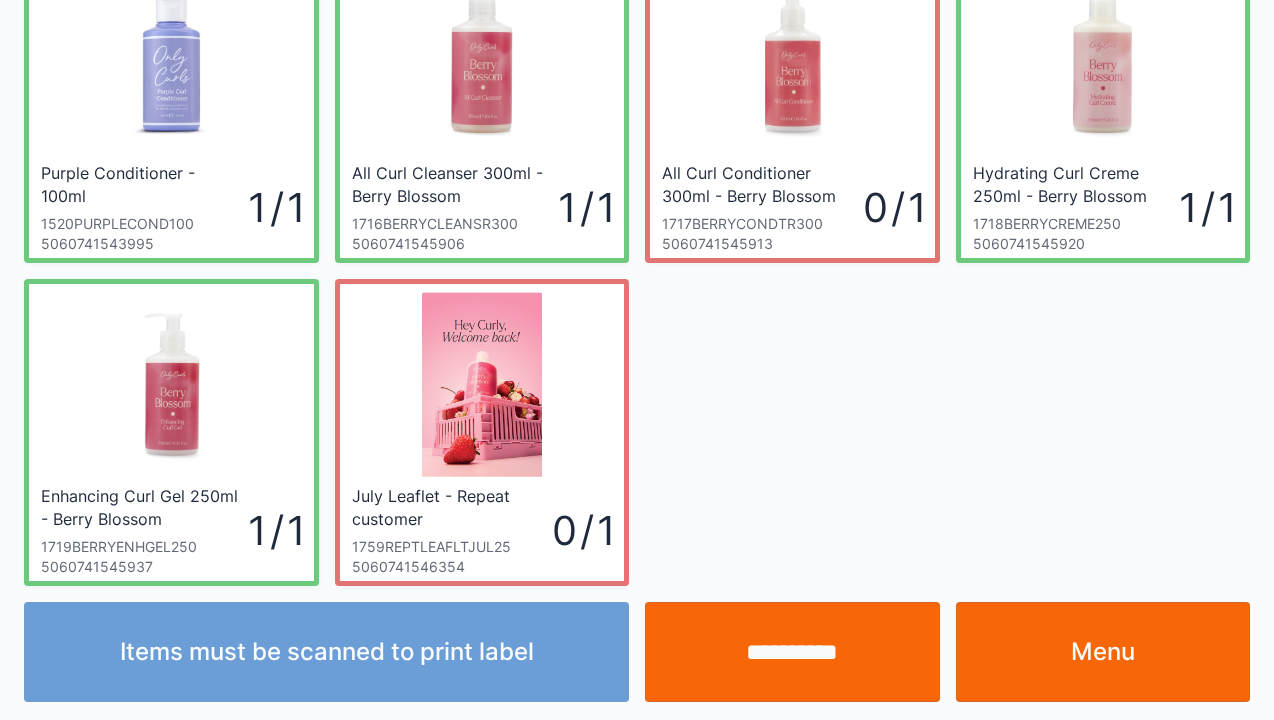 click on "**********" at bounding box center [792, 652] 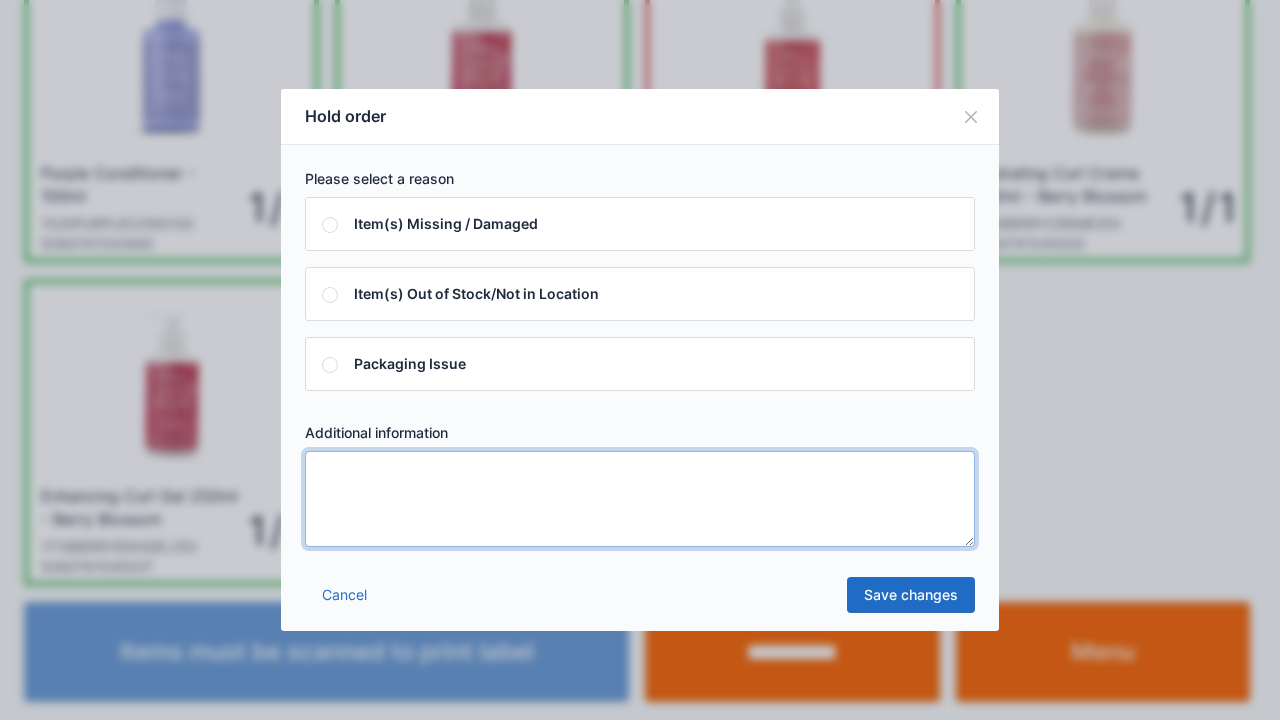 click at bounding box center [640, 499] 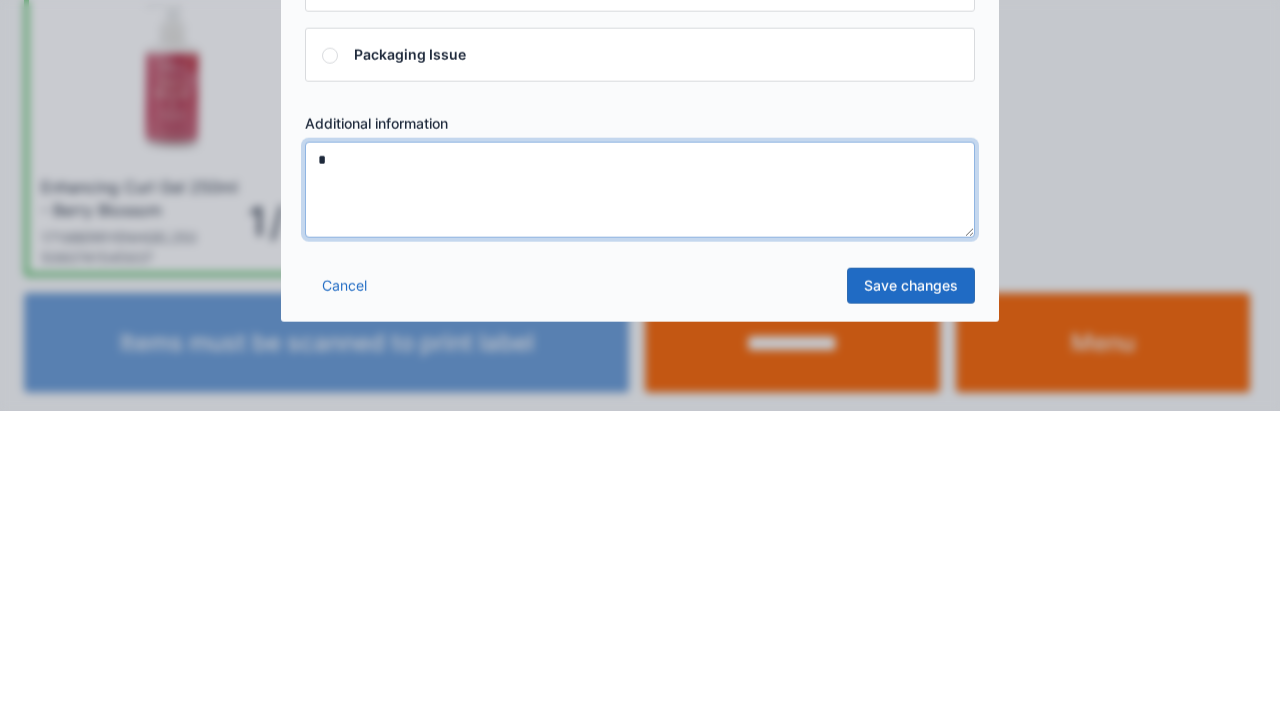 type on "*" 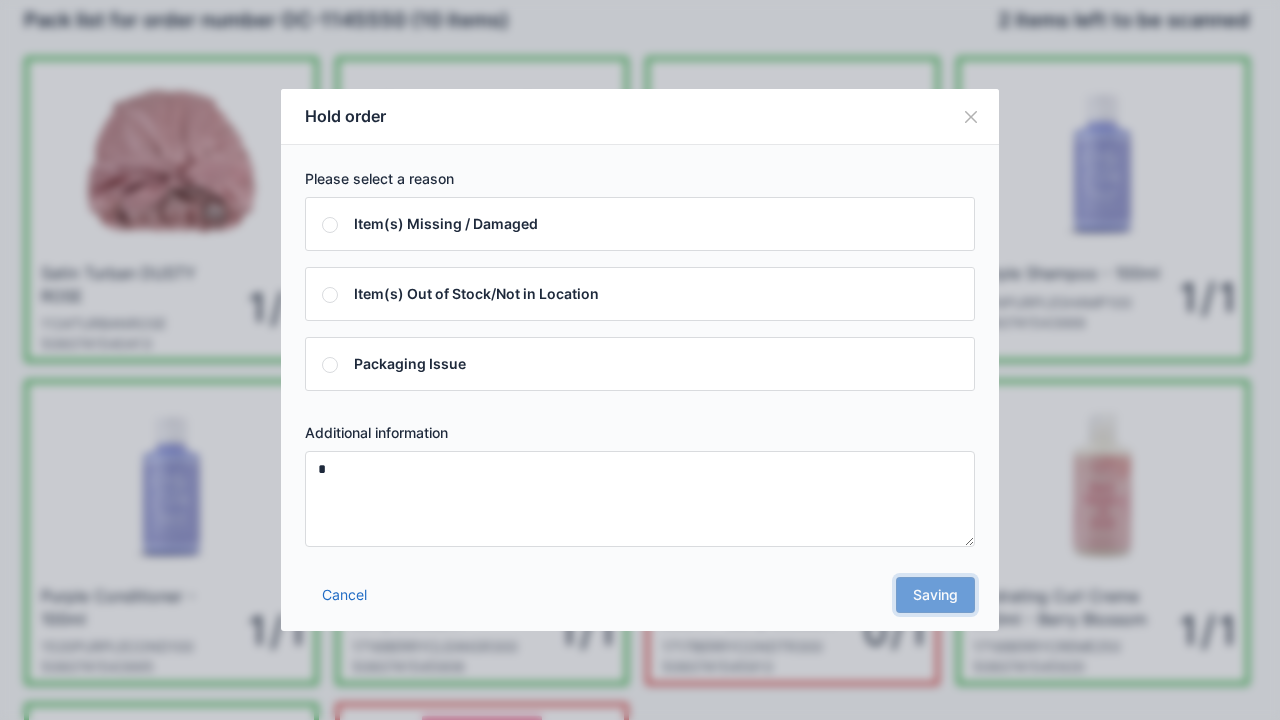 scroll, scrollTop: 0, scrollLeft: 0, axis: both 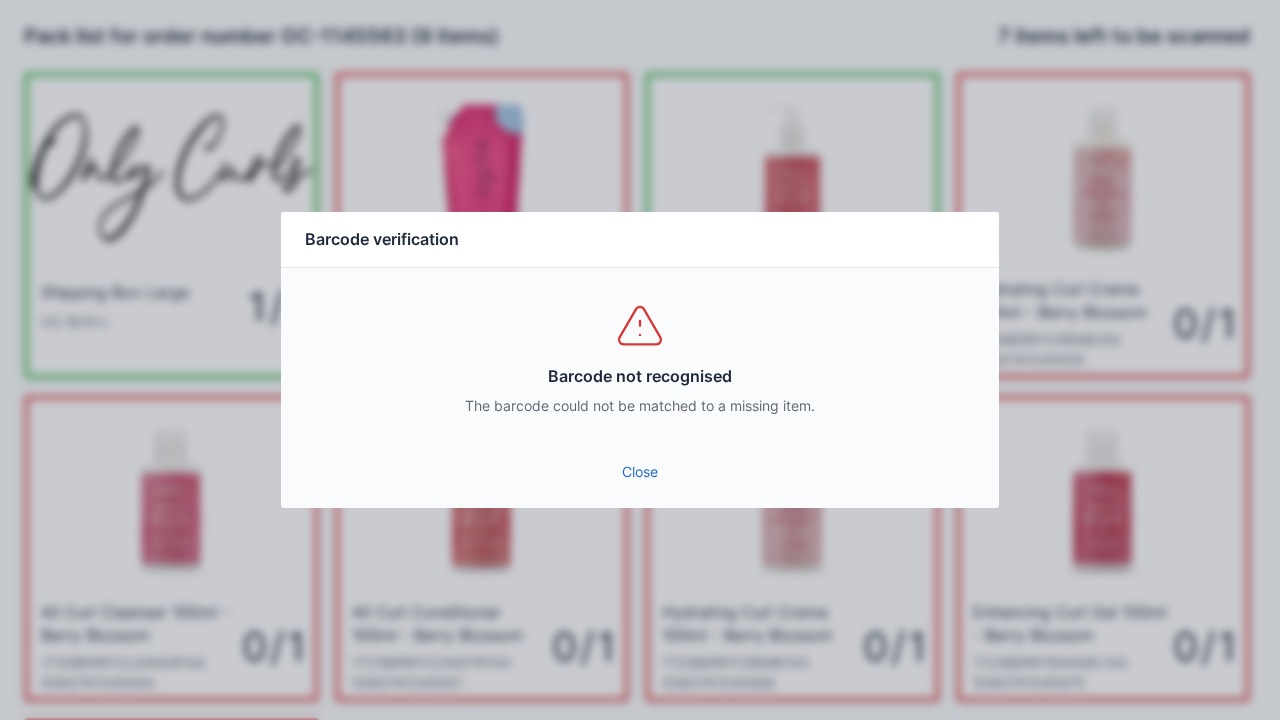 click on "Close" at bounding box center [640, 472] 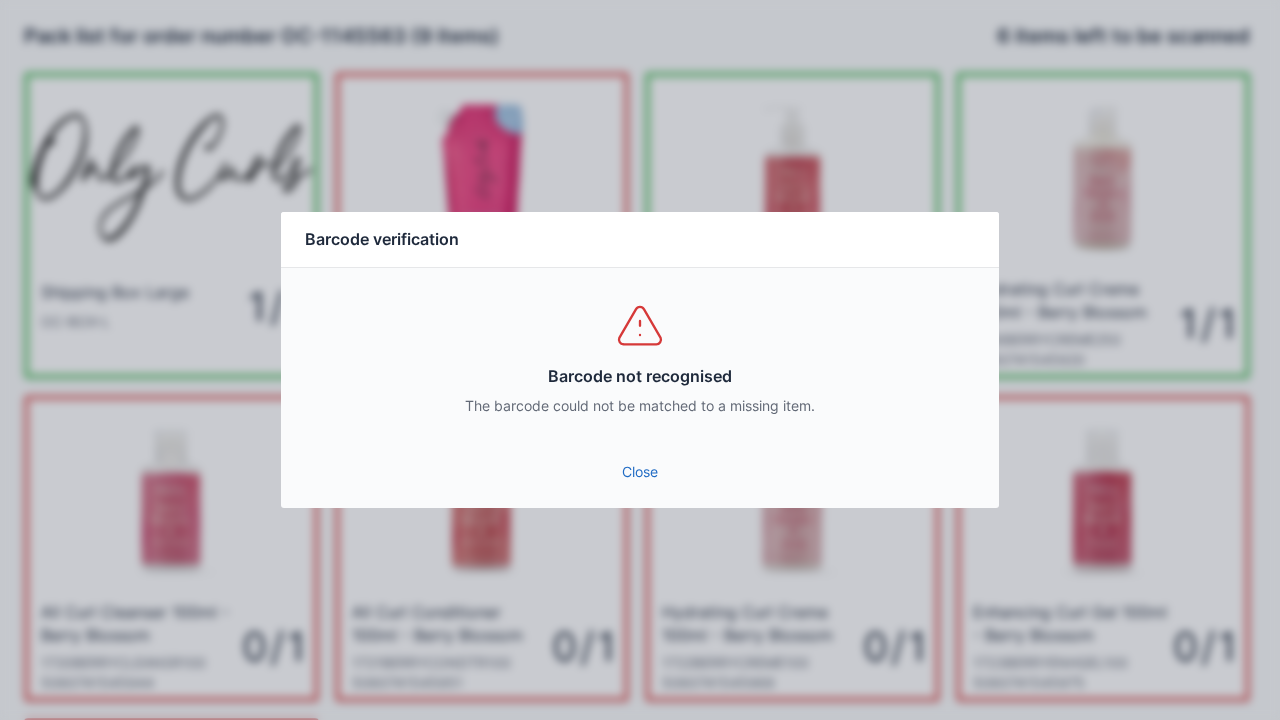 click on "Close" at bounding box center (640, 472) 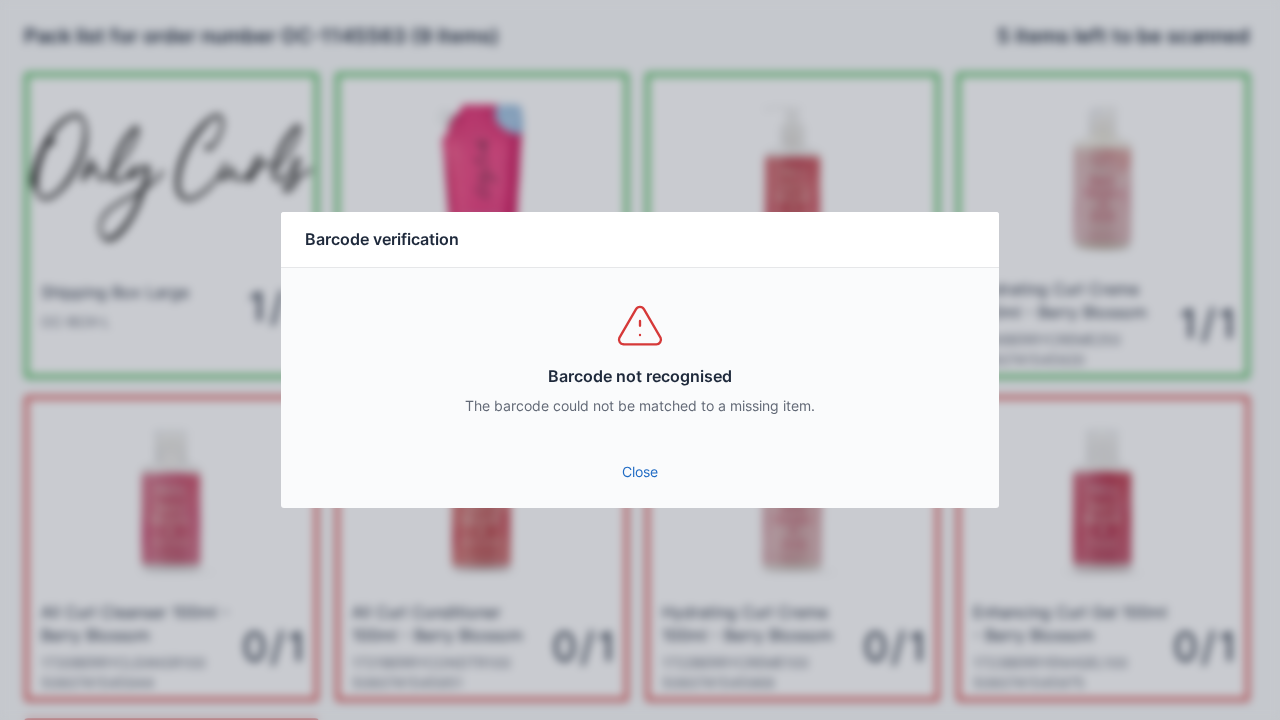 click on "Close" at bounding box center [640, 472] 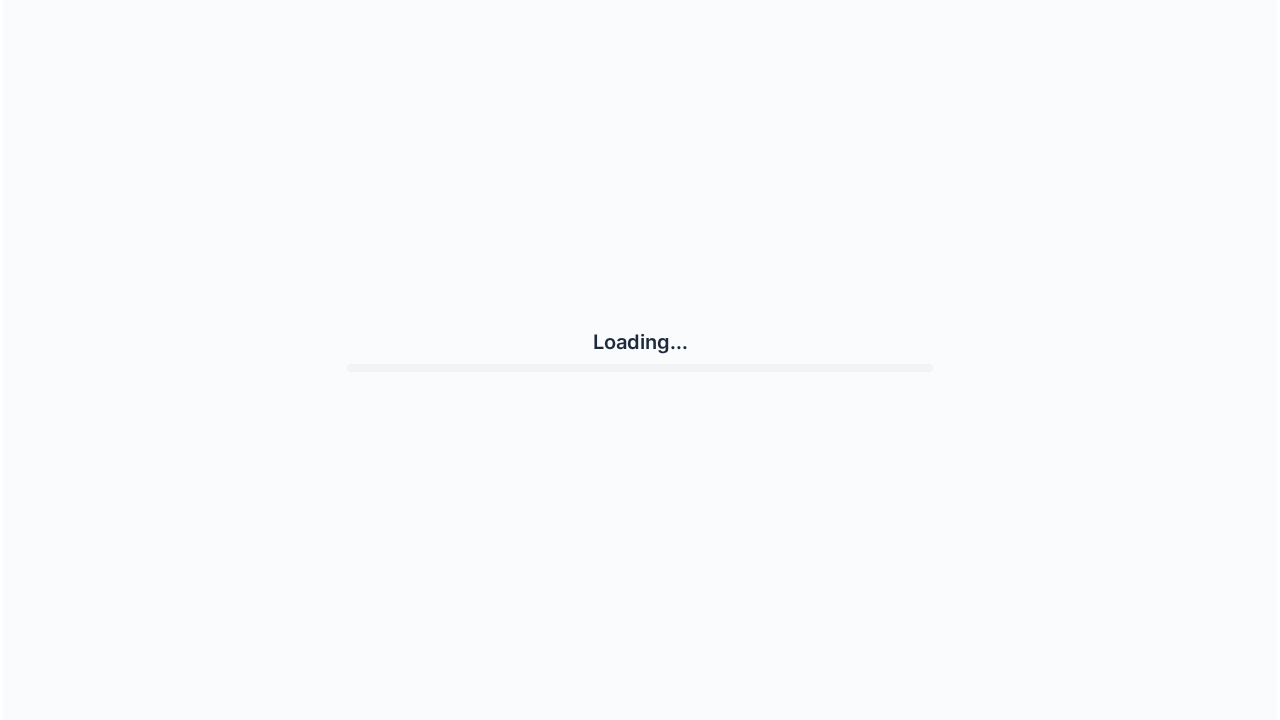 scroll, scrollTop: 0, scrollLeft: 0, axis: both 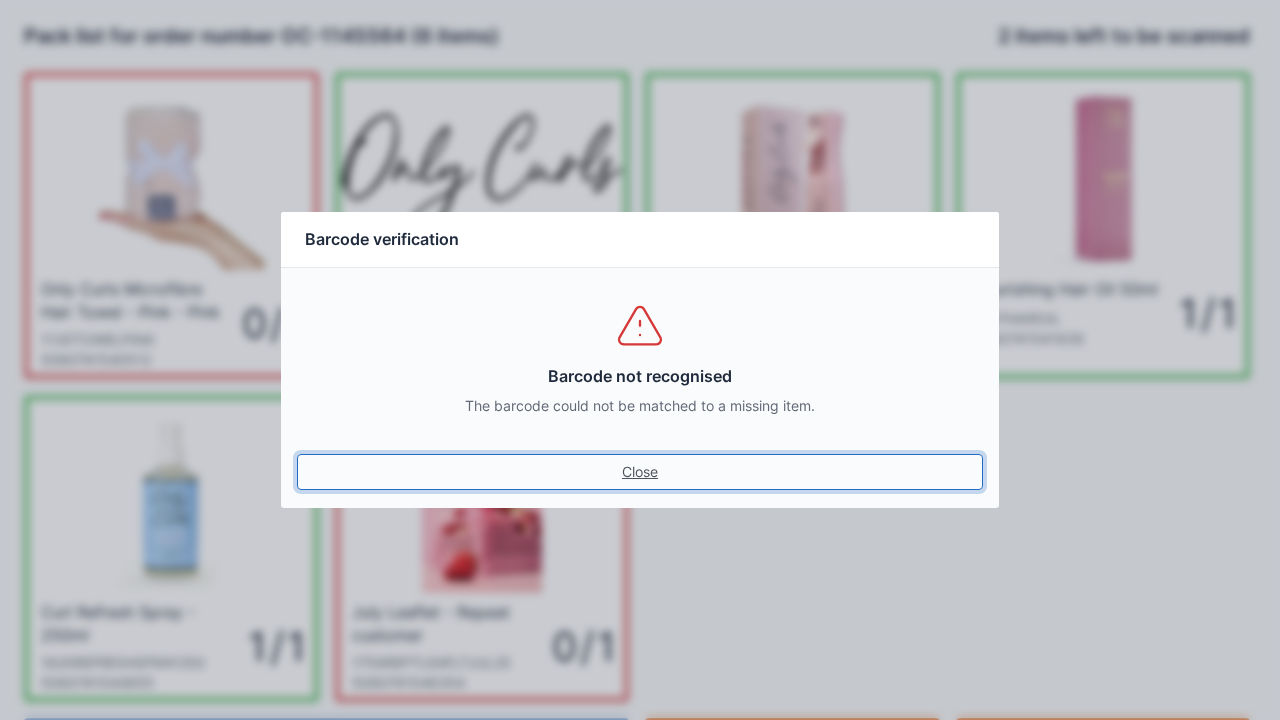 click on "Close" at bounding box center (640, 472) 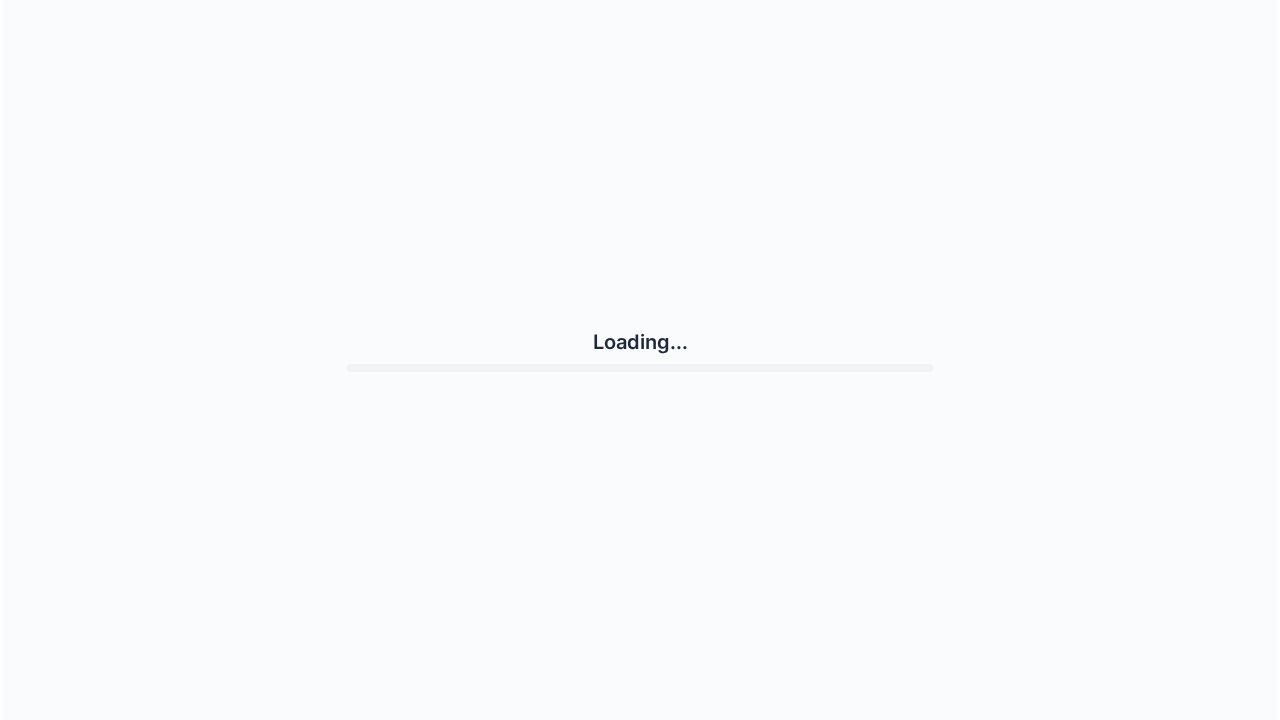 scroll, scrollTop: 0, scrollLeft: 0, axis: both 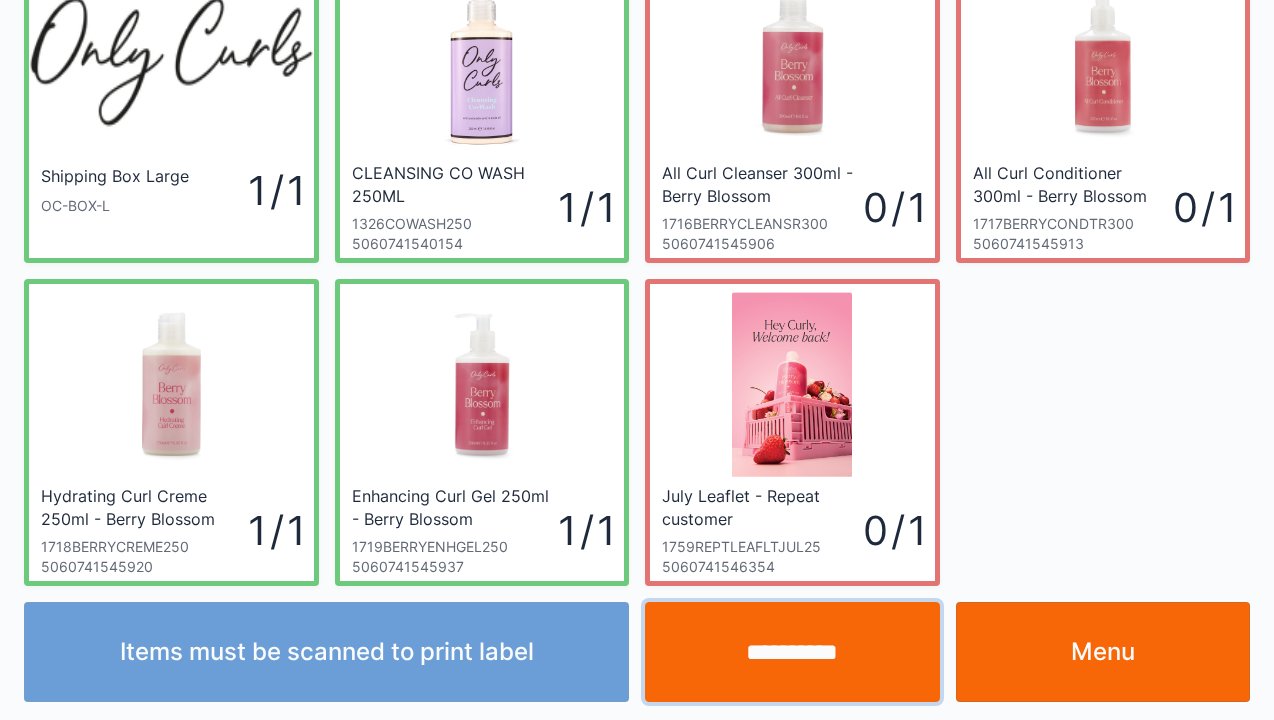 click on "**********" at bounding box center (792, 652) 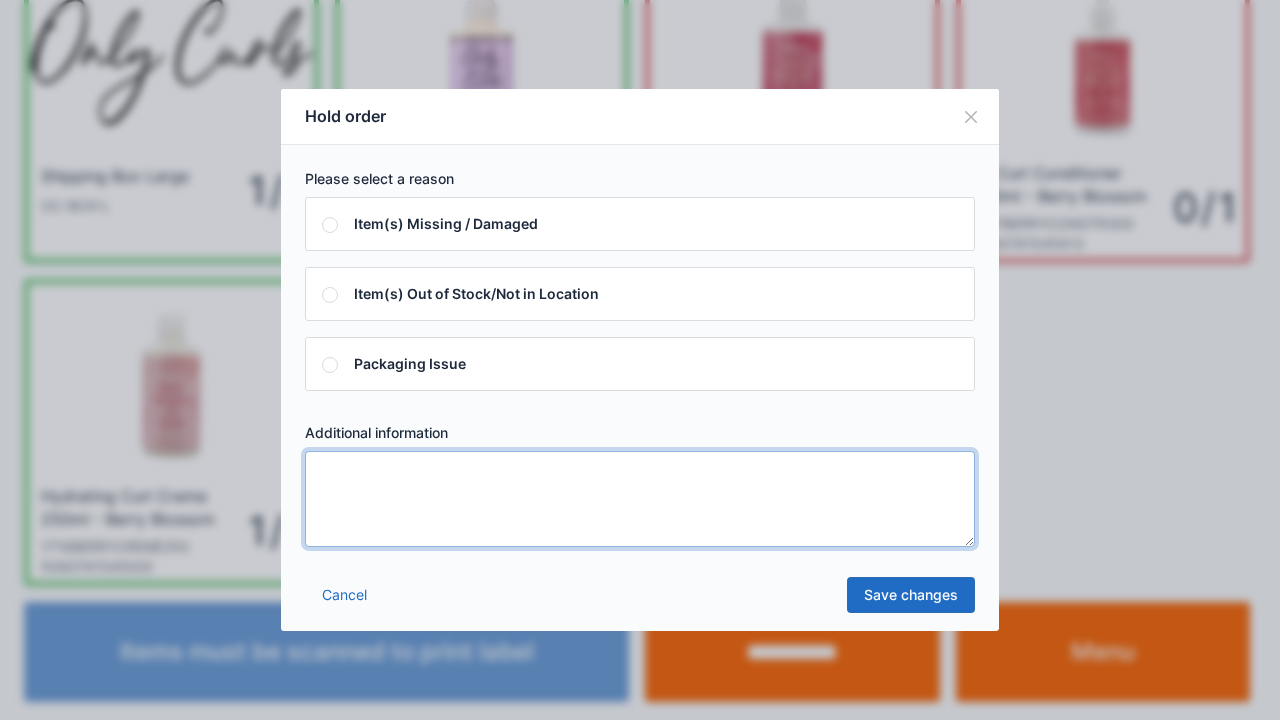 click at bounding box center (640, 499) 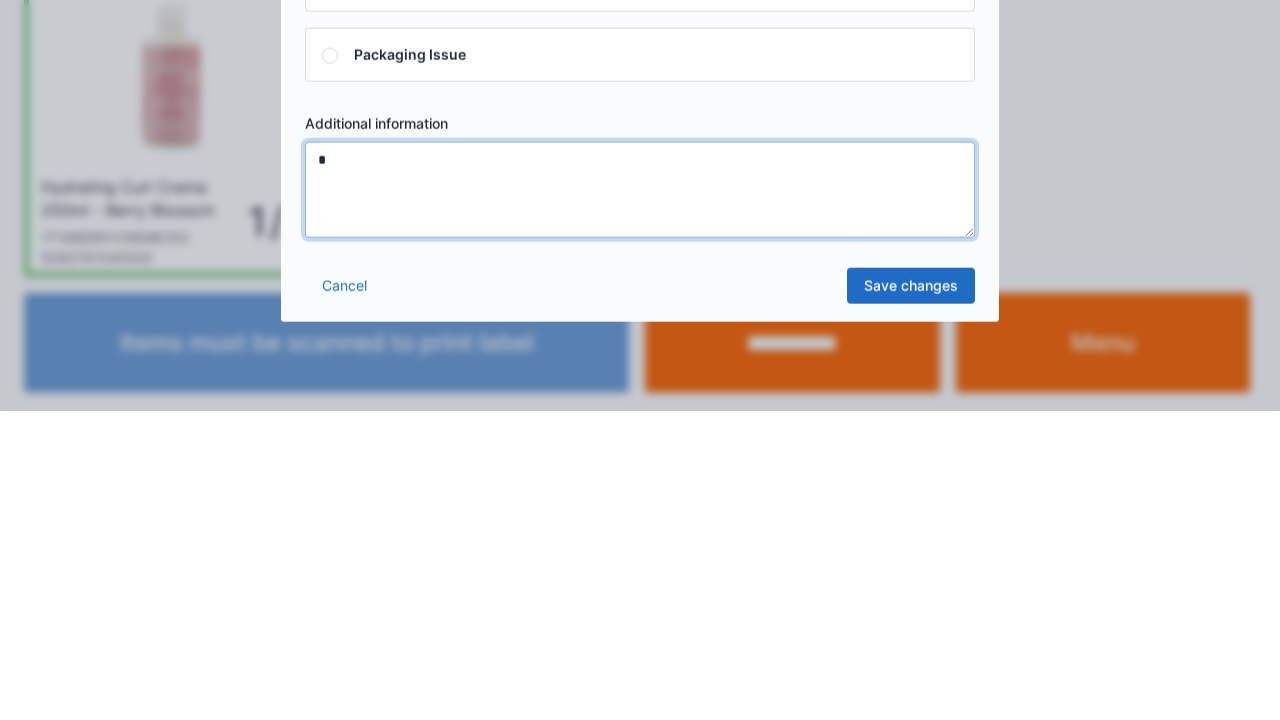 type on "*" 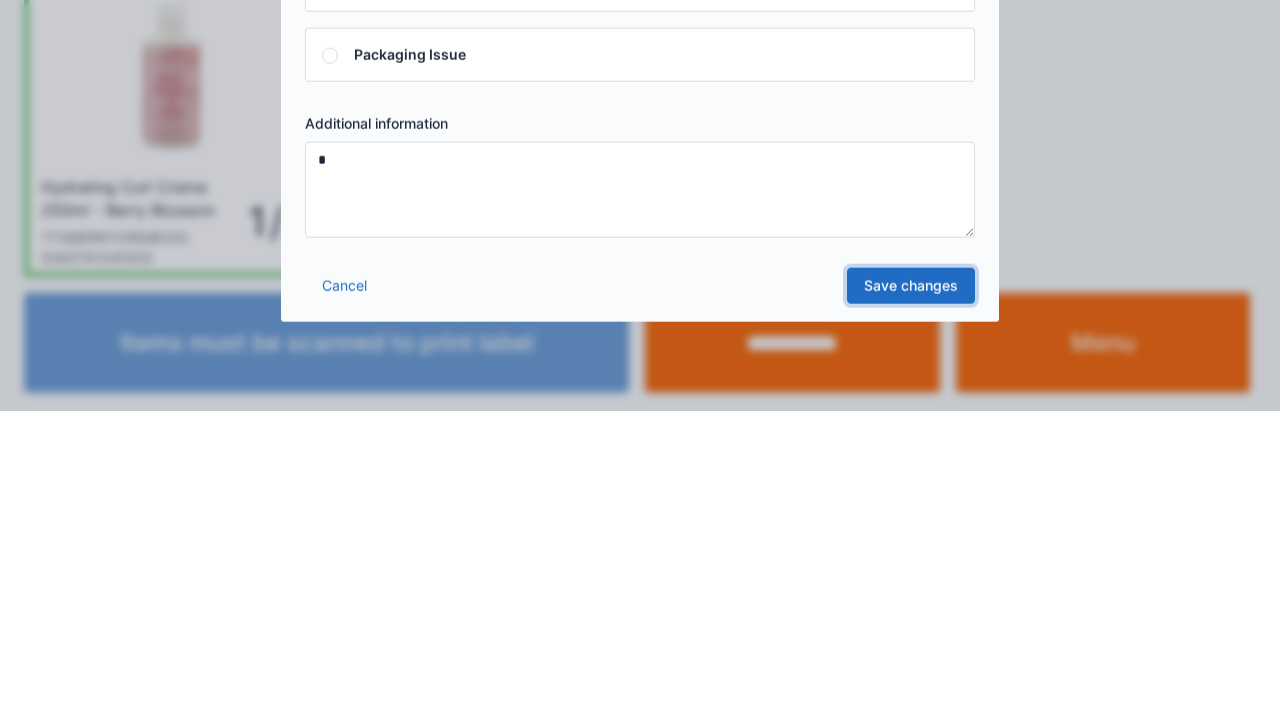 click on "Save changes" at bounding box center (911, 595) 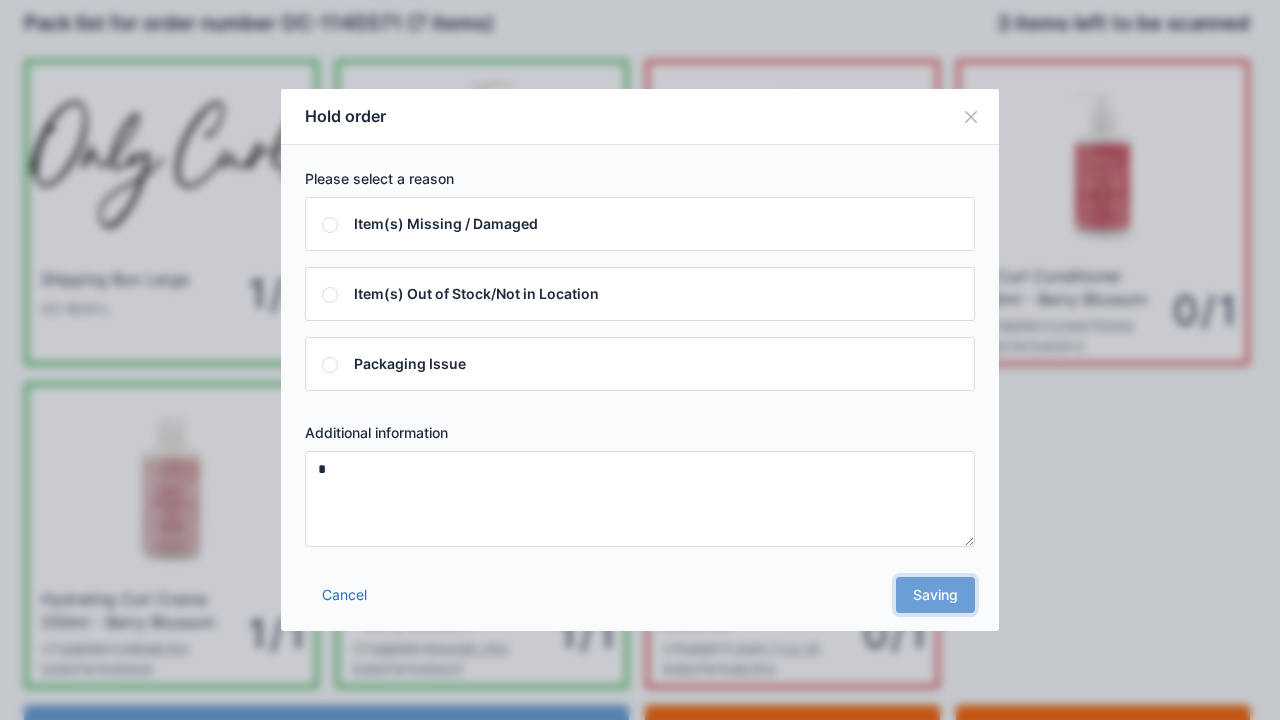 scroll, scrollTop: 0, scrollLeft: 0, axis: both 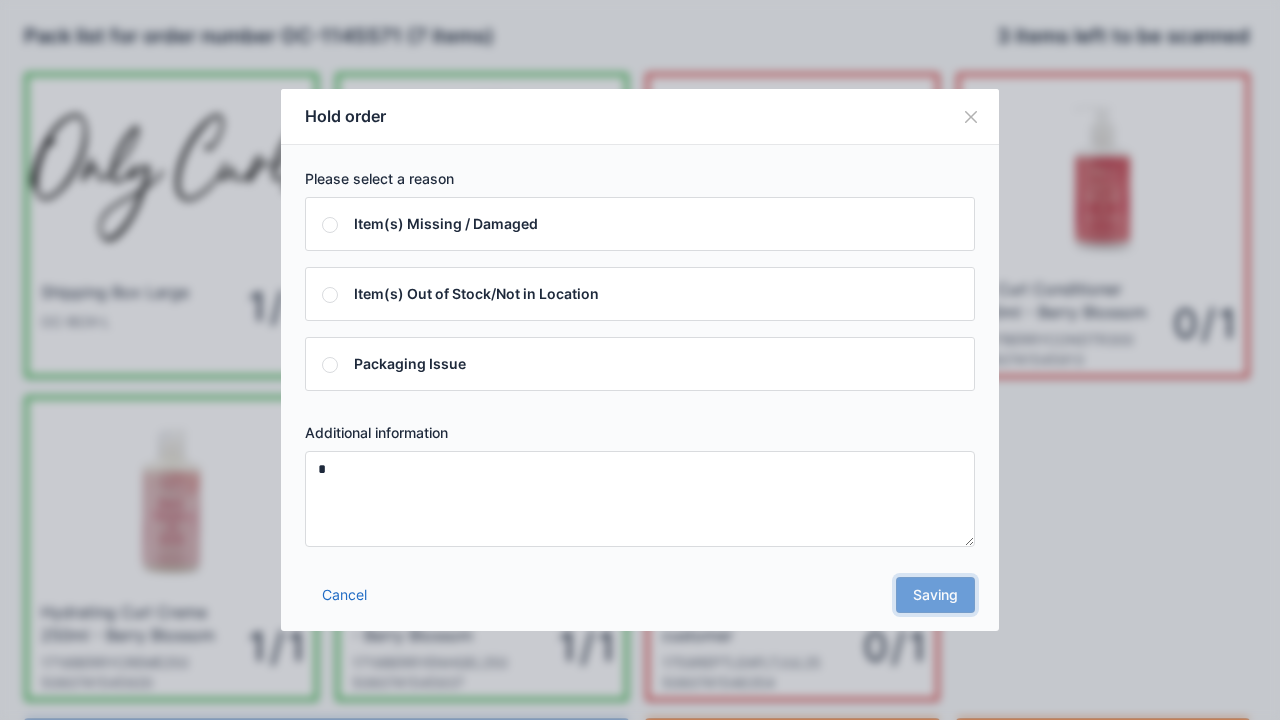 click on "Cancel  Saving" at bounding box center (640, 601) 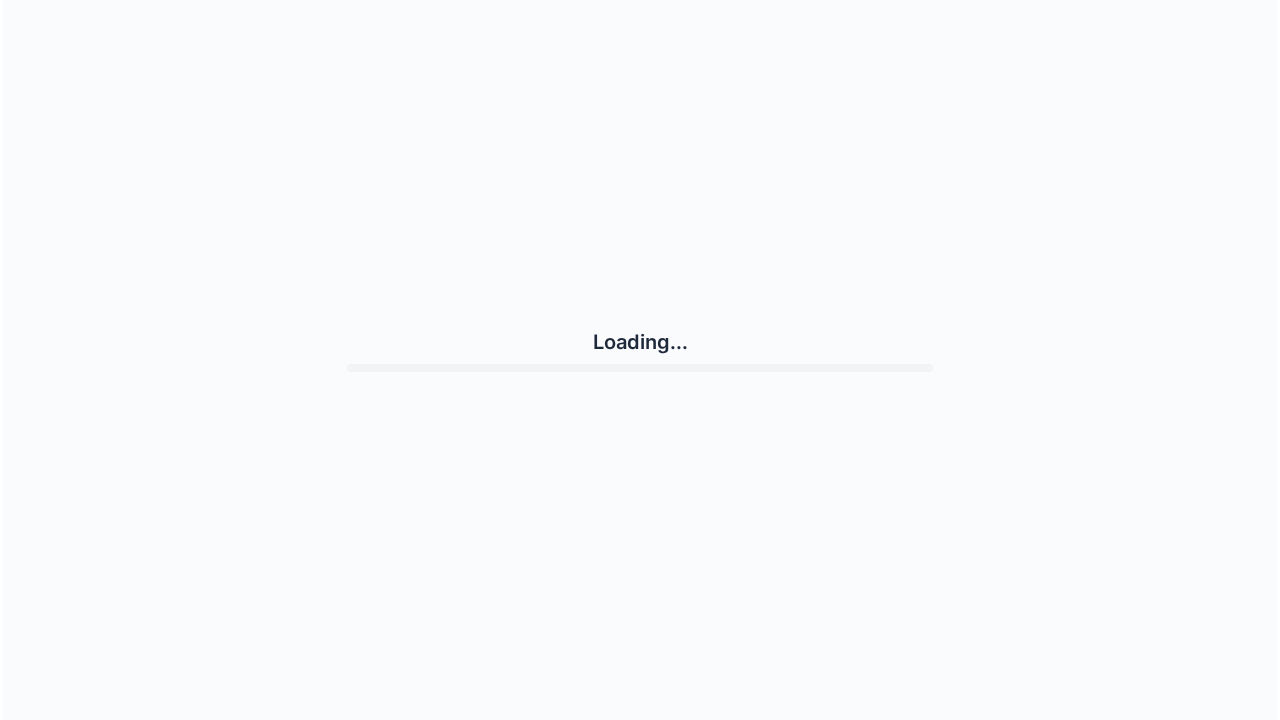 scroll, scrollTop: 0, scrollLeft: 0, axis: both 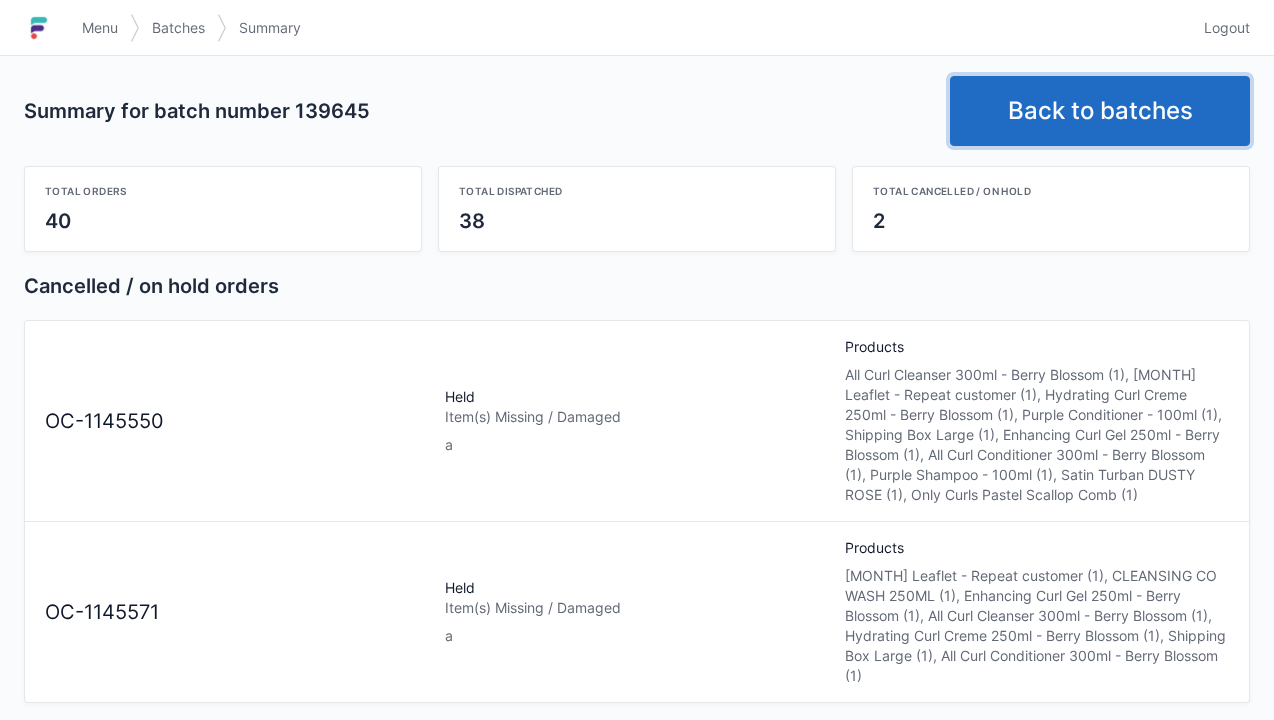 click on "Back to batches" at bounding box center [1100, 111] 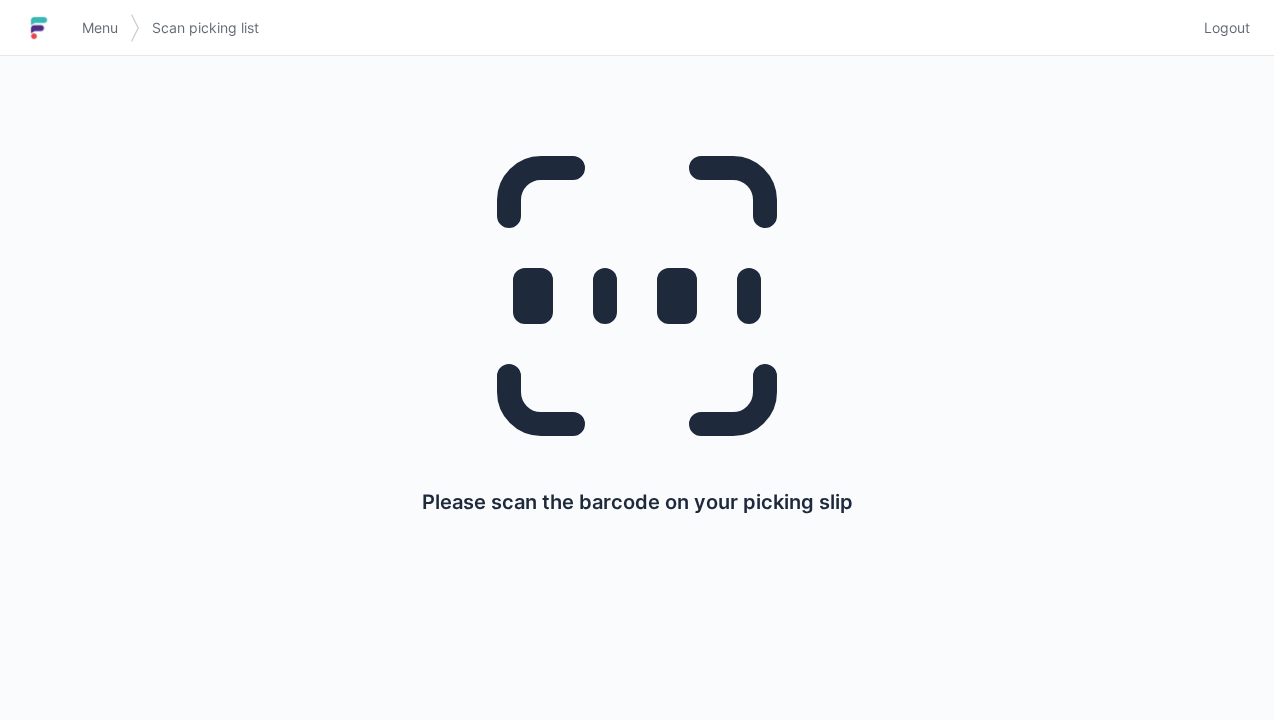 scroll, scrollTop: 0, scrollLeft: 0, axis: both 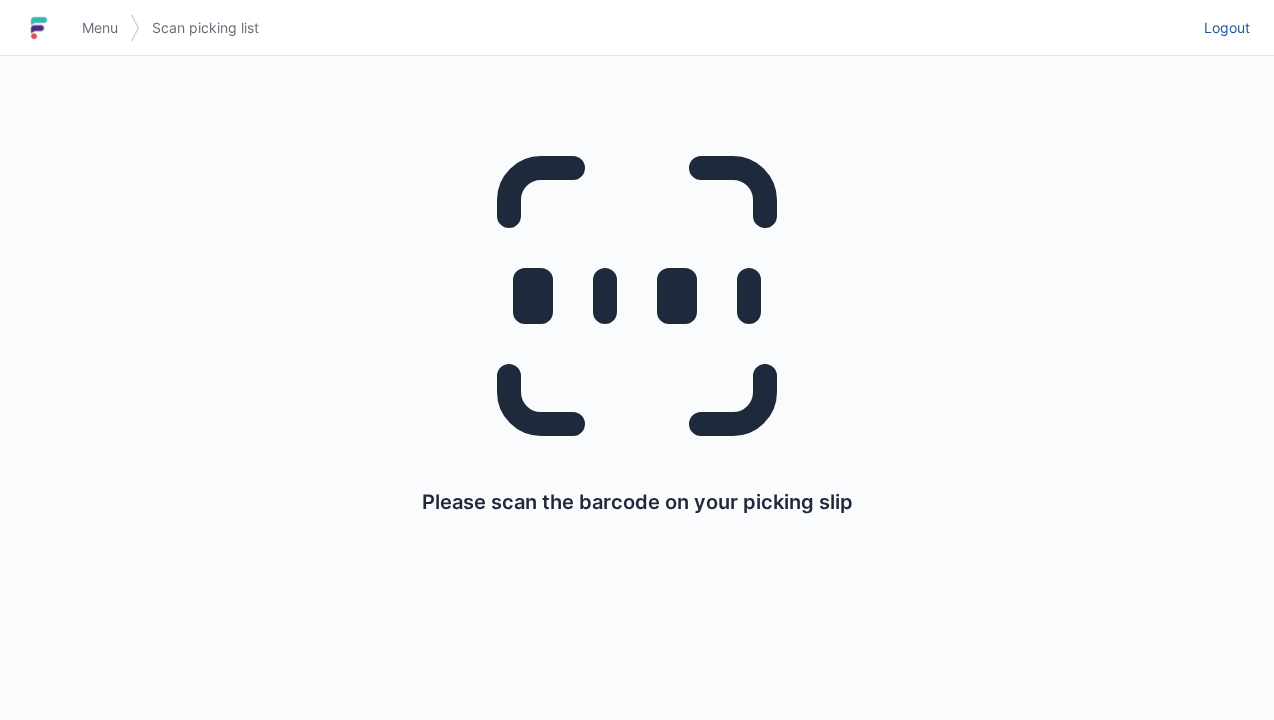 click on "Logout" at bounding box center (1227, 28) 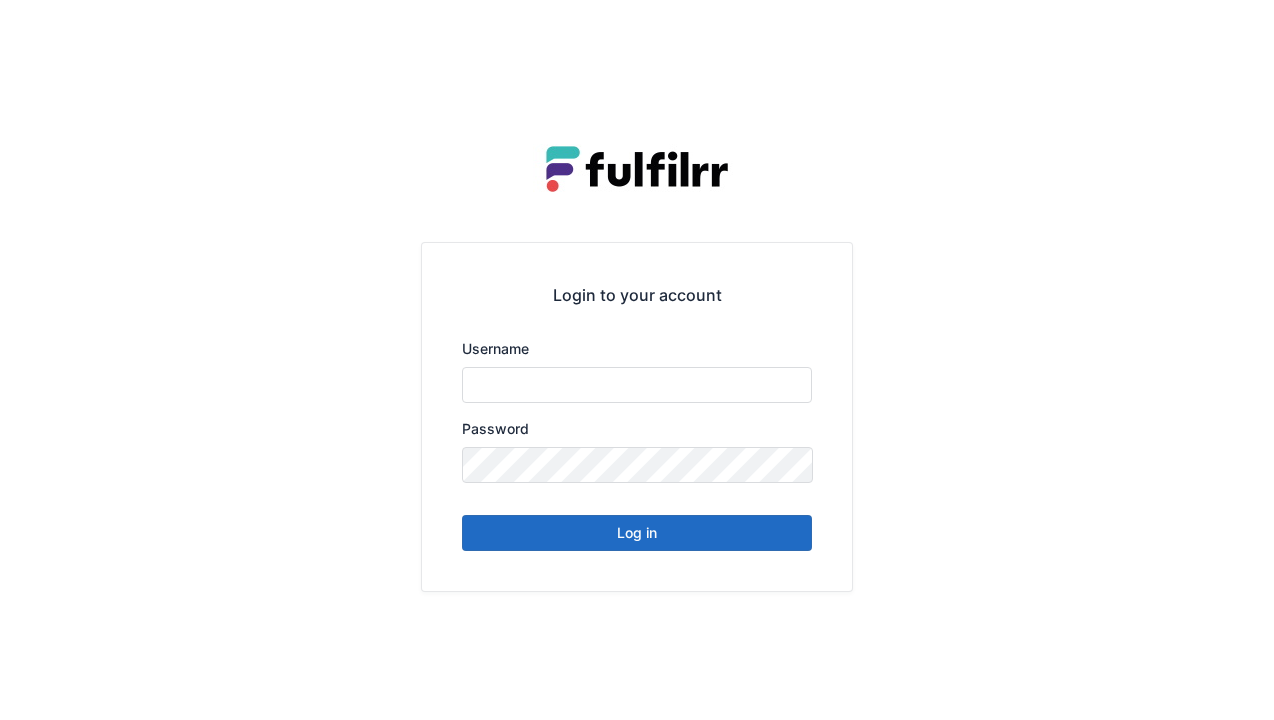scroll, scrollTop: 0, scrollLeft: 0, axis: both 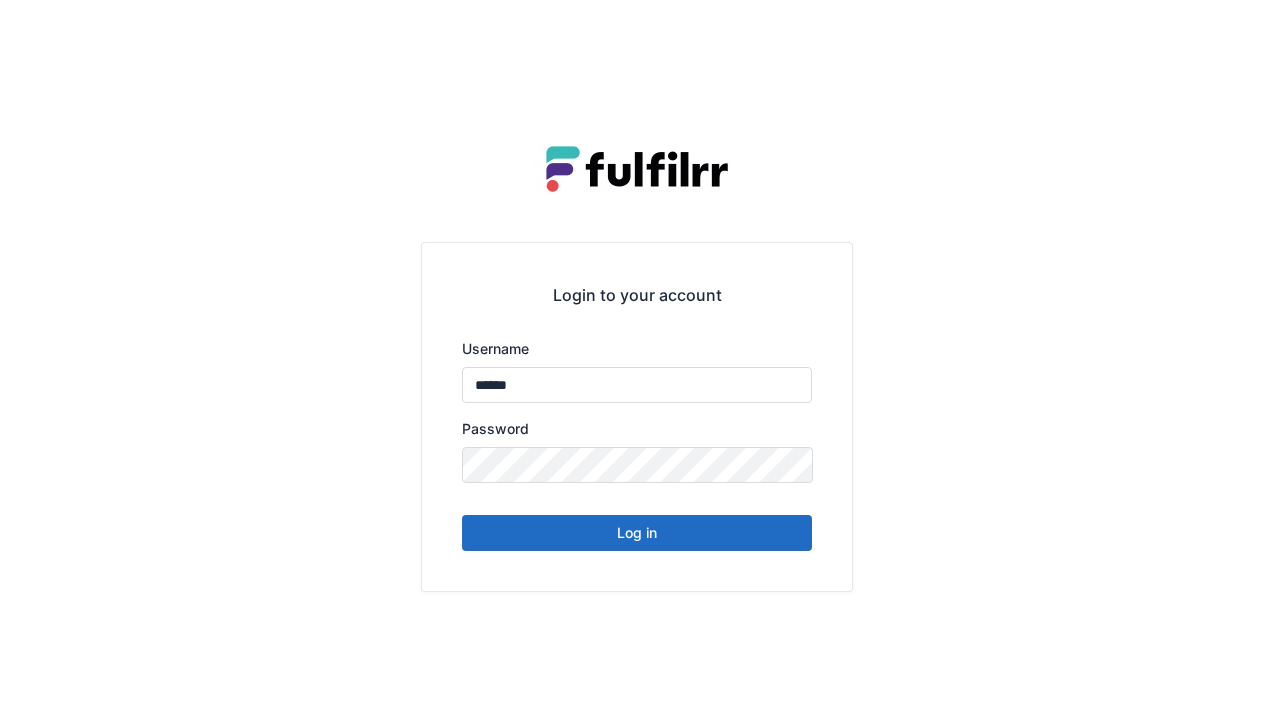 click on "Log in" at bounding box center (637, 533) 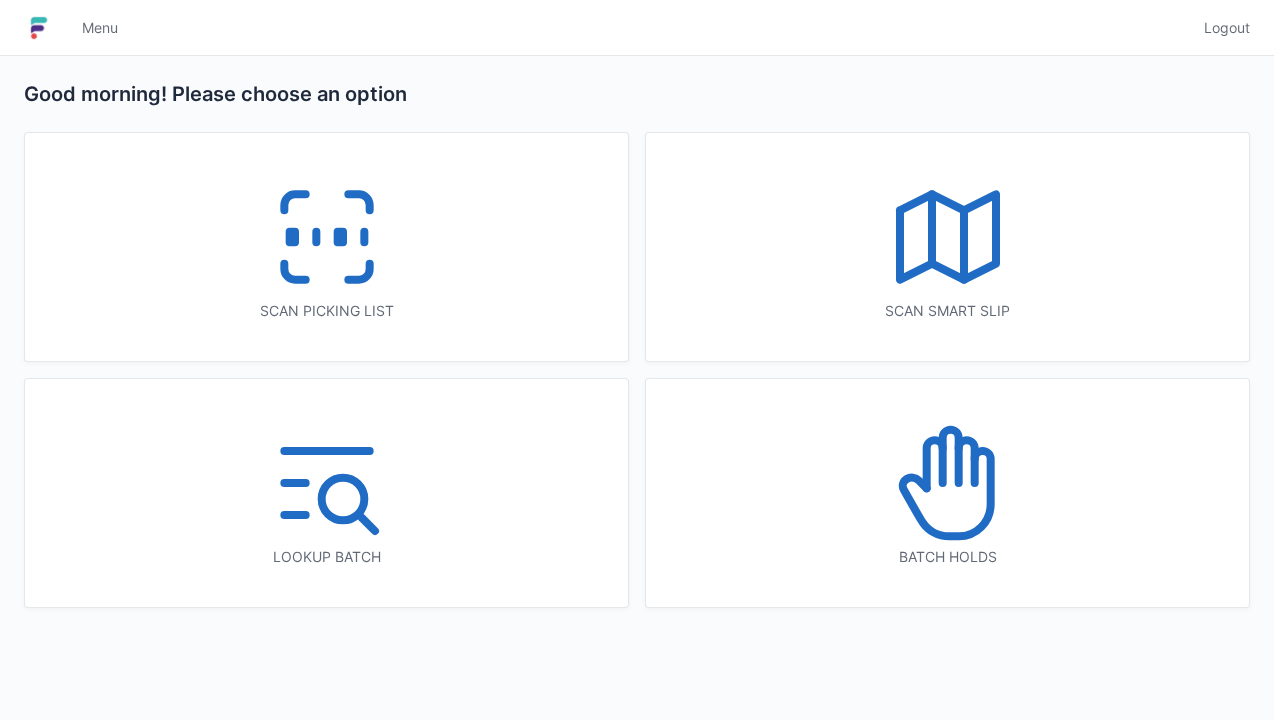 scroll, scrollTop: 0, scrollLeft: 0, axis: both 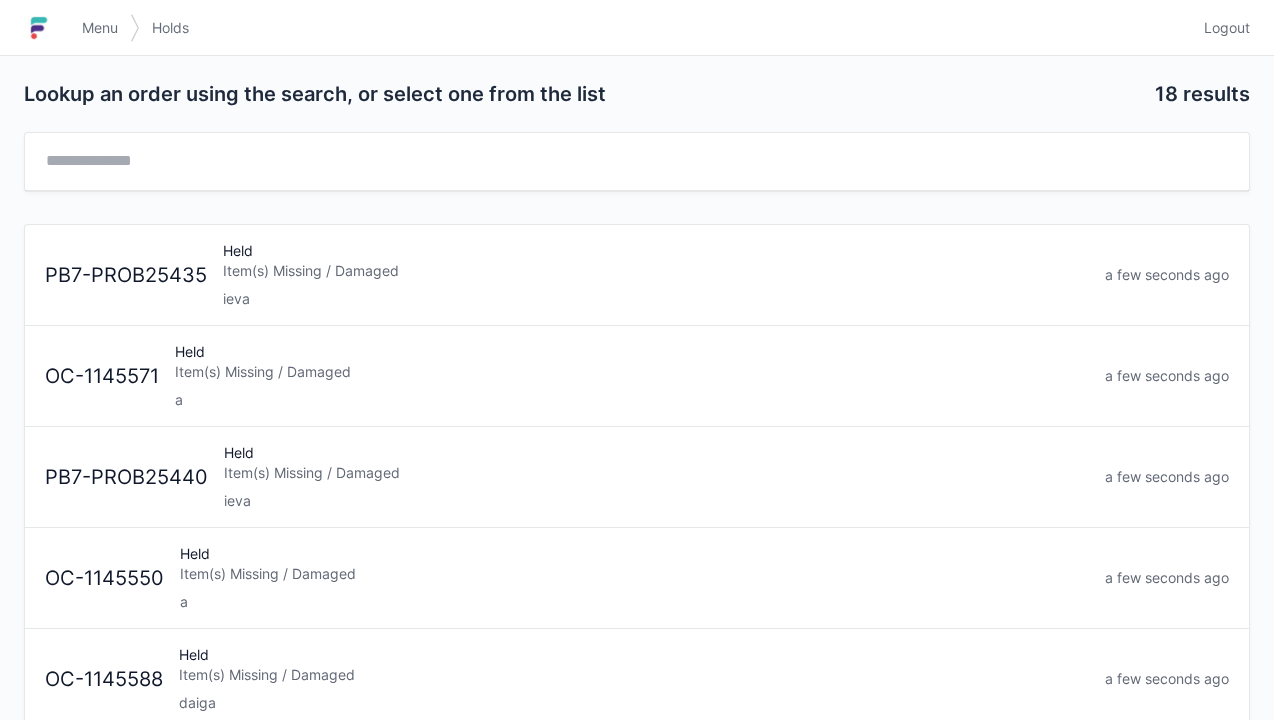 click on "Item(s) Missing / Damaged" at bounding box center (632, 372) 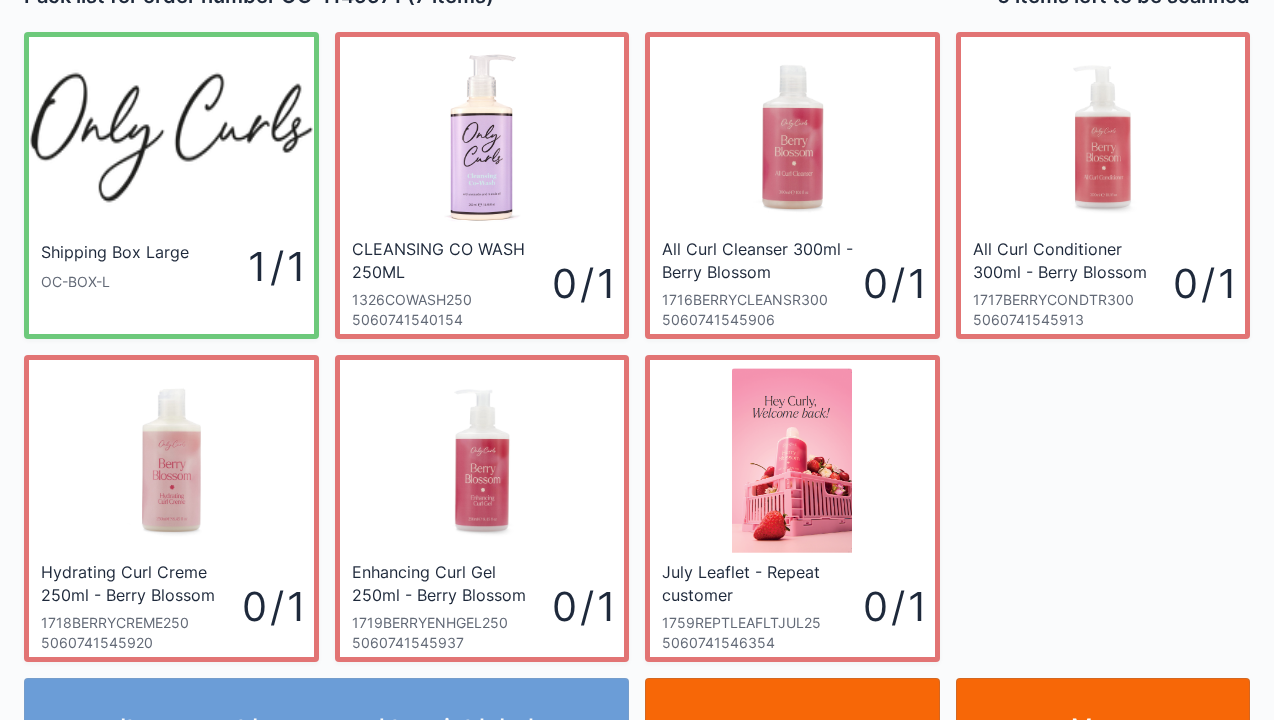 scroll, scrollTop: 116, scrollLeft: 0, axis: vertical 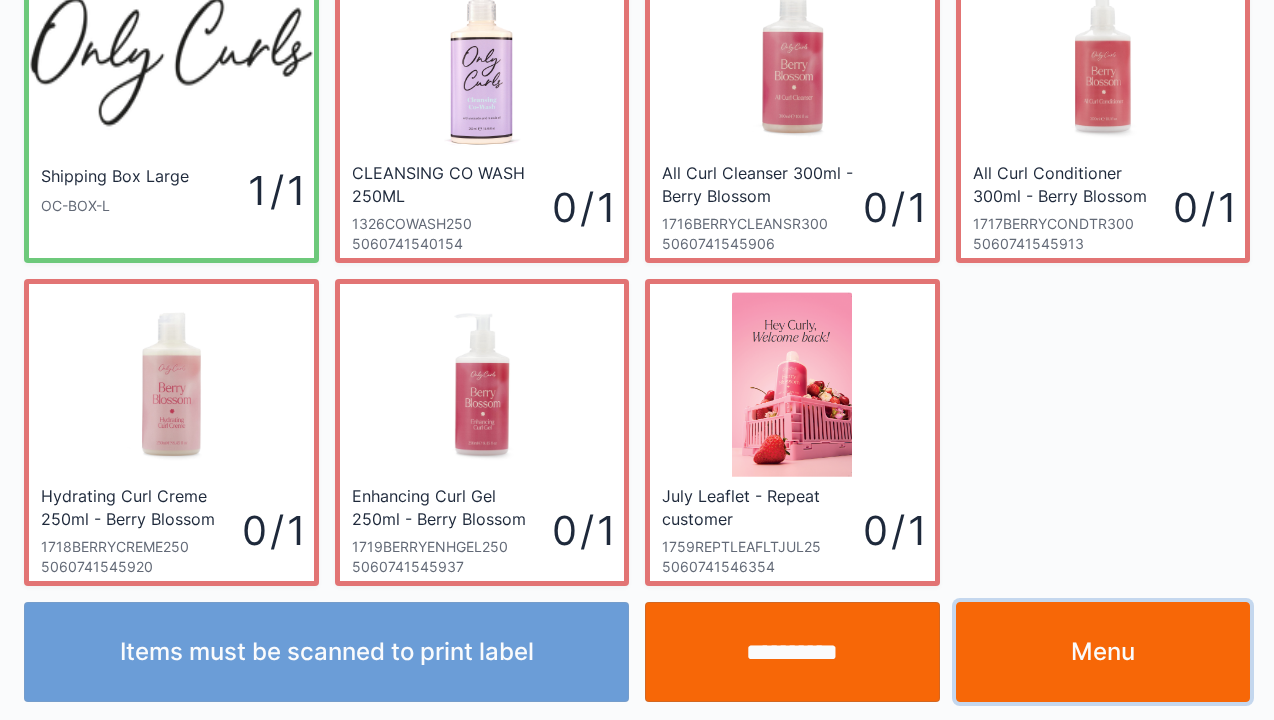 click on "Menu" at bounding box center [1103, 652] 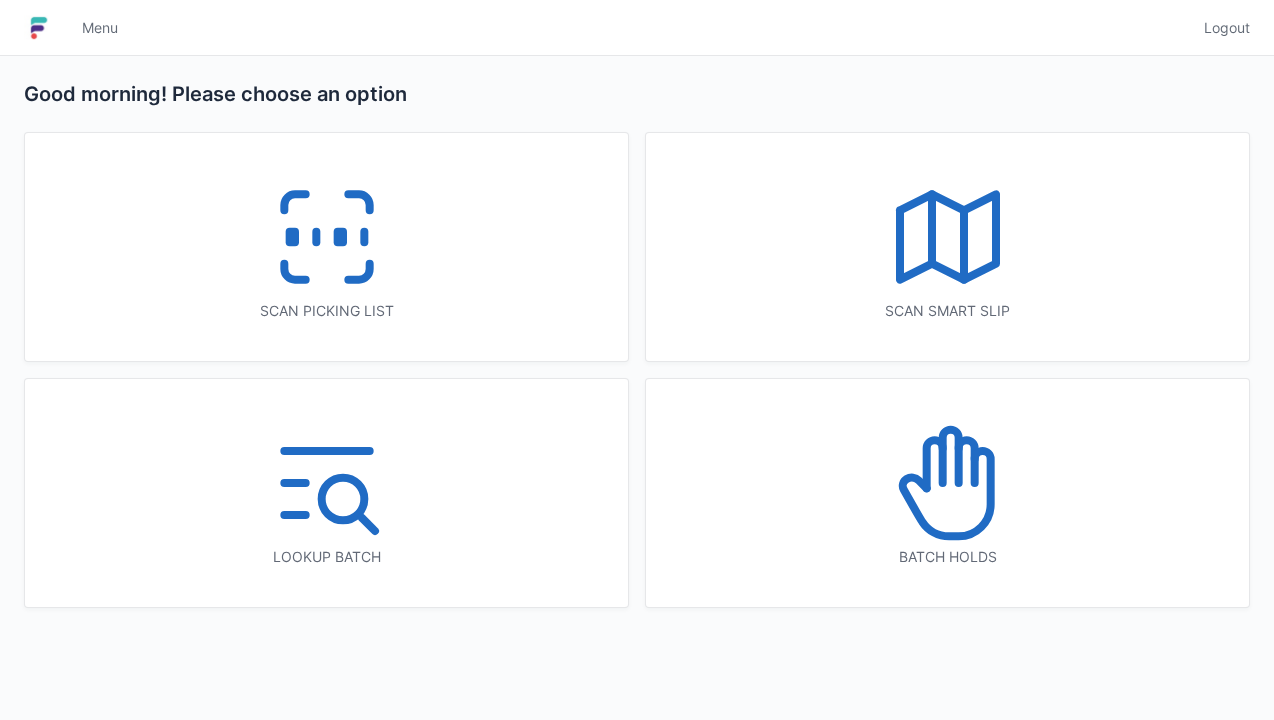 scroll, scrollTop: 0, scrollLeft: 0, axis: both 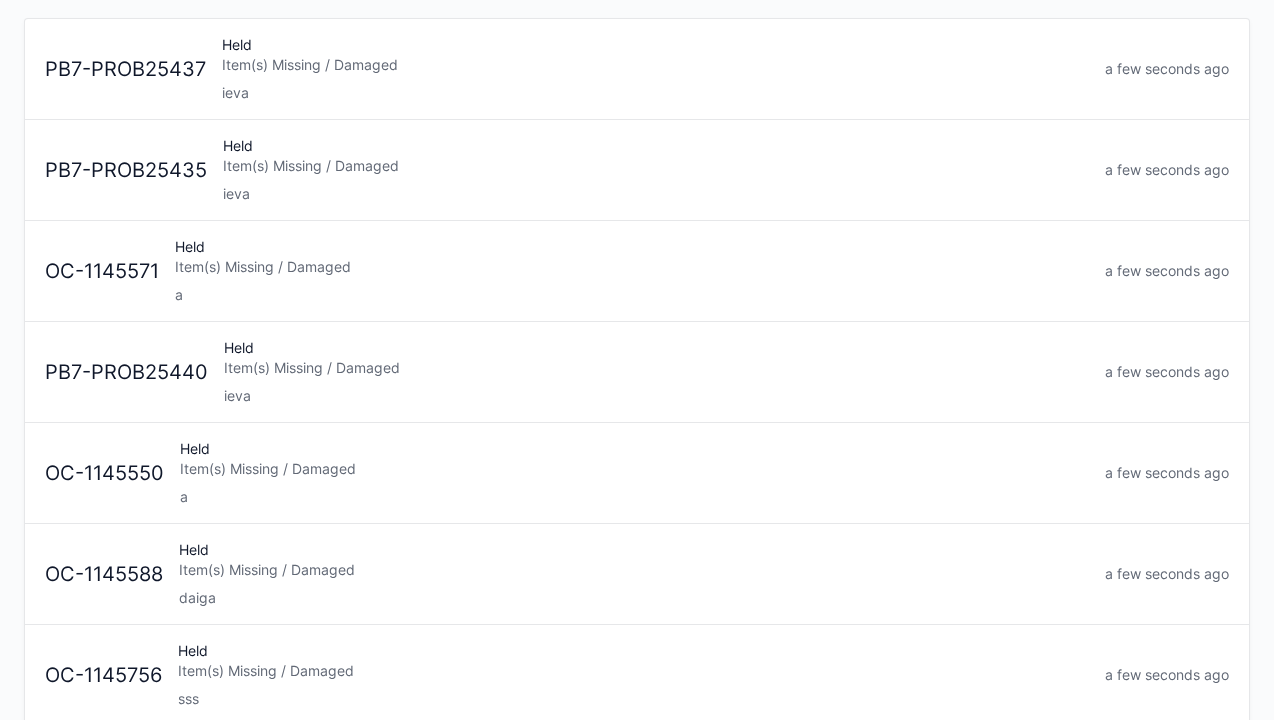 click on "a" at bounding box center [634, 497] 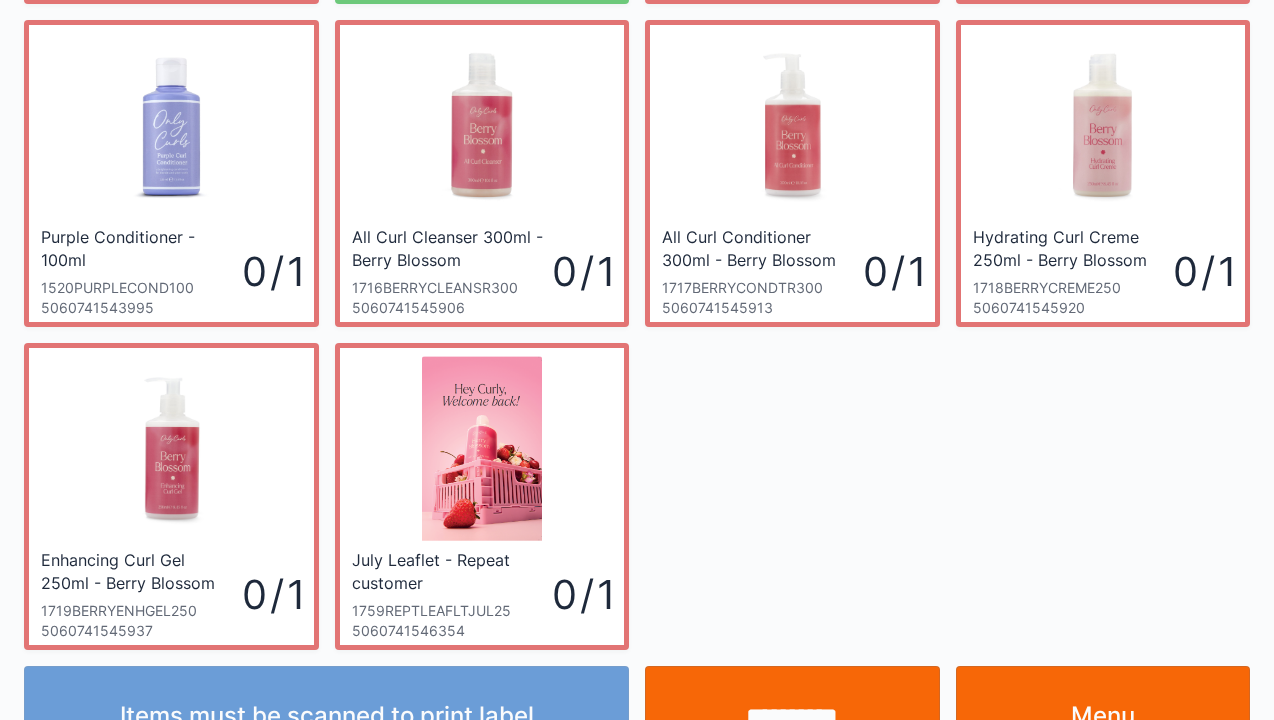 scroll, scrollTop: 439, scrollLeft: 0, axis: vertical 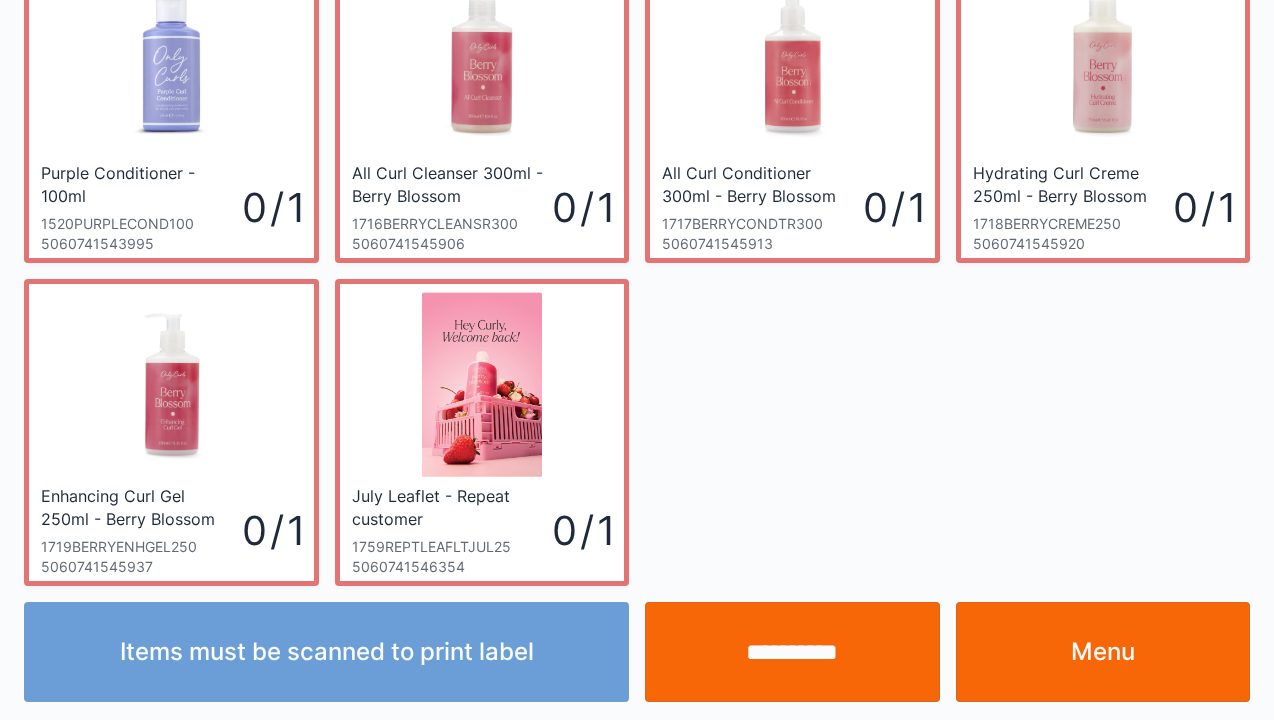 click on "Menu" at bounding box center [1103, 652] 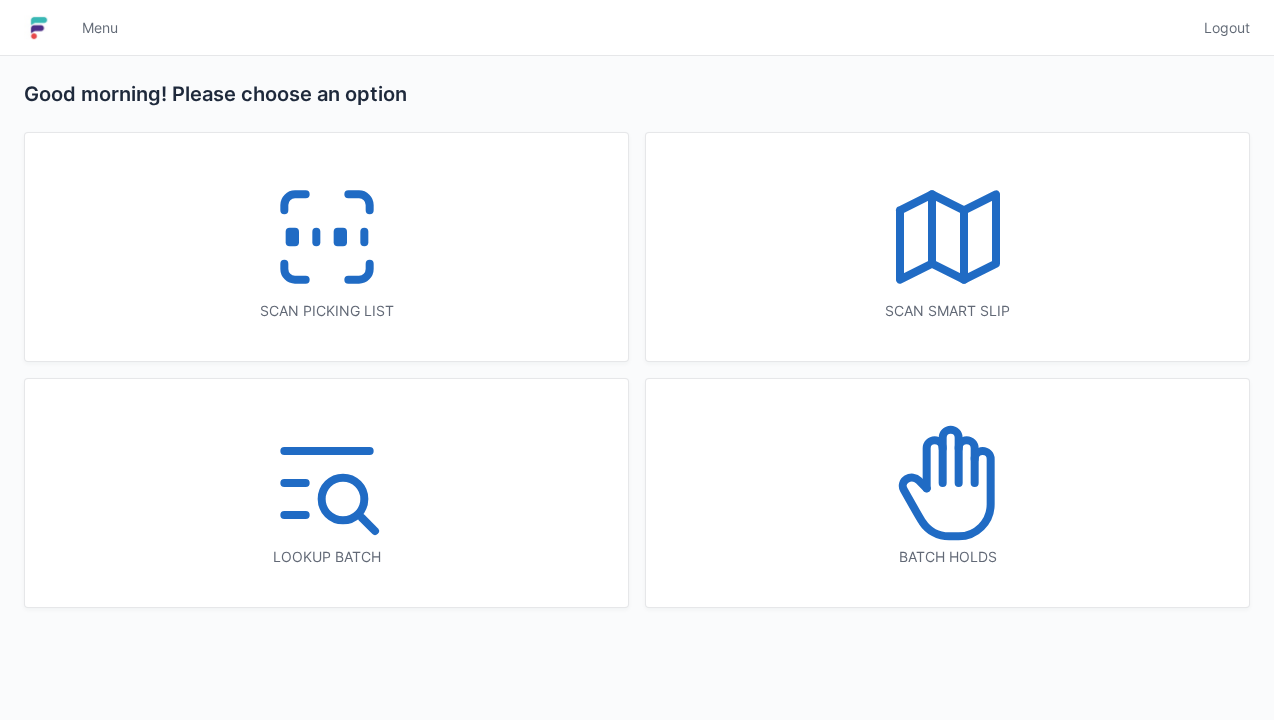 scroll, scrollTop: 0, scrollLeft: 0, axis: both 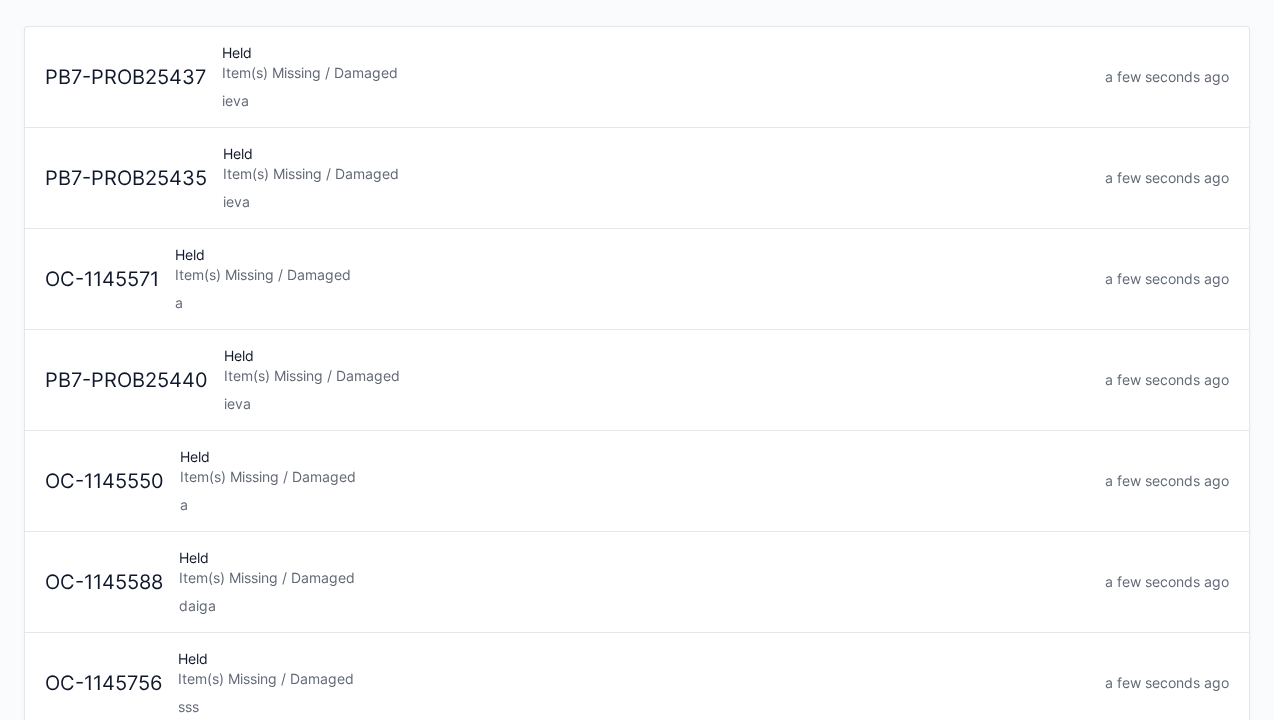click on "a" at bounding box center (634, 505) 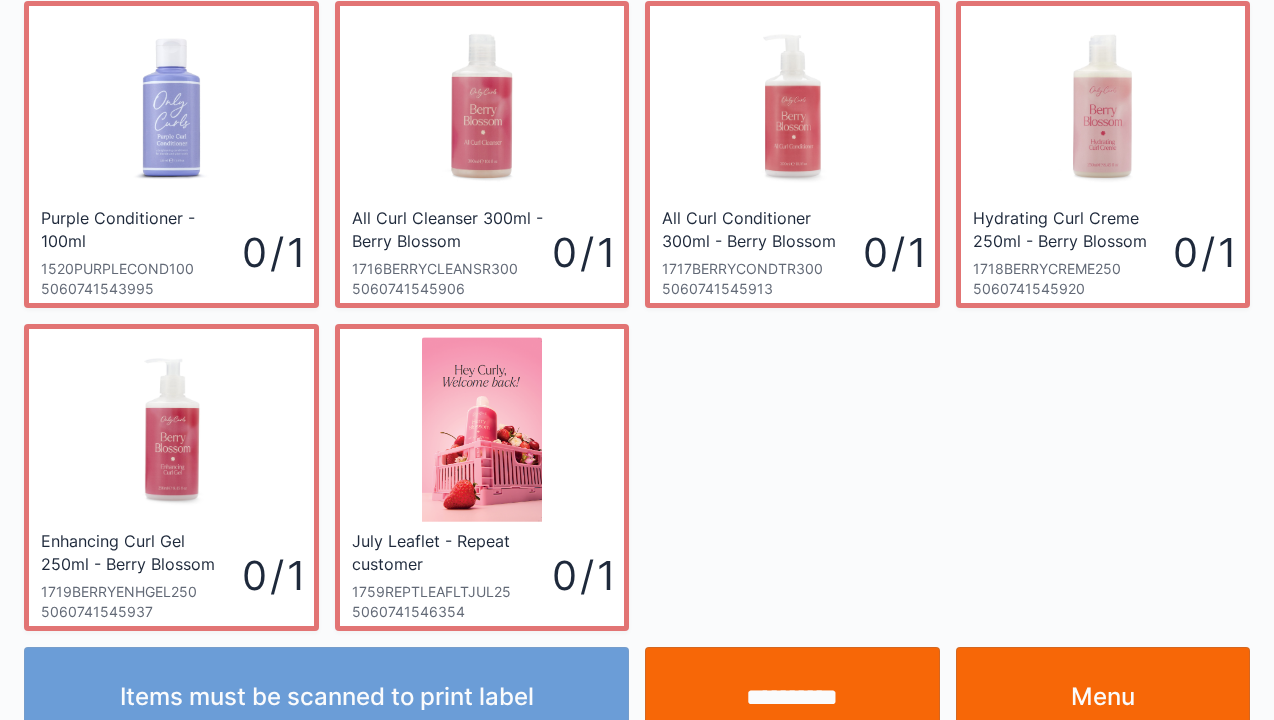 scroll, scrollTop: 395, scrollLeft: 0, axis: vertical 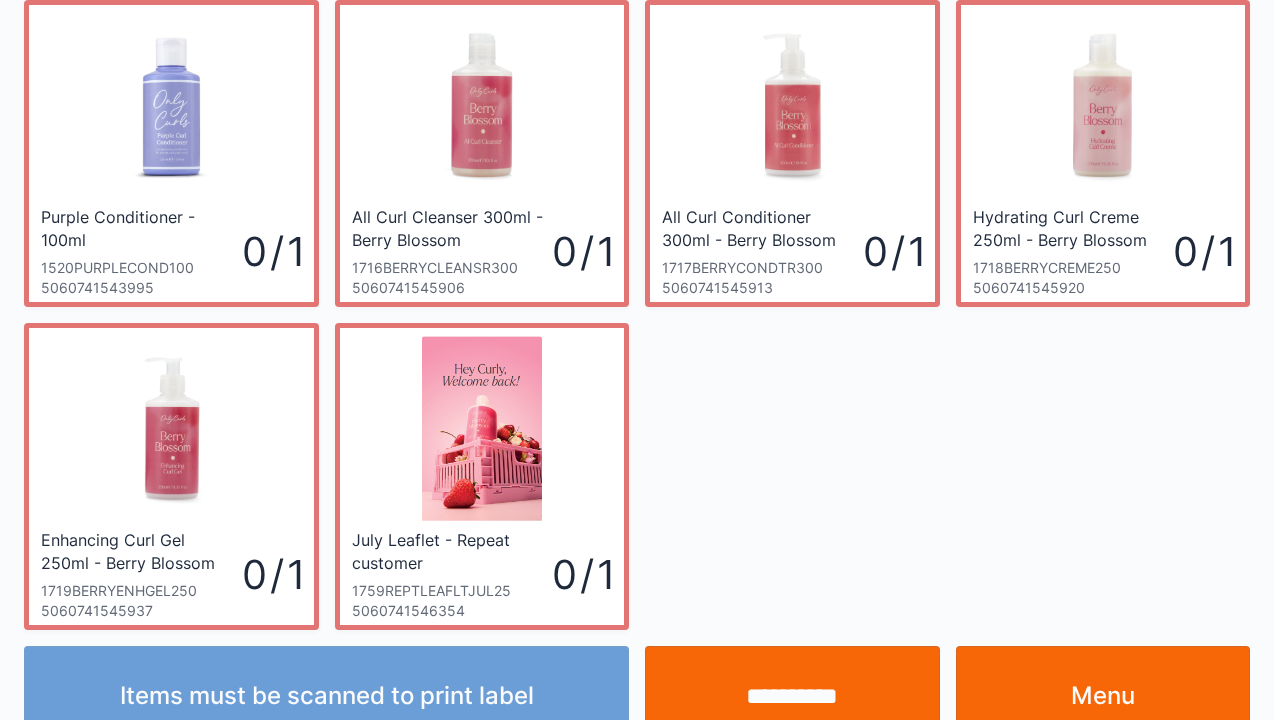 click on "Menu" at bounding box center (1103, 696) 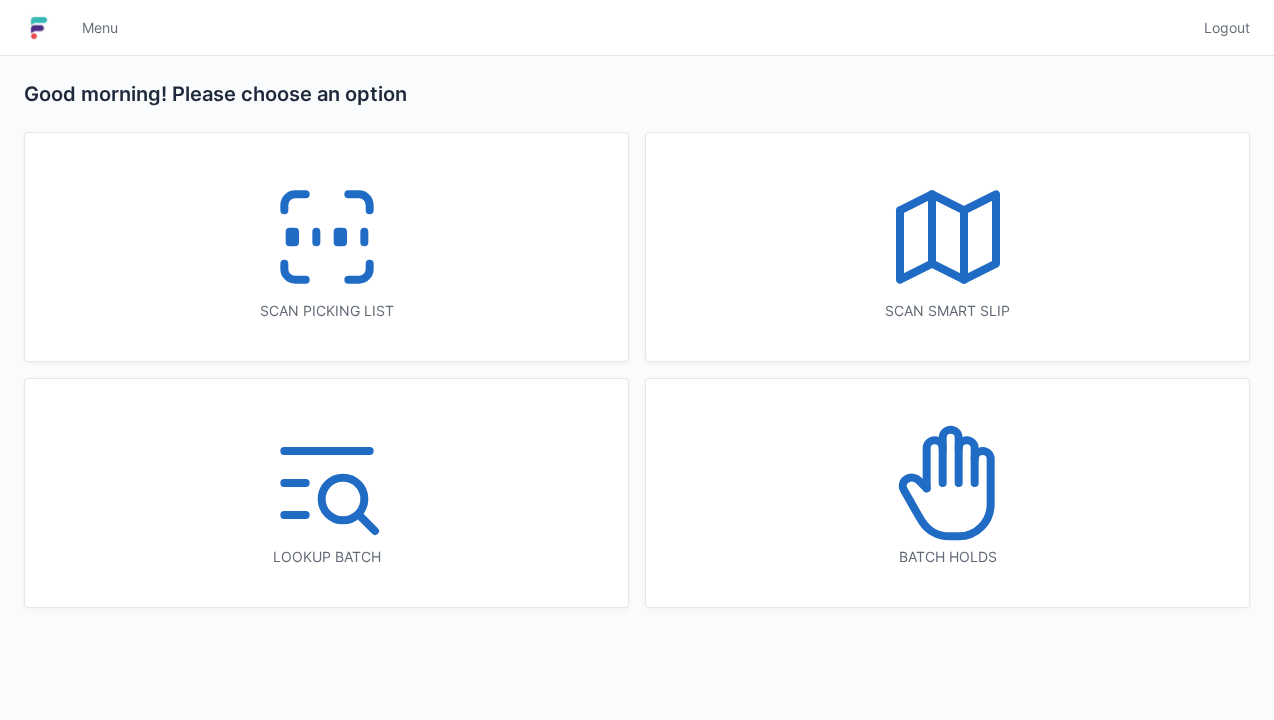 scroll, scrollTop: 0, scrollLeft: 0, axis: both 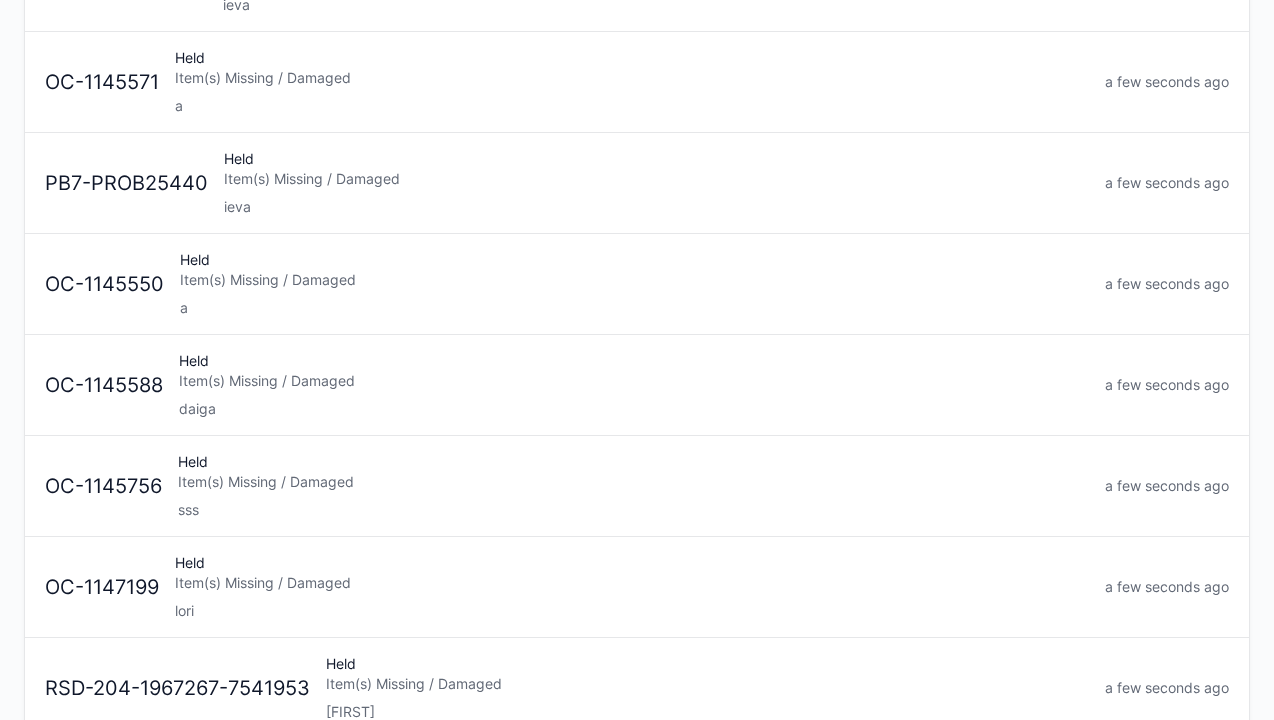 click on "sss" at bounding box center (633, 510) 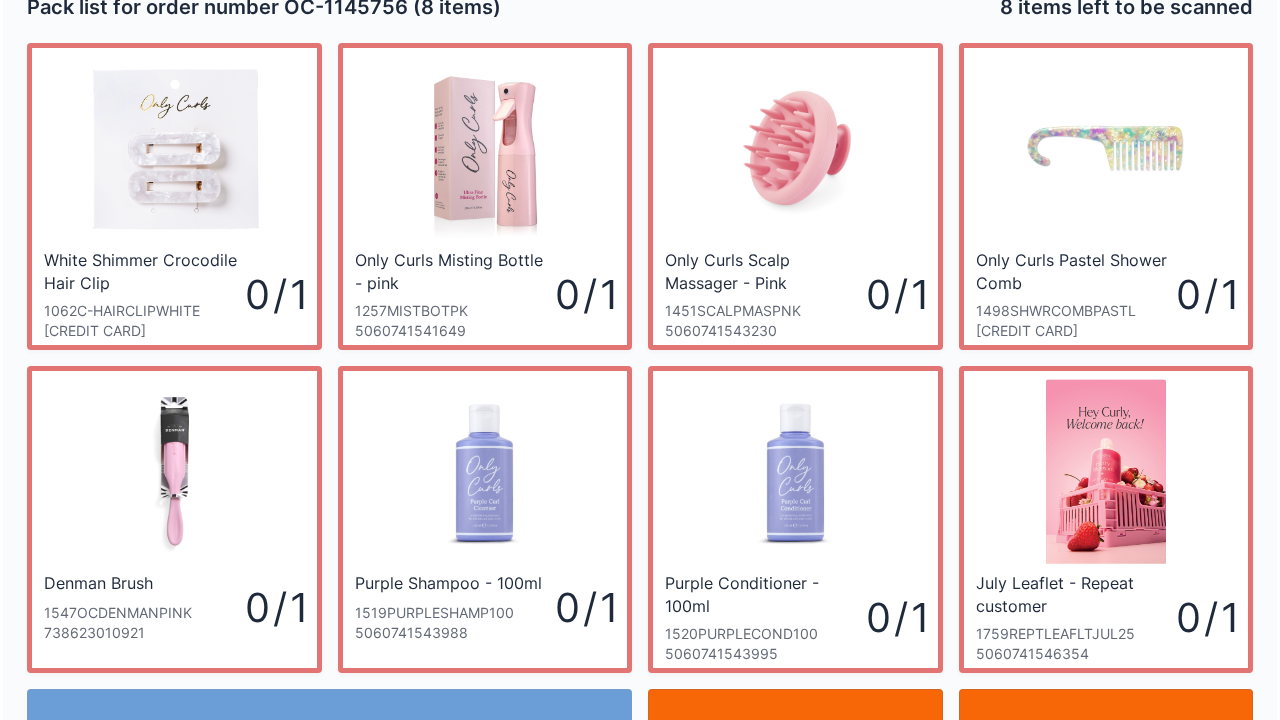 scroll, scrollTop: 13, scrollLeft: 0, axis: vertical 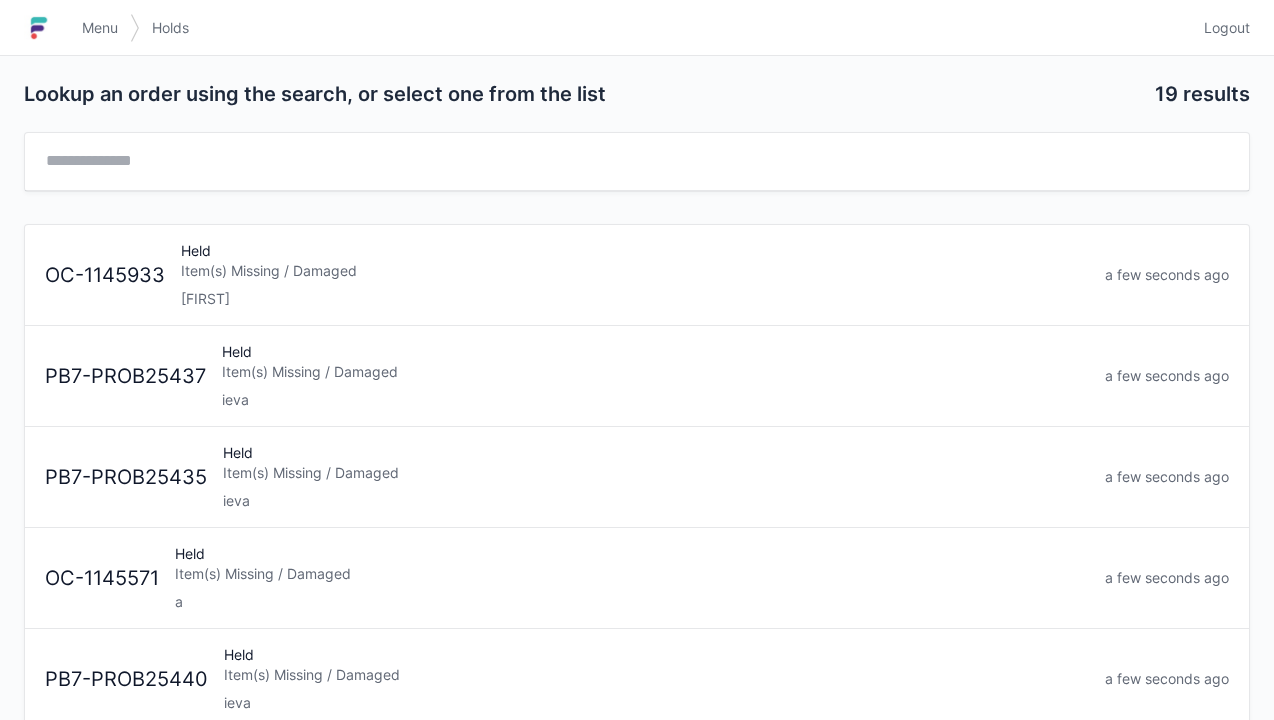 click on "Logout" at bounding box center [1227, 28] 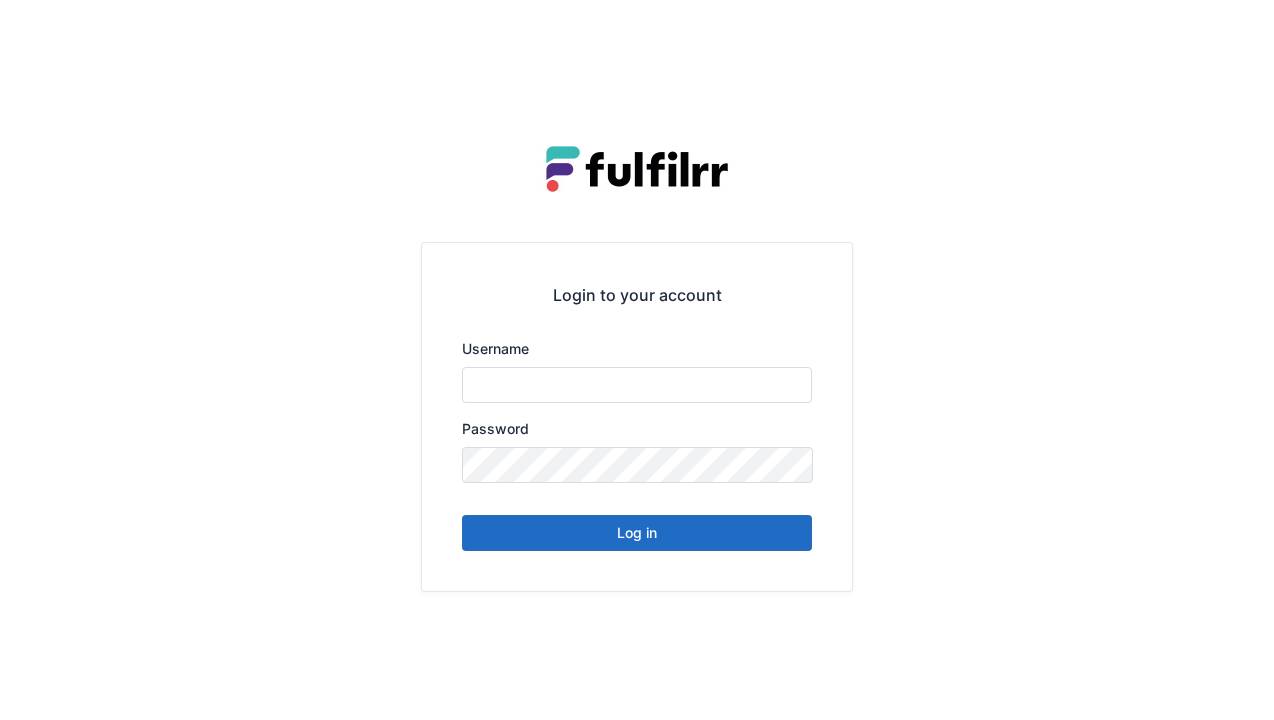scroll, scrollTop: 0, scrollLeft: 0, axis: both 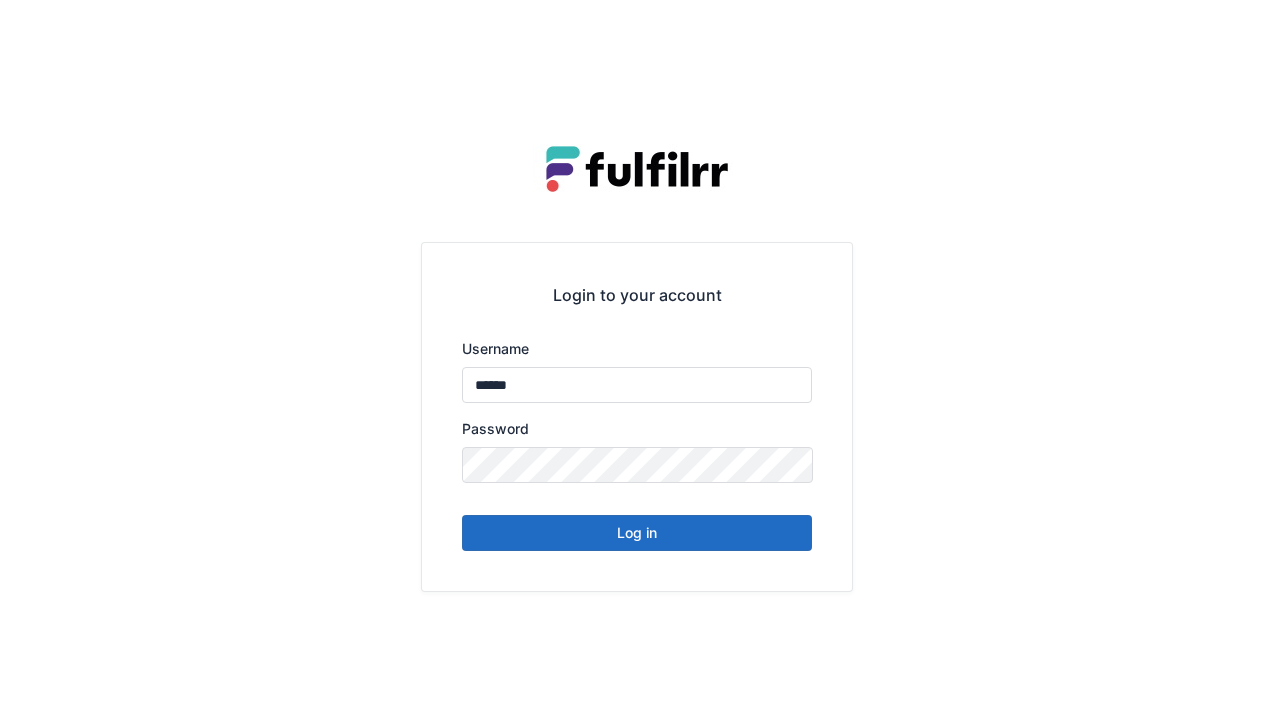 click on "Log in" at bounding box center [637, 533] 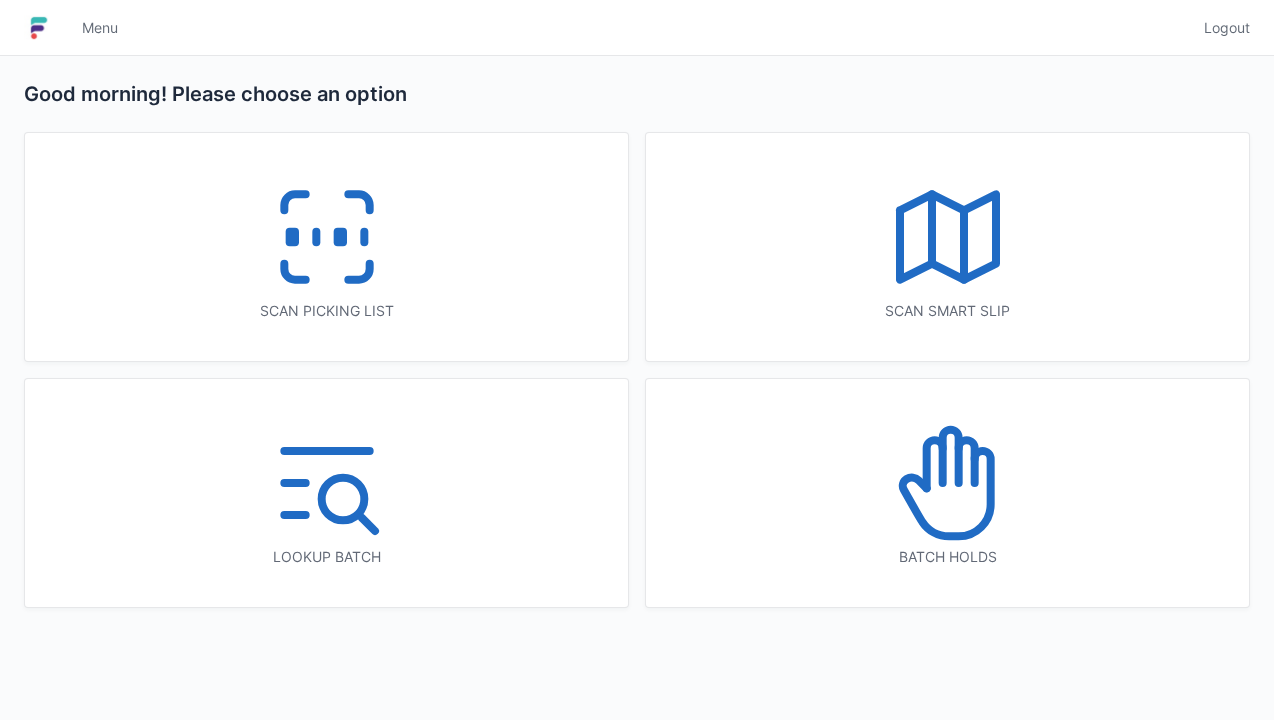 scroll, scrollTop: 0, scrollLeft: 0, axis: both 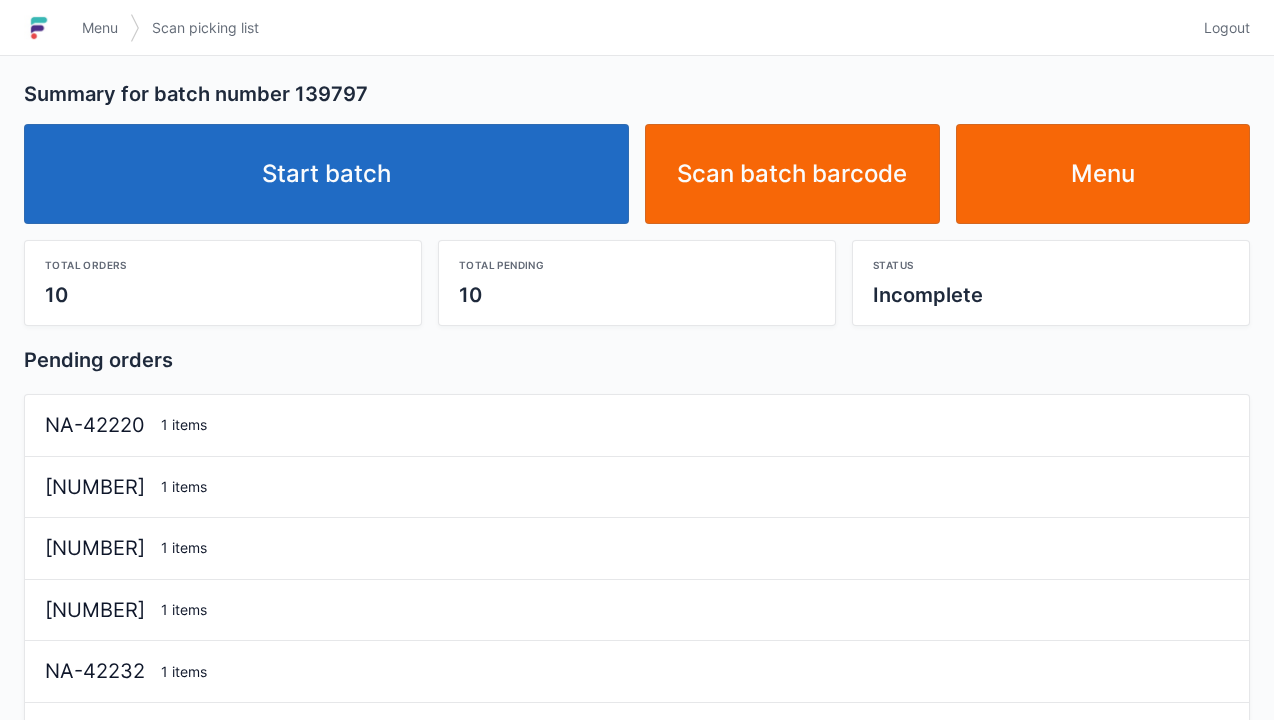 click on "Start batch" at bounding box center [326, 174] 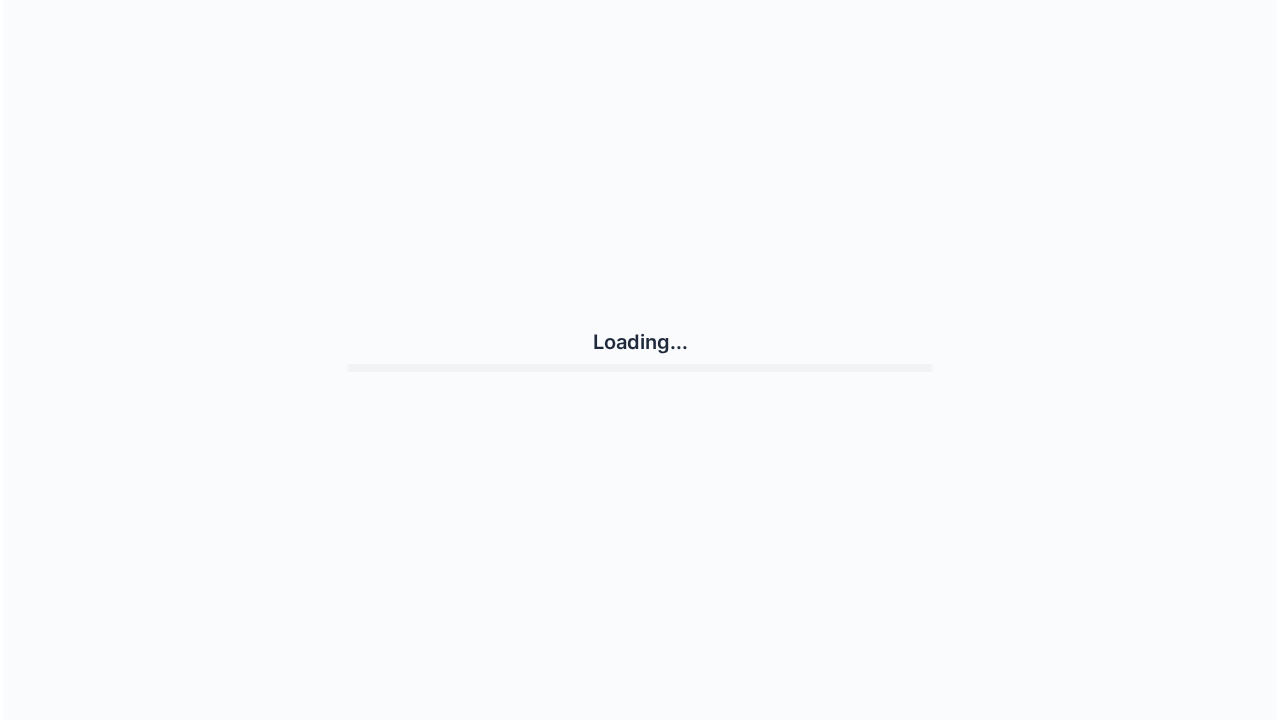 scroll, scrollTop: 0, scrollLeft: 0, axis: both 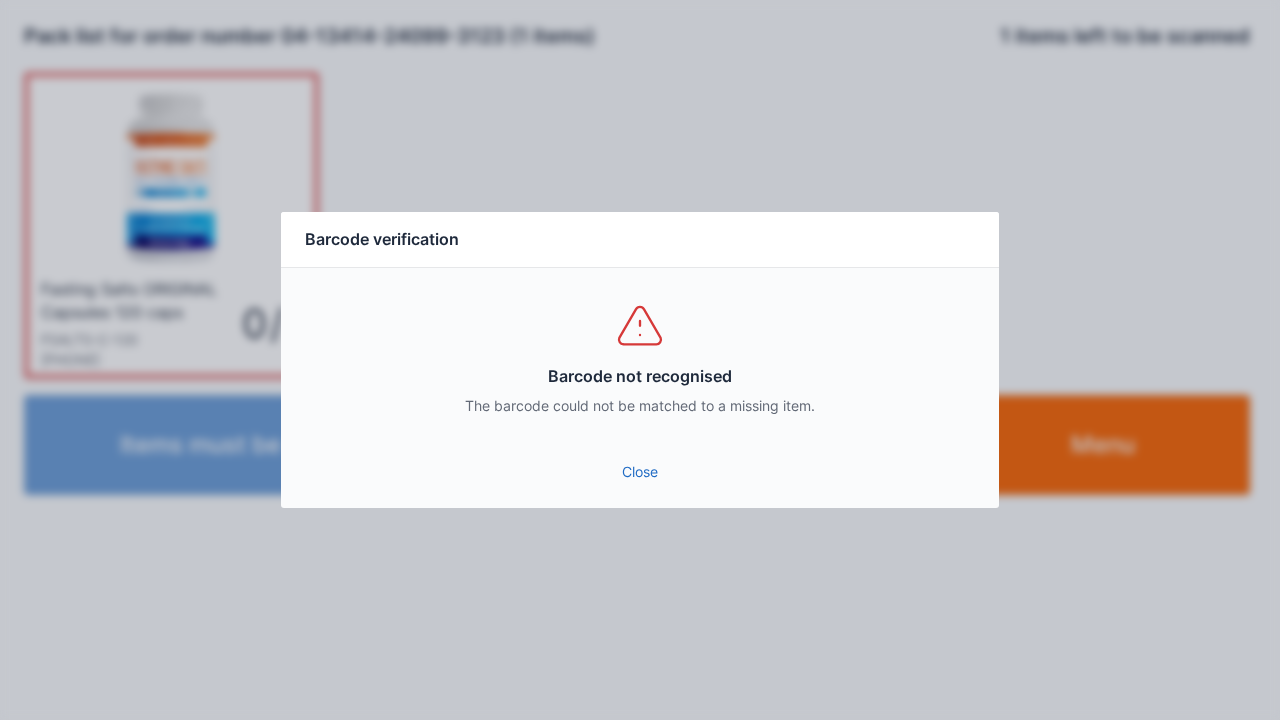 click on "Barcode not recognised The barcode could not be matched to a missing item." at bounding box center (640, 358) 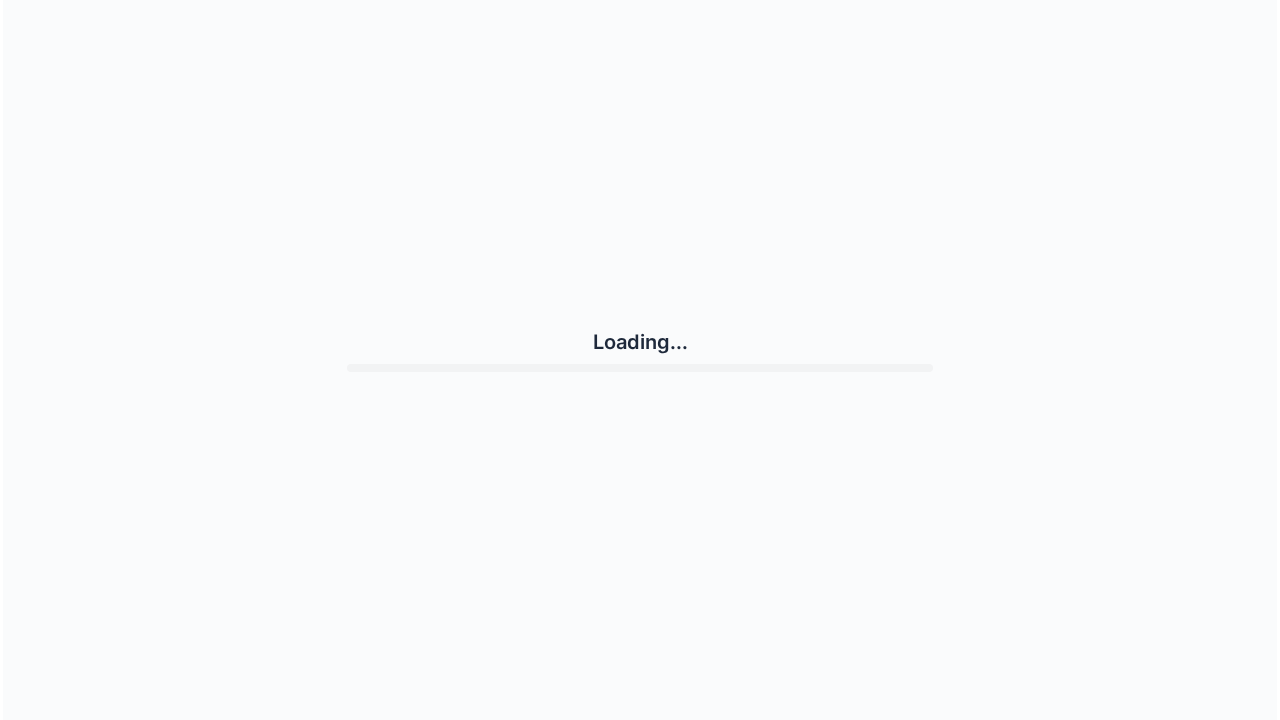 scroll, scrollTop: 0, scrollLeft: 0, axis: both 